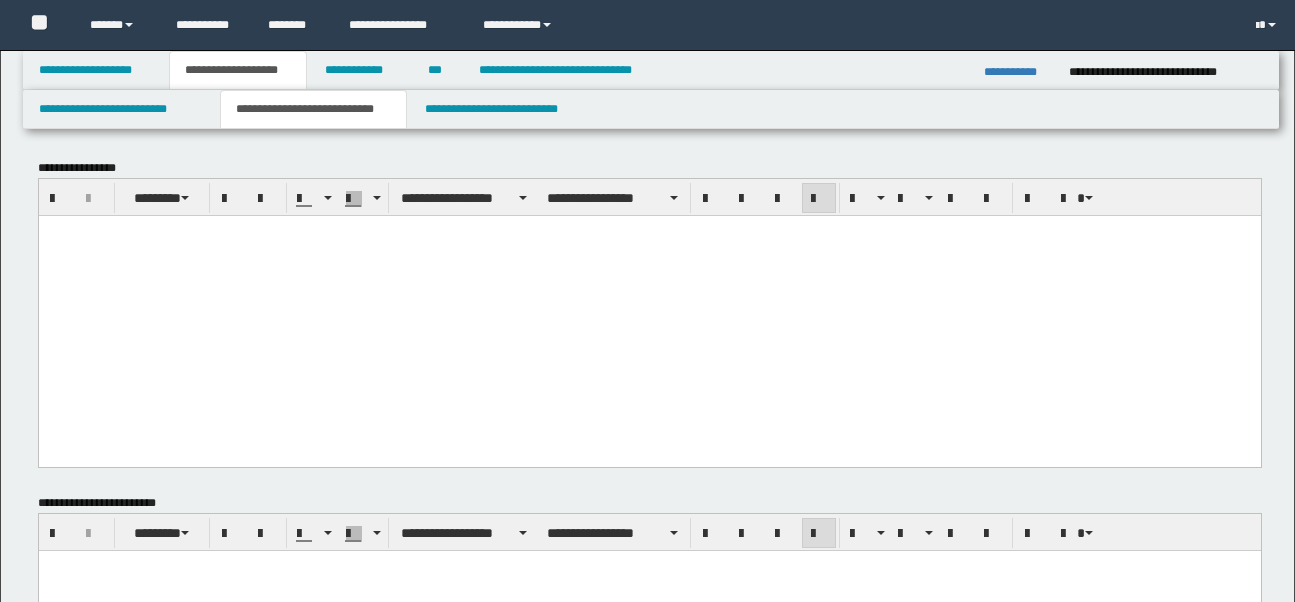 scroll, scrollTop: 2742, scrollLeft: 0, axis: vertical 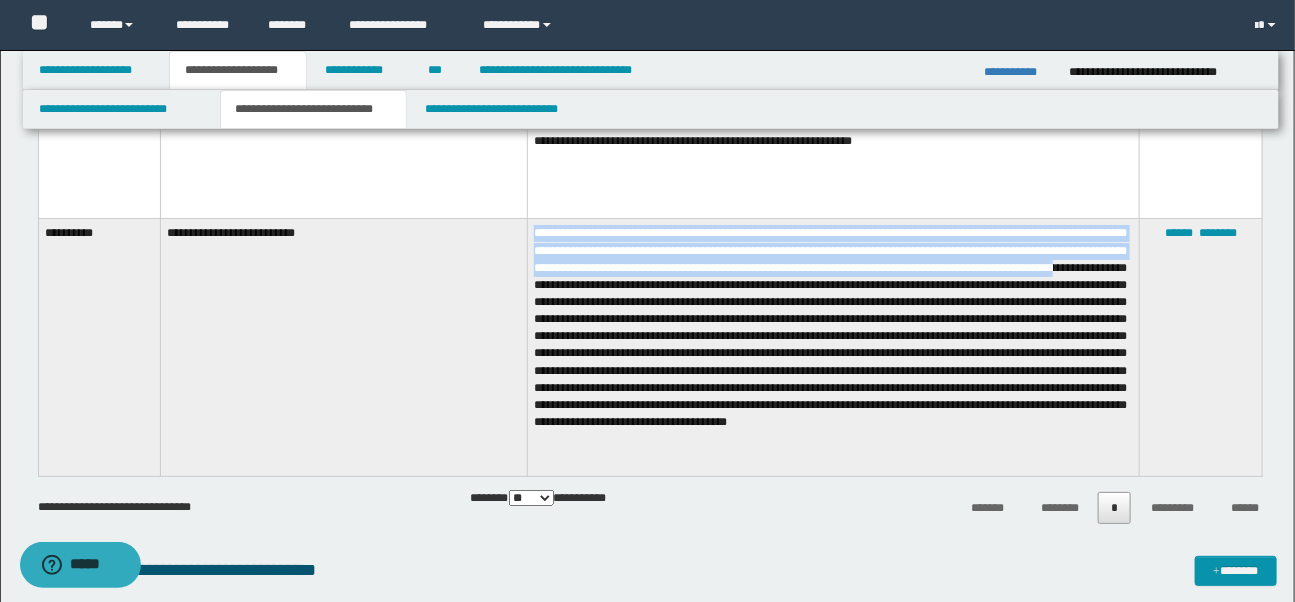 copy on "**********" 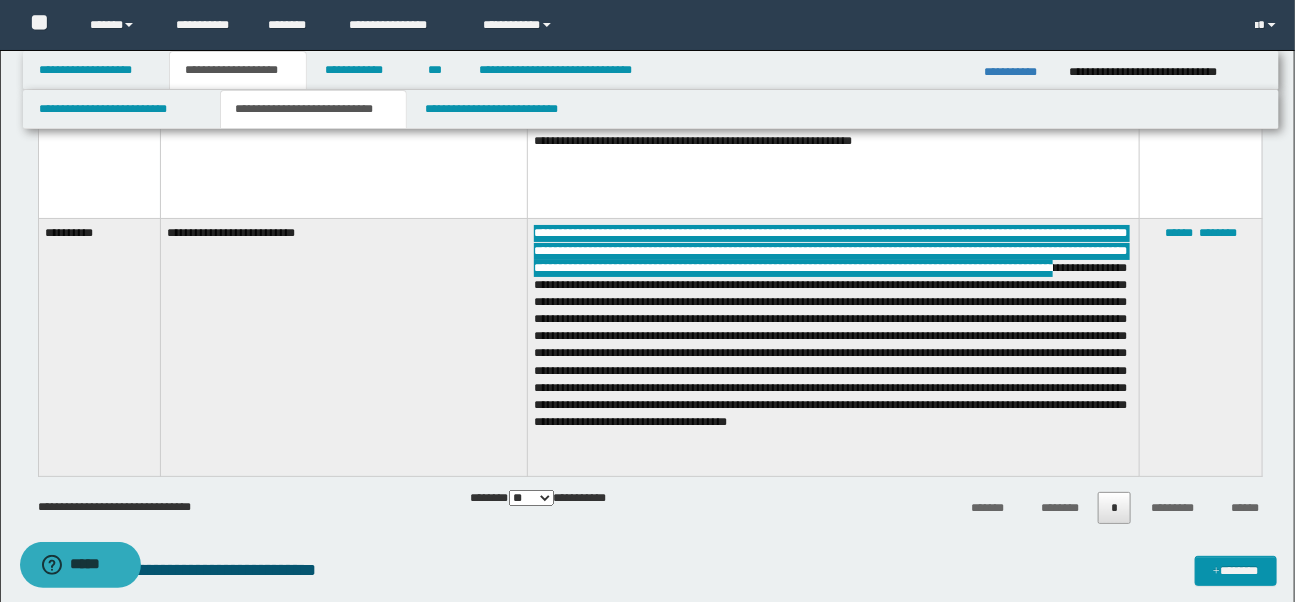 copy on "**********" 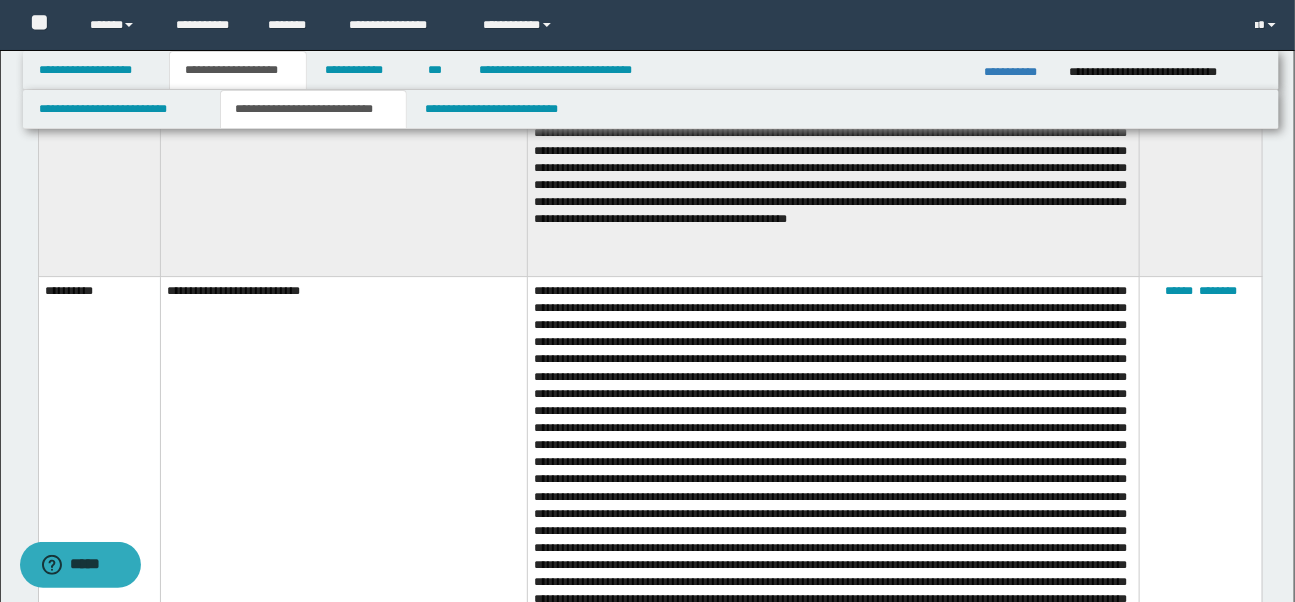 scroll, scrollTop: 2315, scrollLeft: 0, axis: vertical 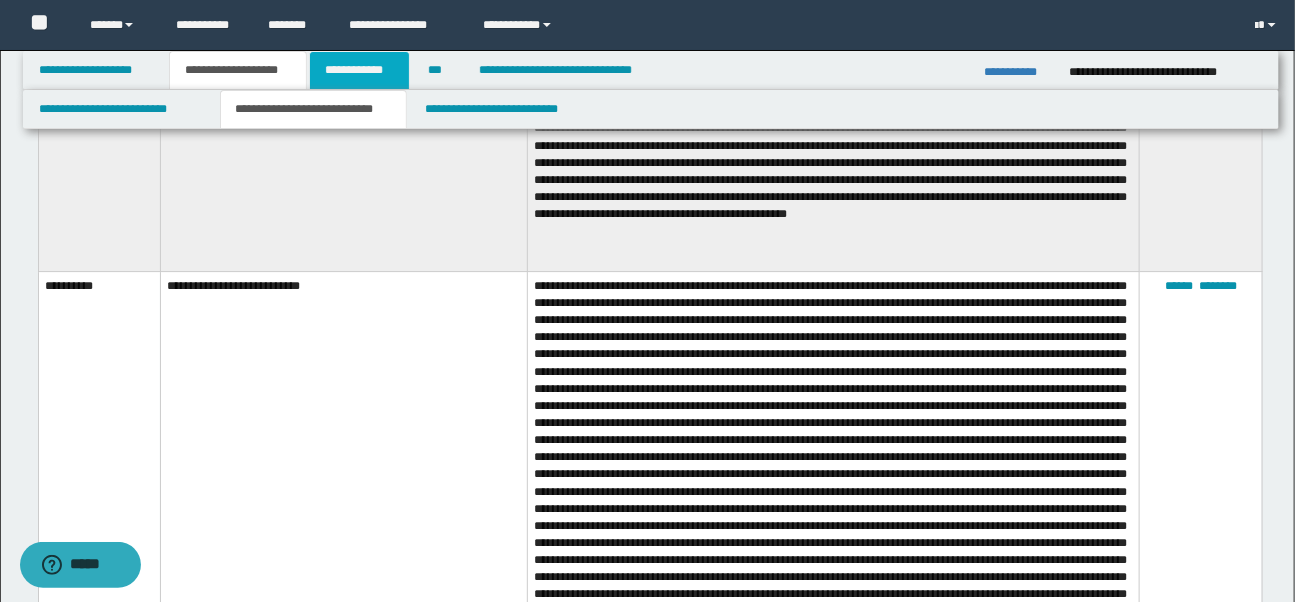 click on "**********" at bounding box center [359, 70] 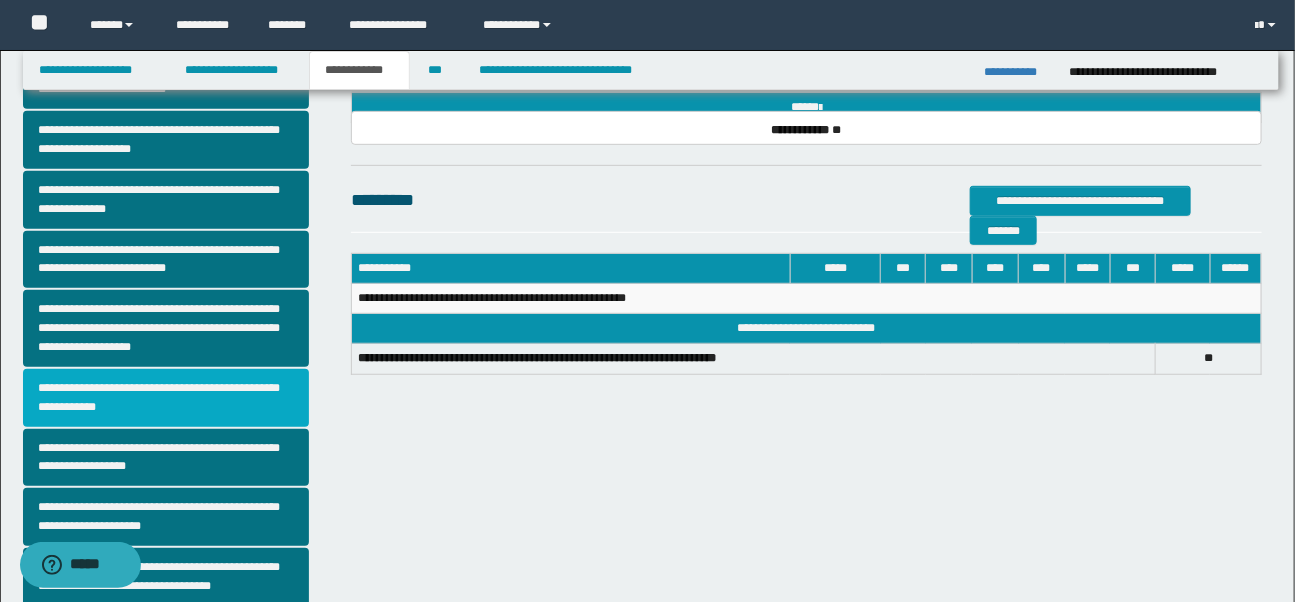 scroll, scrollTop: 376, scrollLeft: 0, axis: vertical 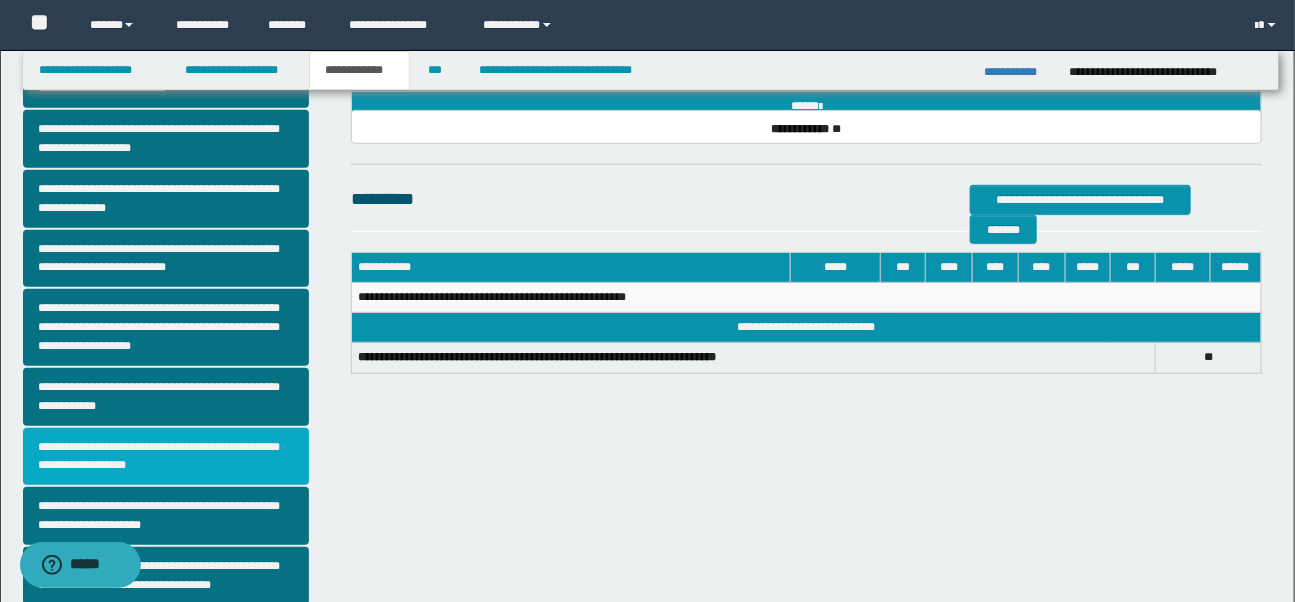 click on "**********" at bounding box center (166, 457) 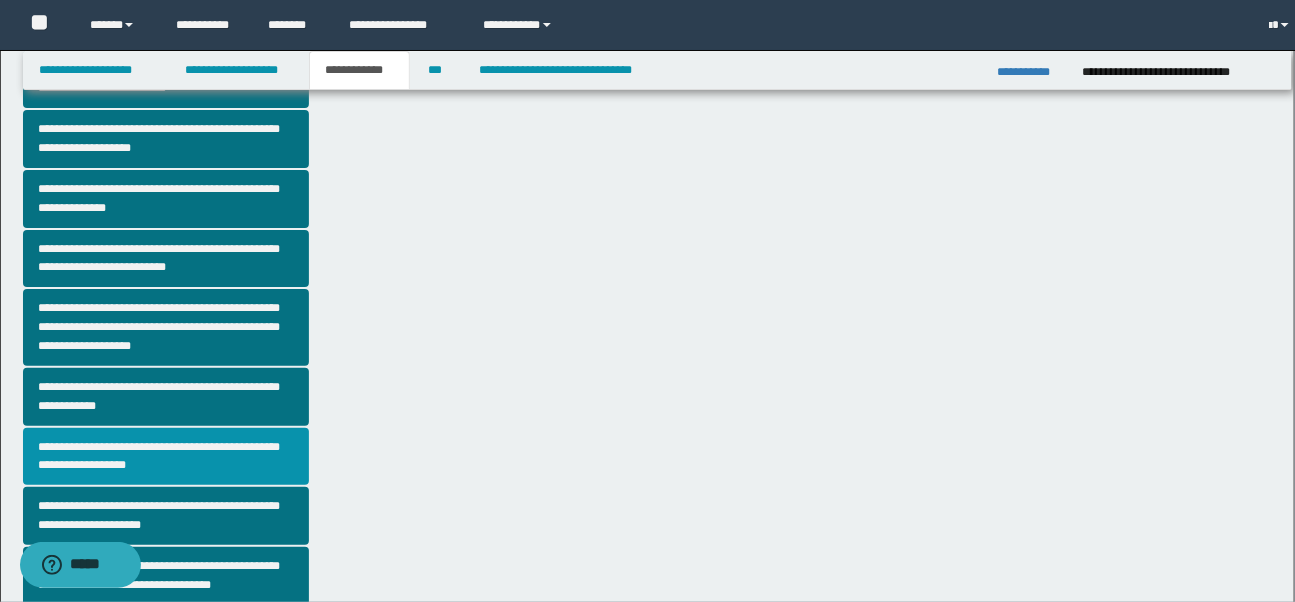 scroll, scrollTop: 0, scrollLeft: 0, axis: both 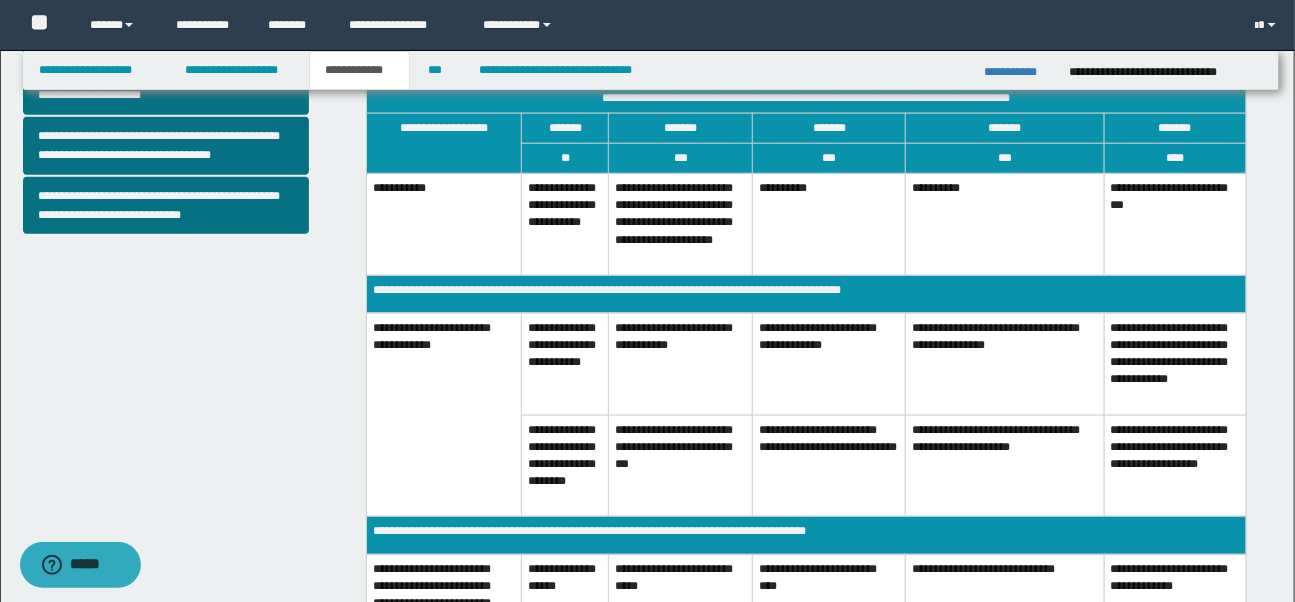 click on "**********" at bounding box center (1175, 364) 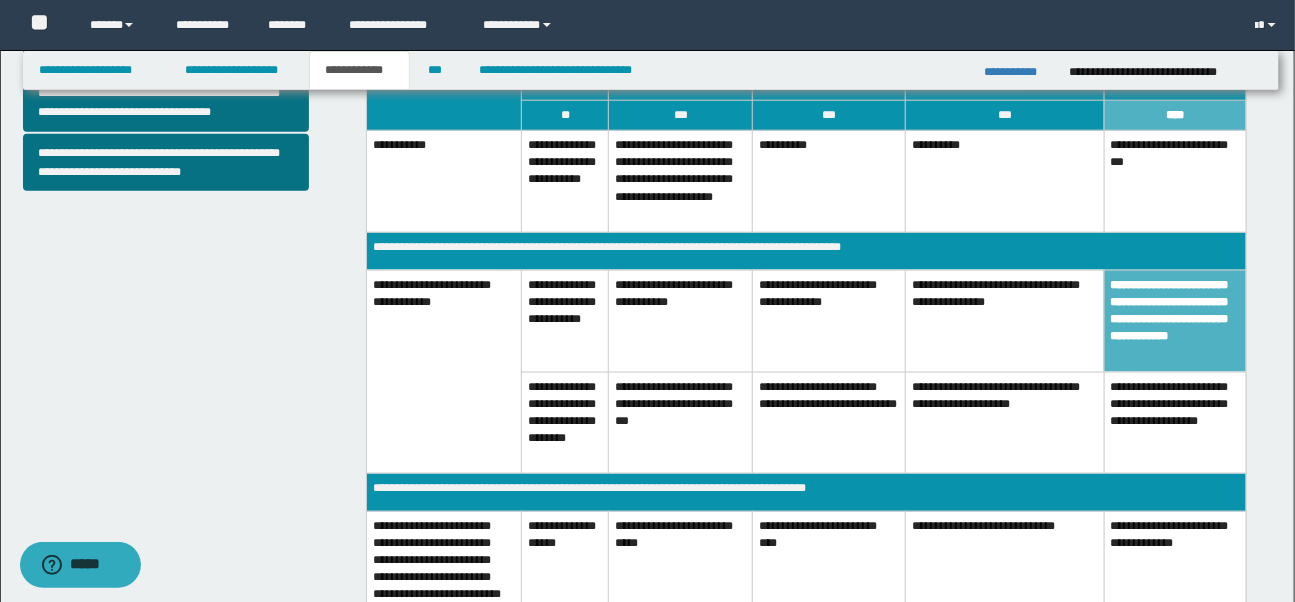 scroll, scrollTop: 845, scrollLeft: 0, axis: vertical 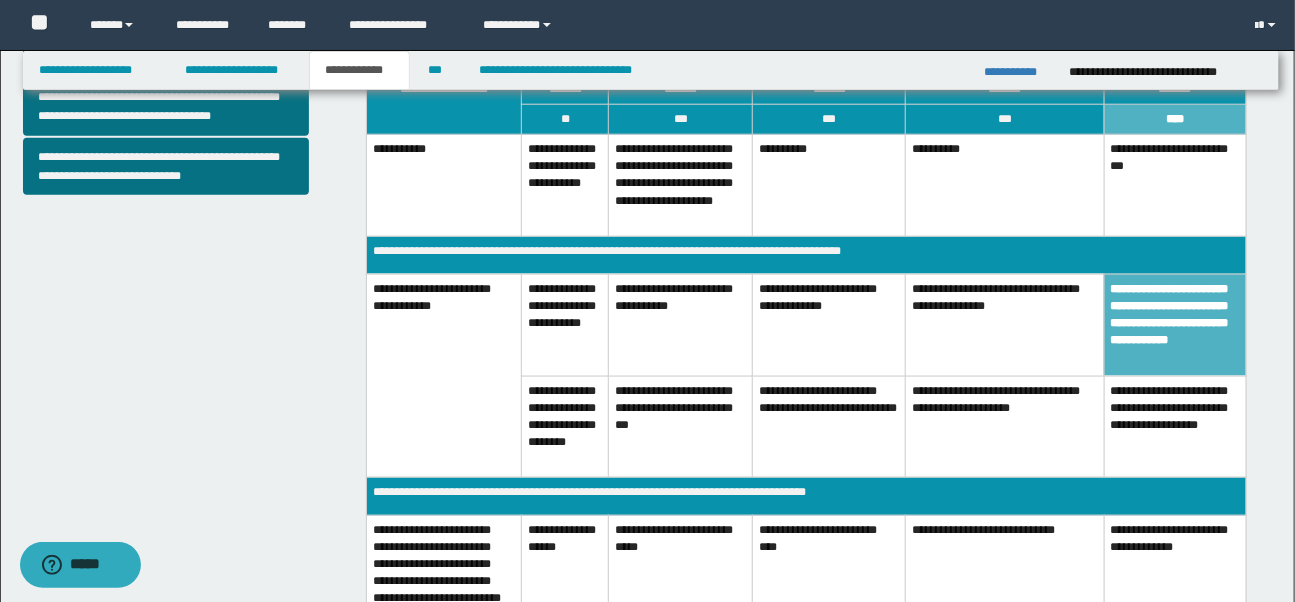 click on "**********" at bounding box center [829, 325] 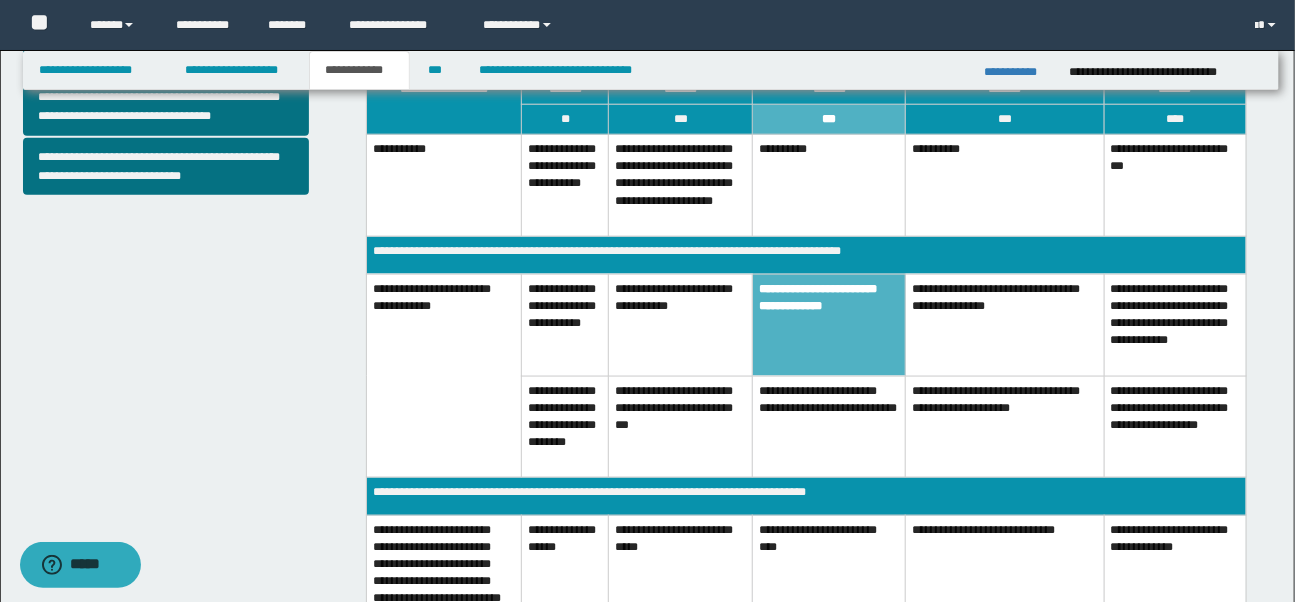 click on "**********" at bounding box center (1005, 427) 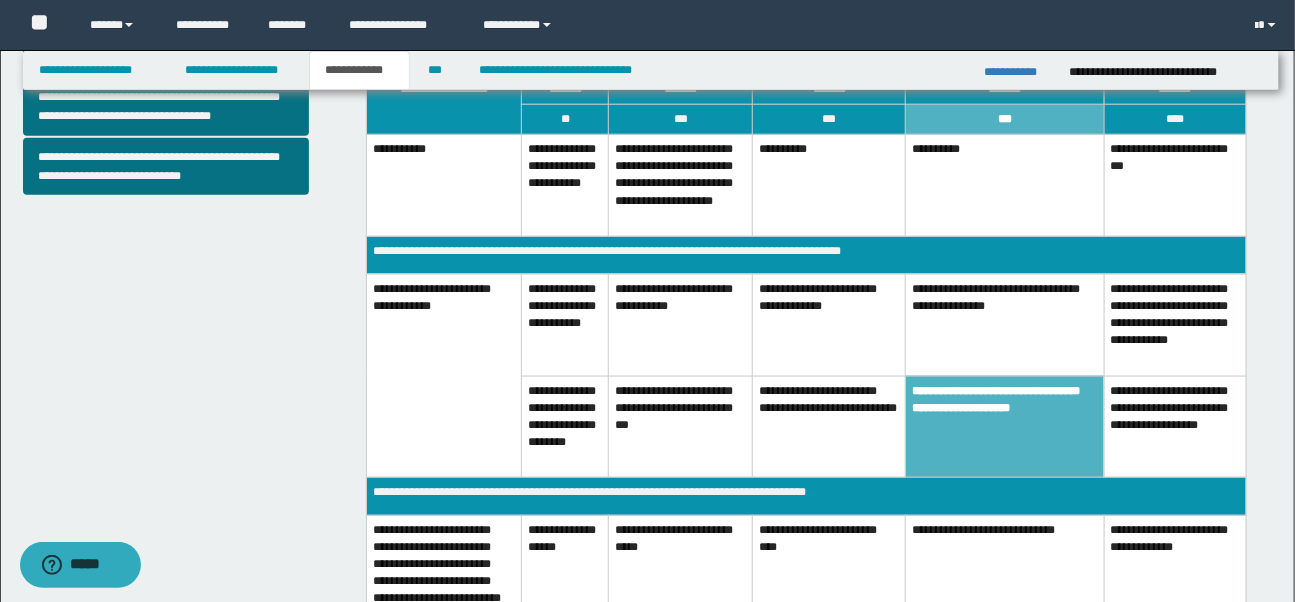 click on "**********" at bounding box center [829, 325] 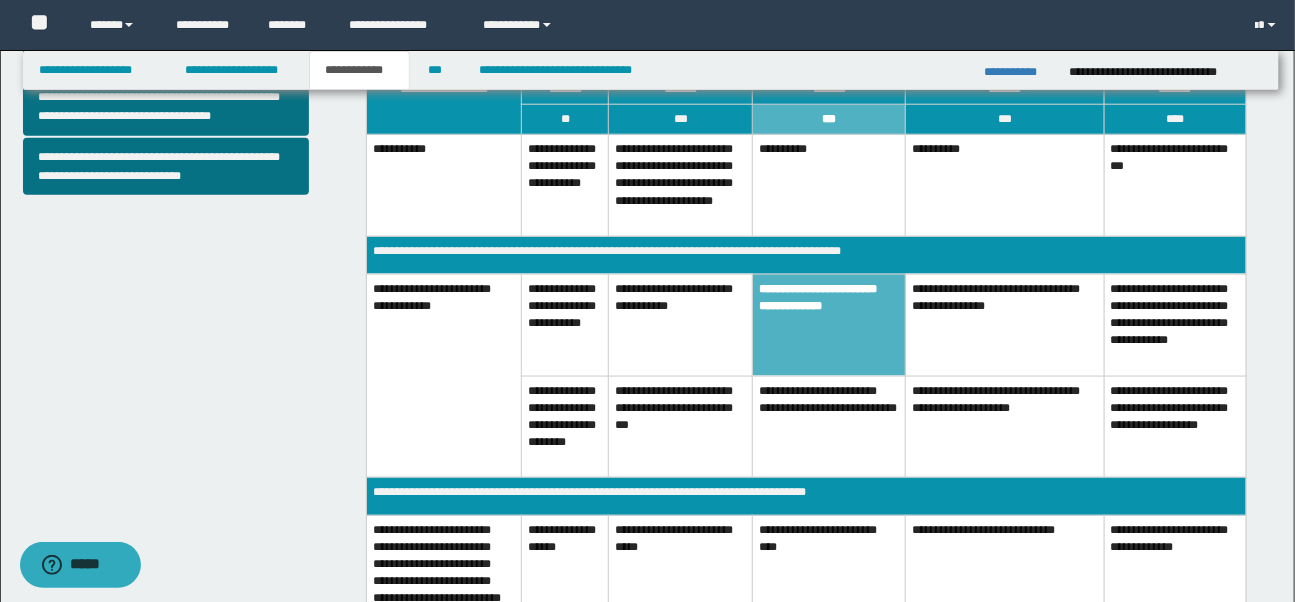 scroll, scrollTop: 842, scrollLeft: 0, axis: vertical 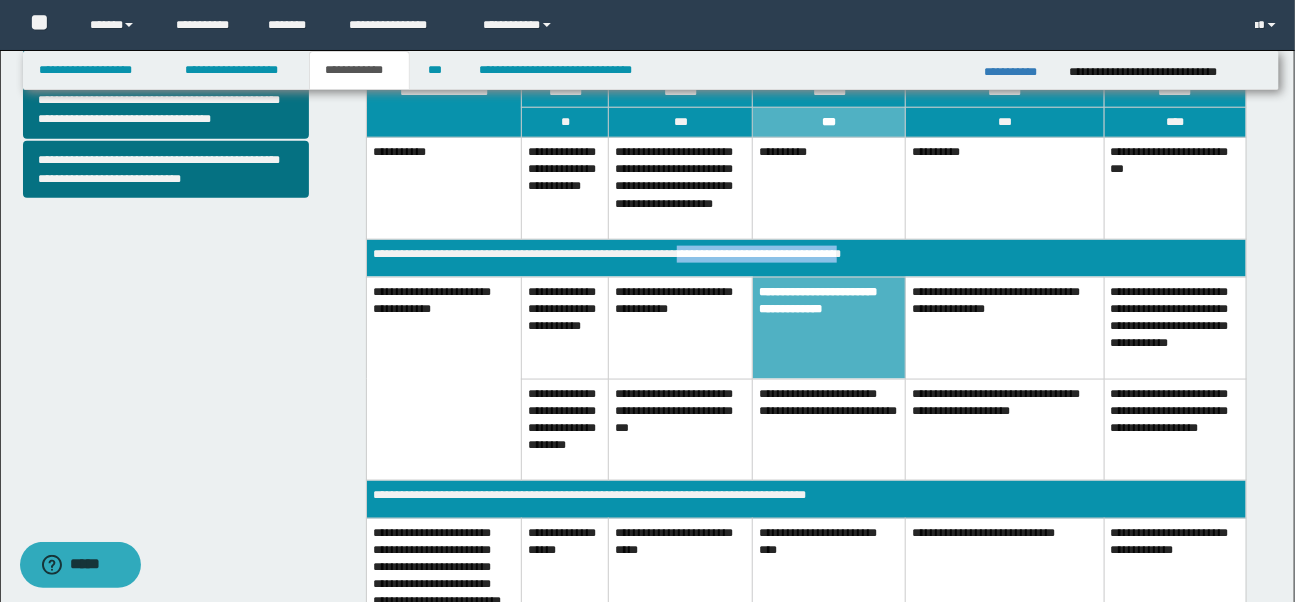 drag, startPoint x: 703, startPoint y: 251, endPoint x: 822, endPoint y: 250, distance: 119.0042 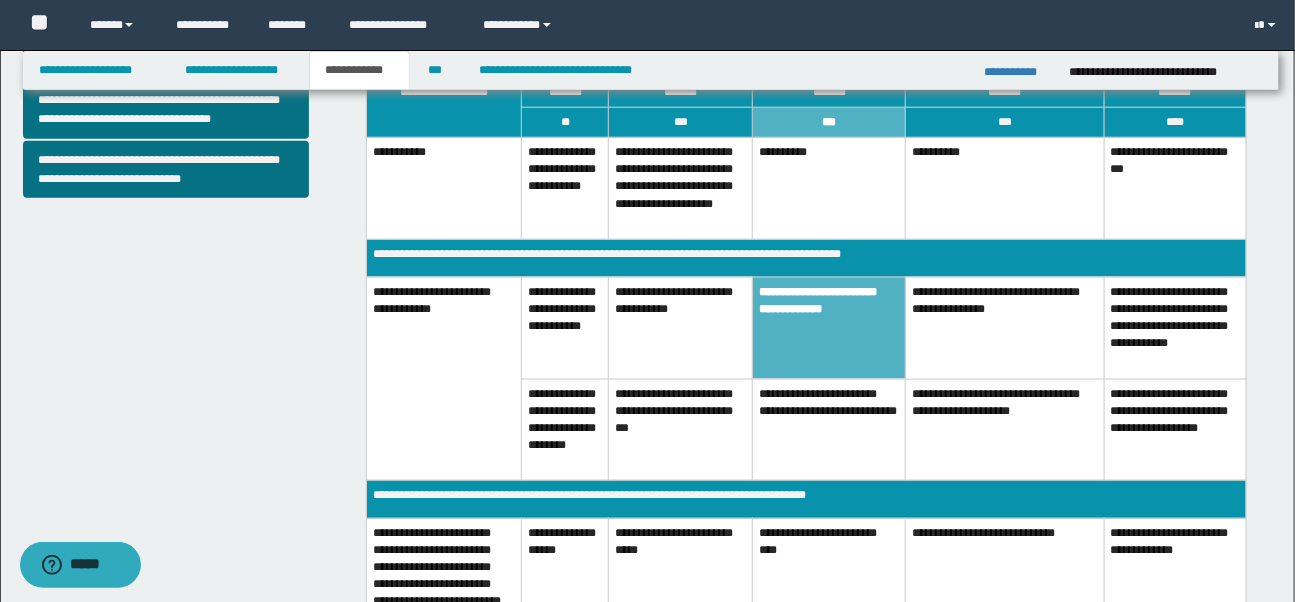 drag, startPoint x: 705, startPoint y: 252, endPoint x: 681, endPoint y: 263, distance: 26.400757 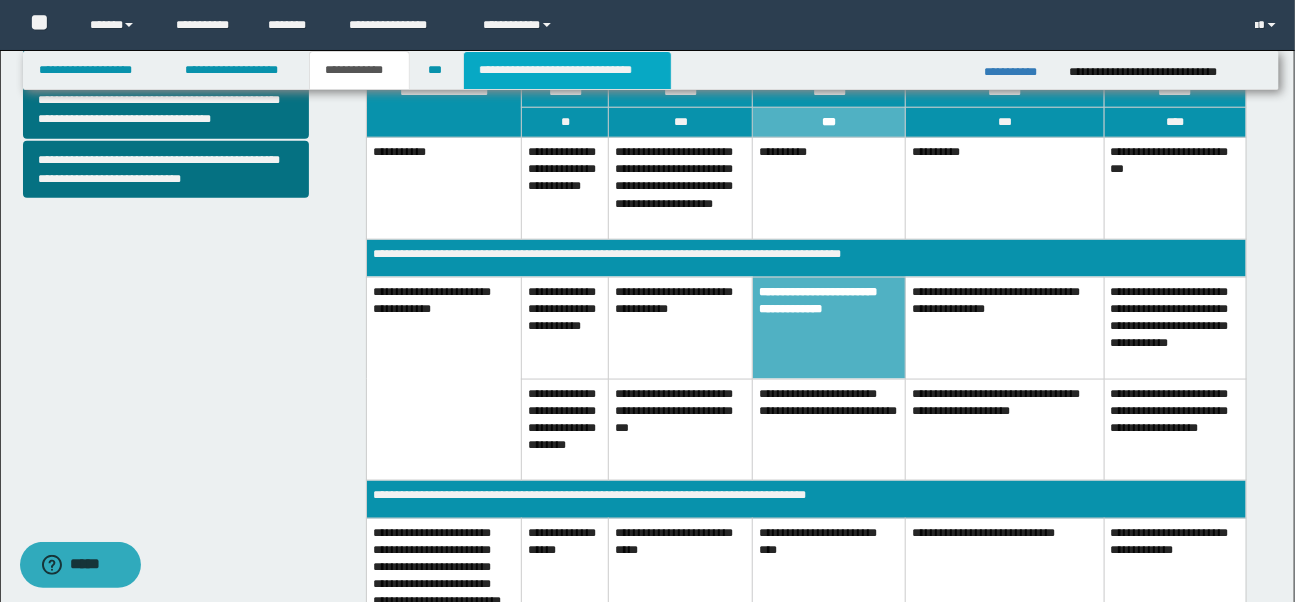 click on "**********" at bounding box center [567, 70] 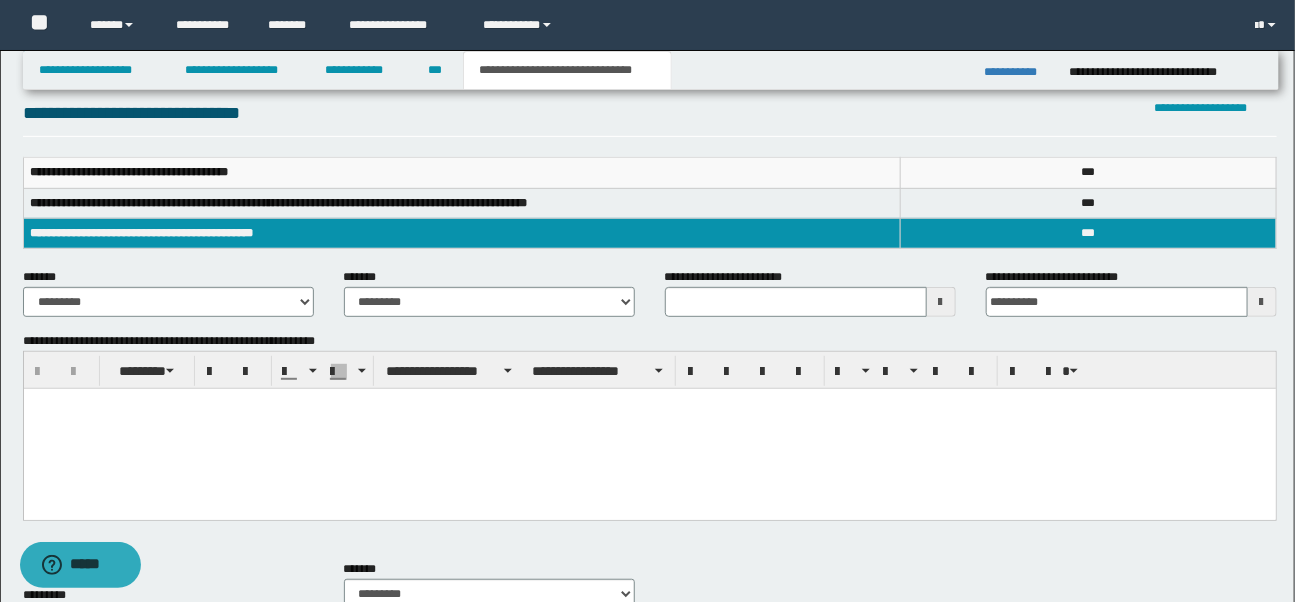 scroll, scrollTop: 236, scrollLeft: 0, axis: vertical 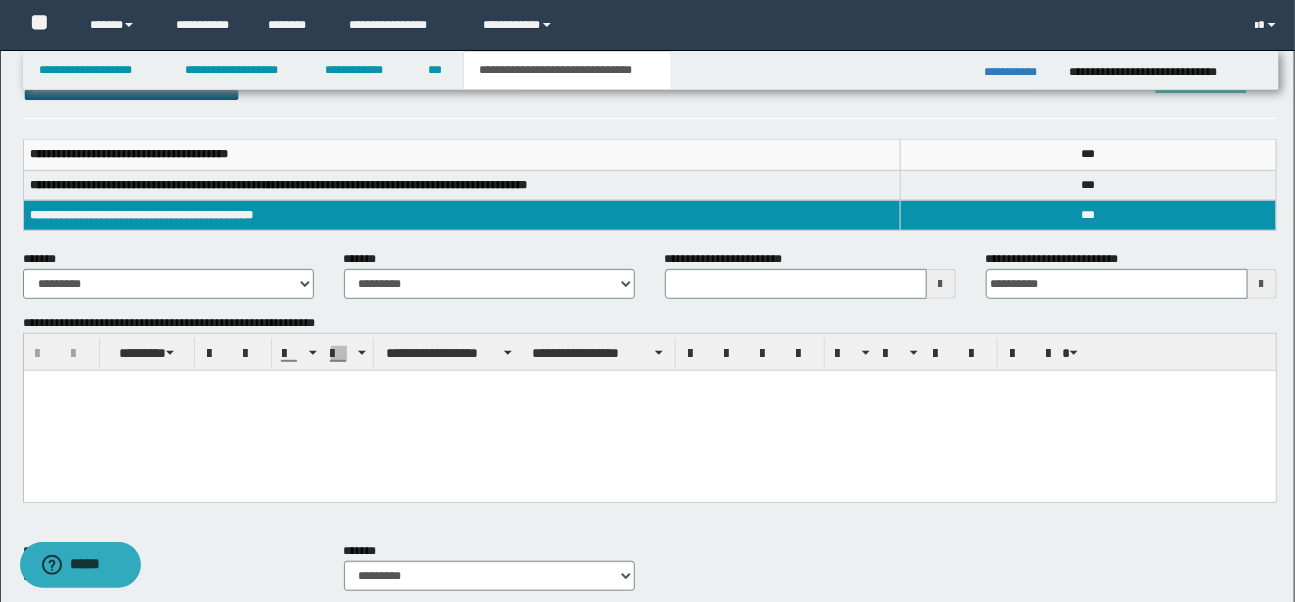 type 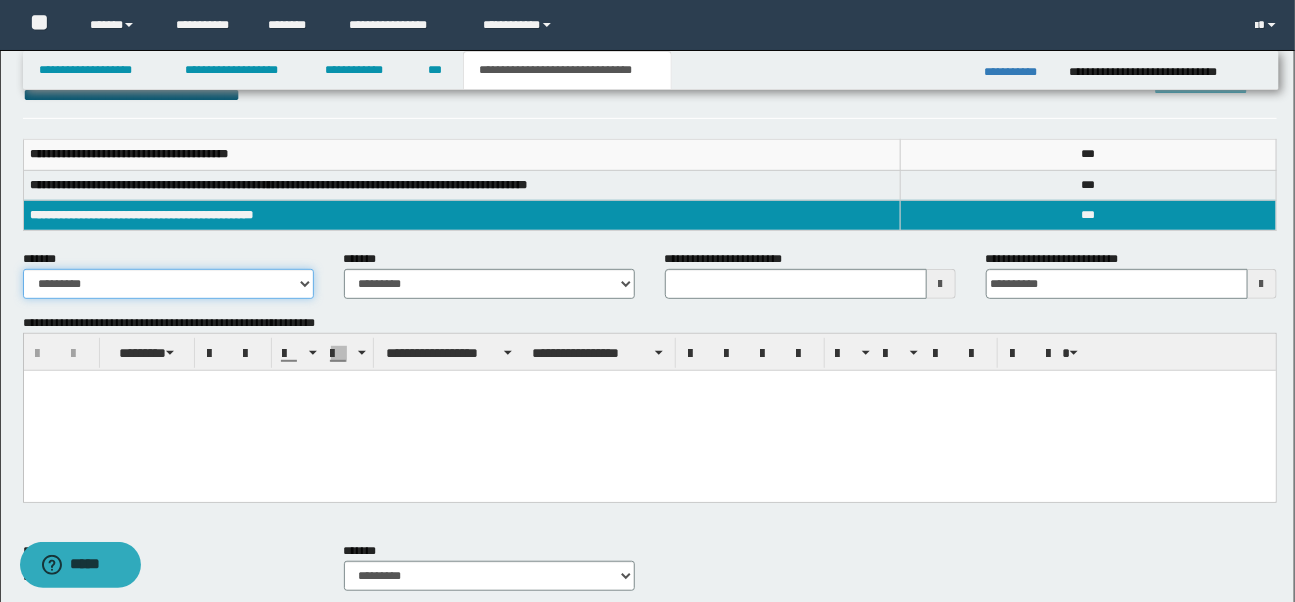 click on "**********" at bounding box center [168, 284] 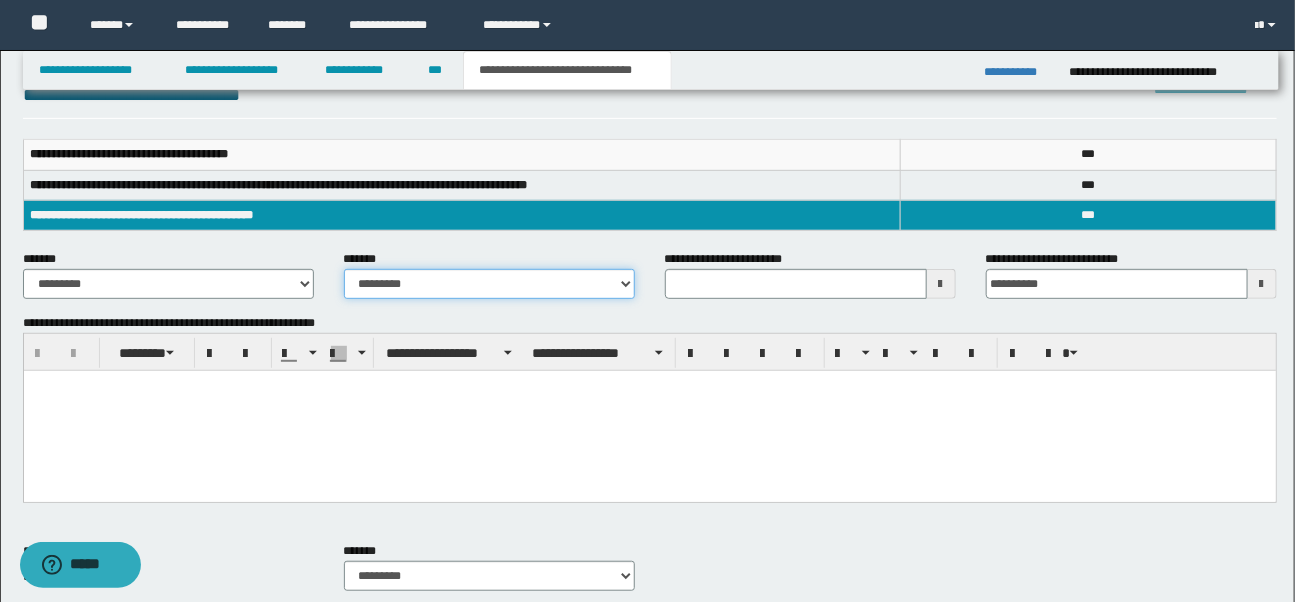 click on "**********" at bounding box center (489, 284) 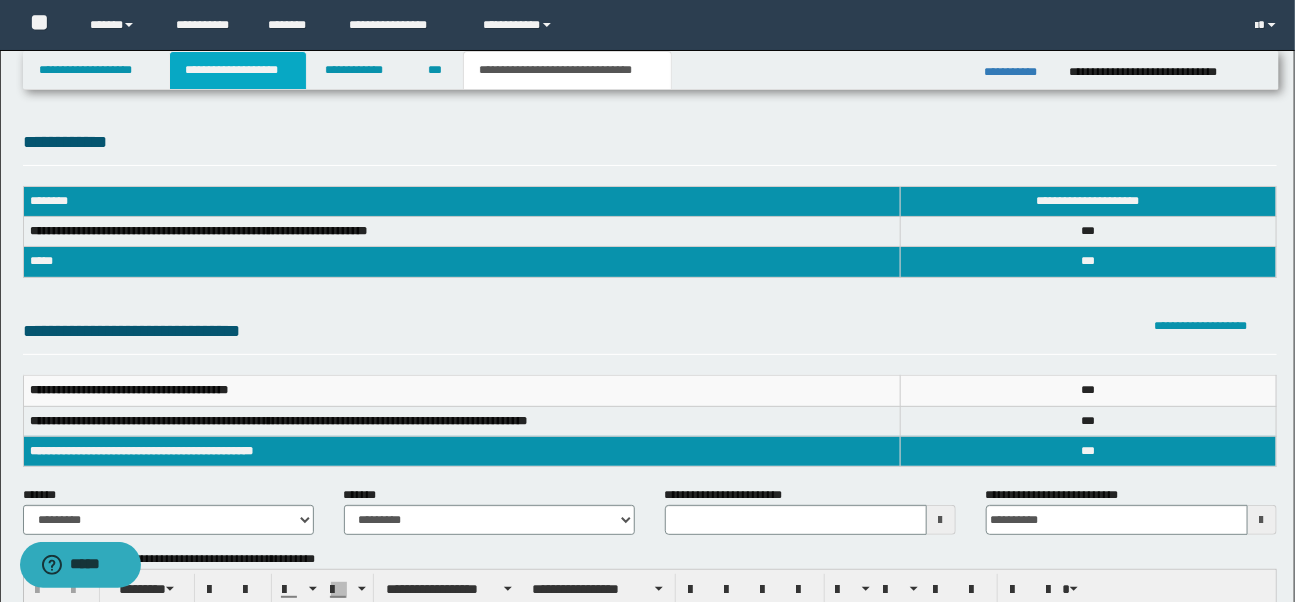 click on "**********" at bounding box center [238, 70] 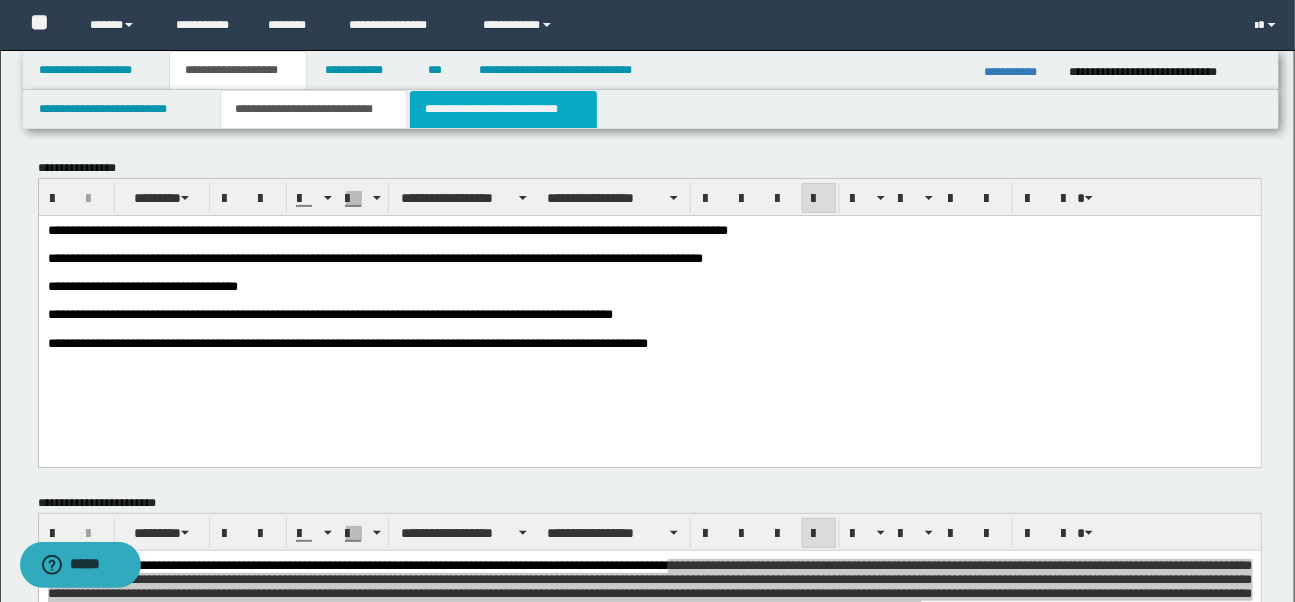 click on "**********" at bounding box center [503, 109] 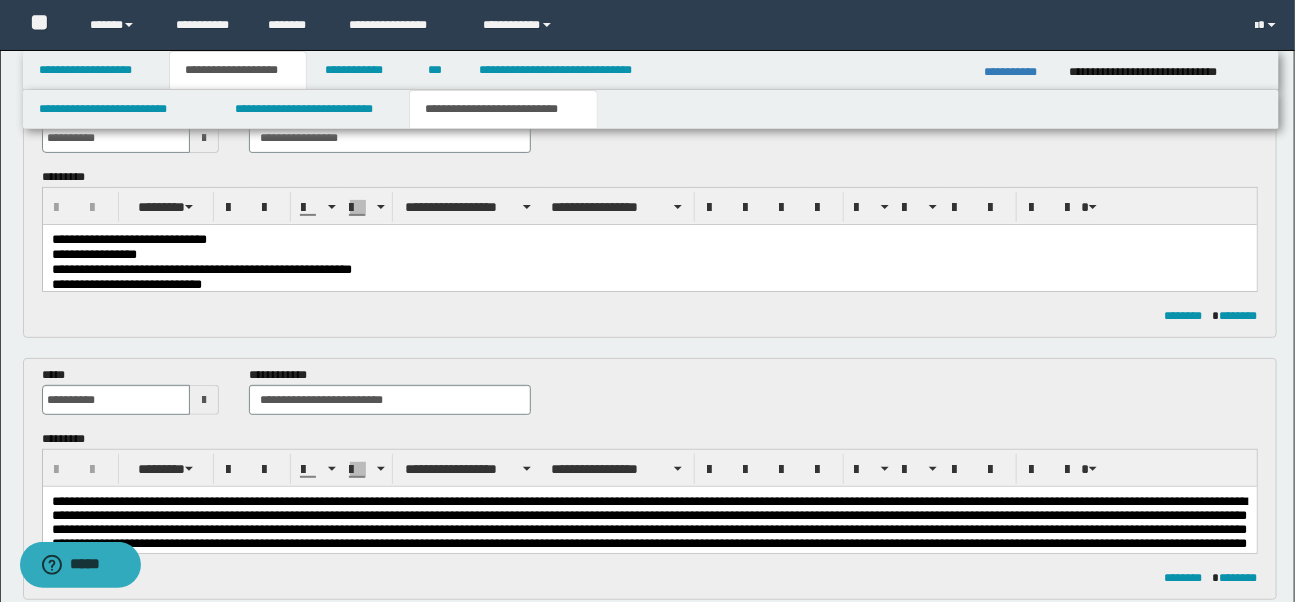 scroll, scrollTop: 0, scrollLeft: 0, axis: both 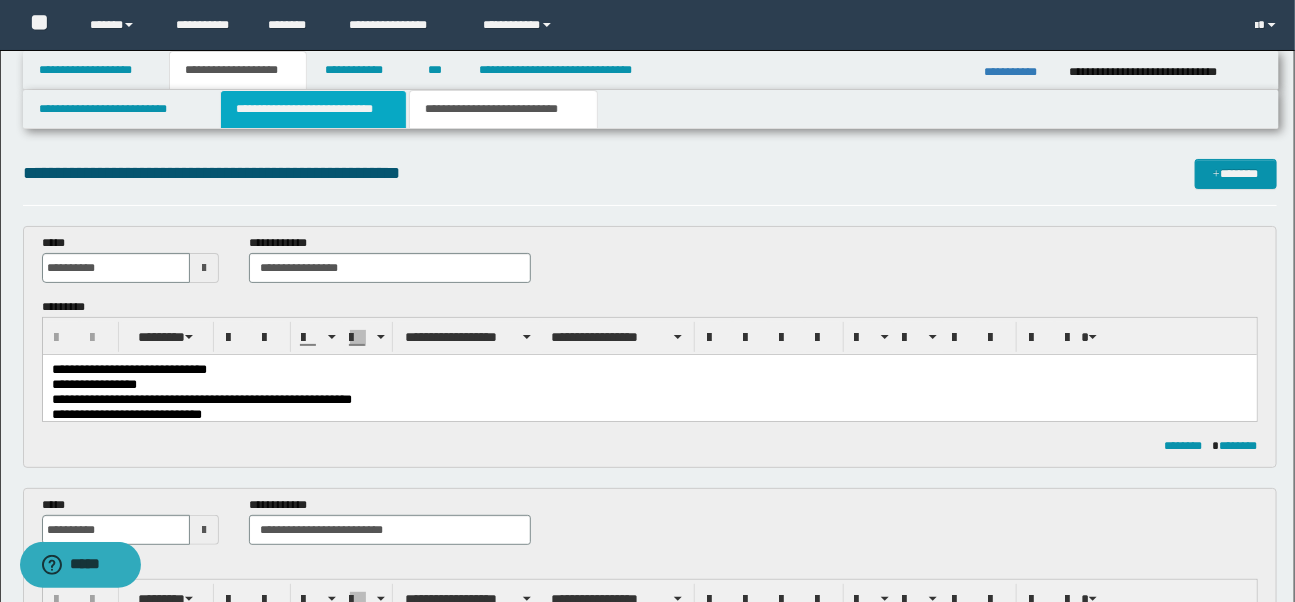click on "**********" at bounding box center [313, 109] 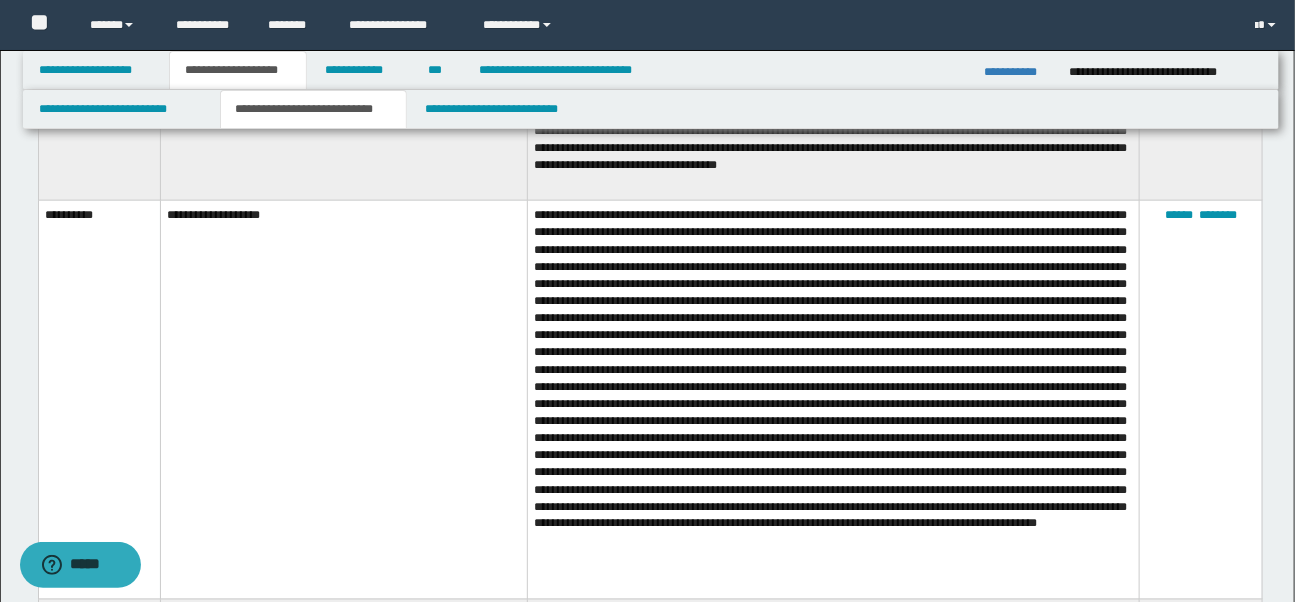 scroll, scrollTop: 912, scrollLeft: 0, axis: vertical 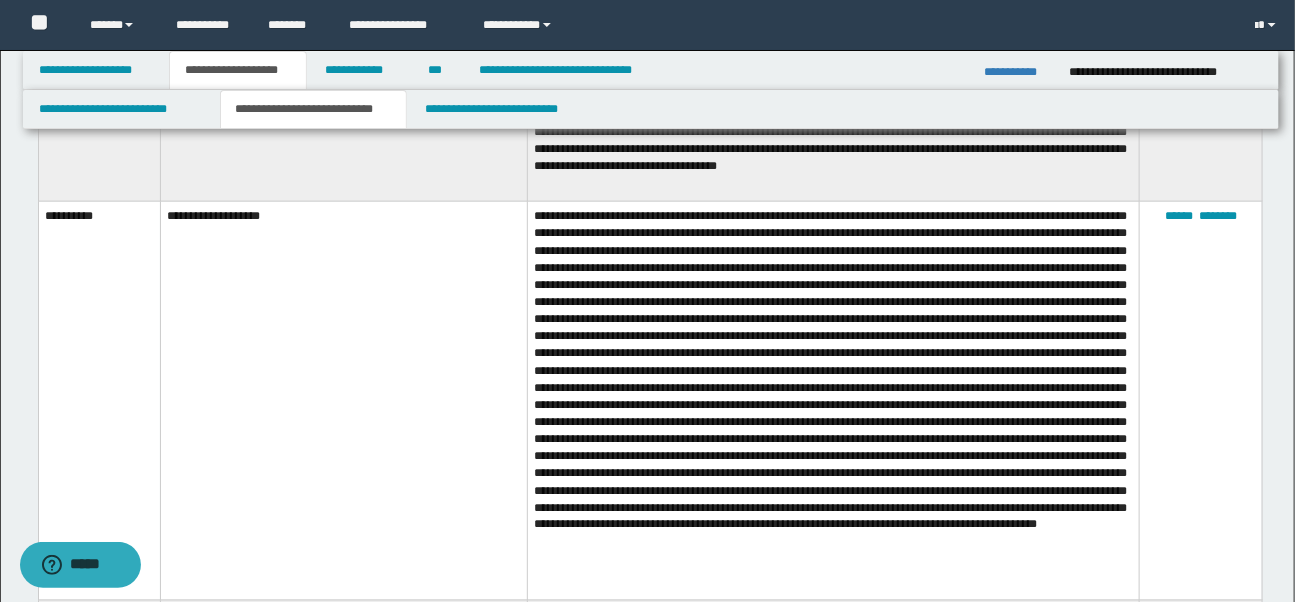 click at bounding box center (834, 401) 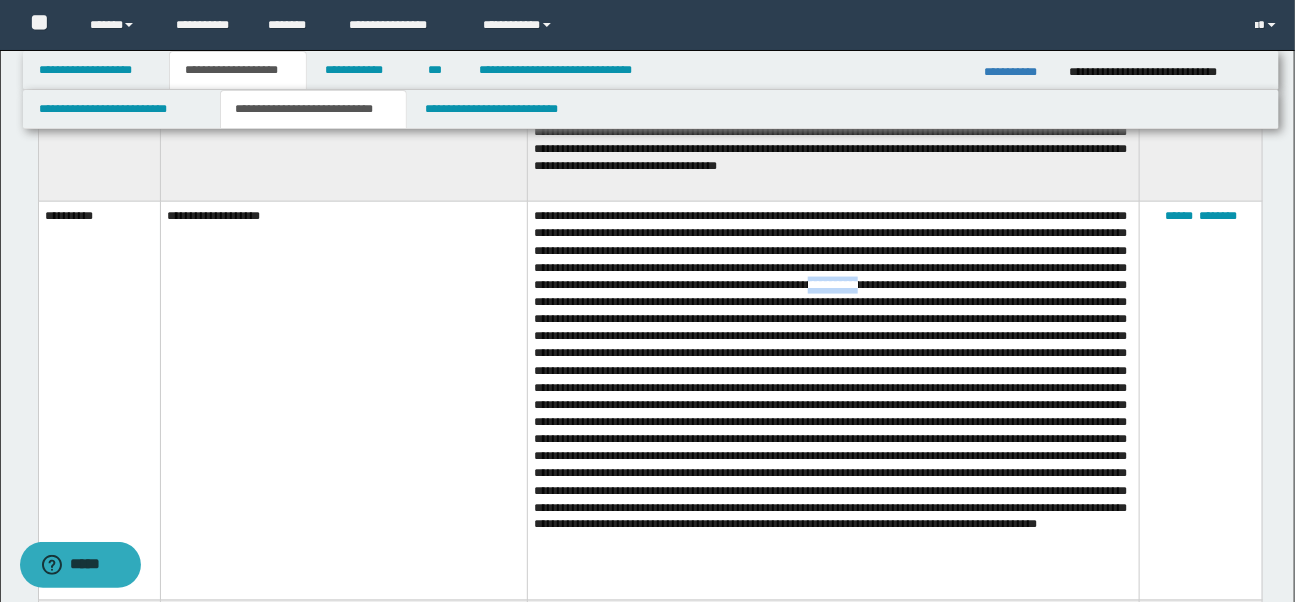 drag, startPoint x: 737, startPoint y: 299, endPoint x: 801, endPoint y: 298, distance: 64.00781 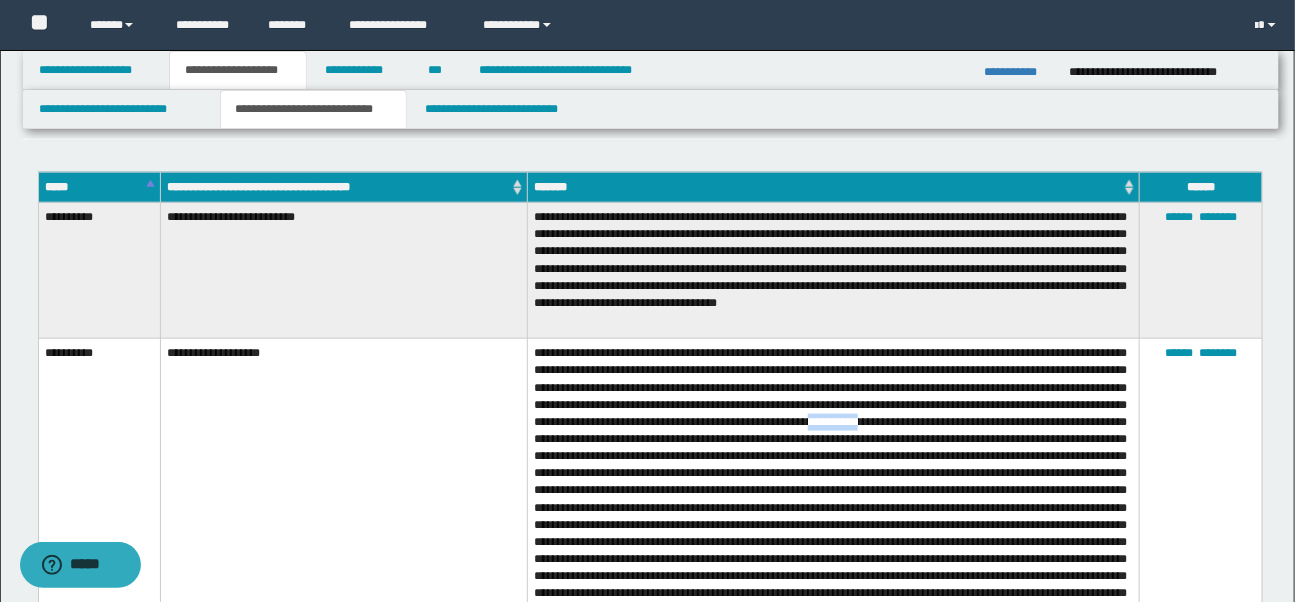 scroll, scrollTop: 776, scrollLeft: 0, axis: vertical 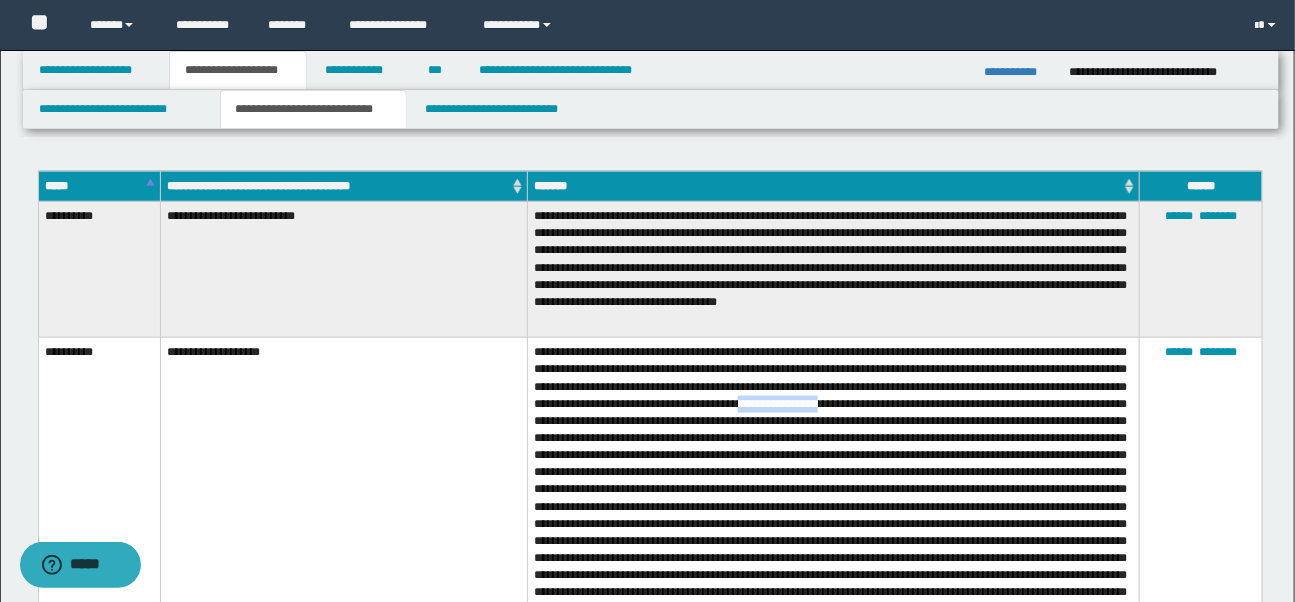 drag, startPoint x: 538, startPoint y: 417, endPoint x: 639, endPoint y: 413, distance: 101.07918 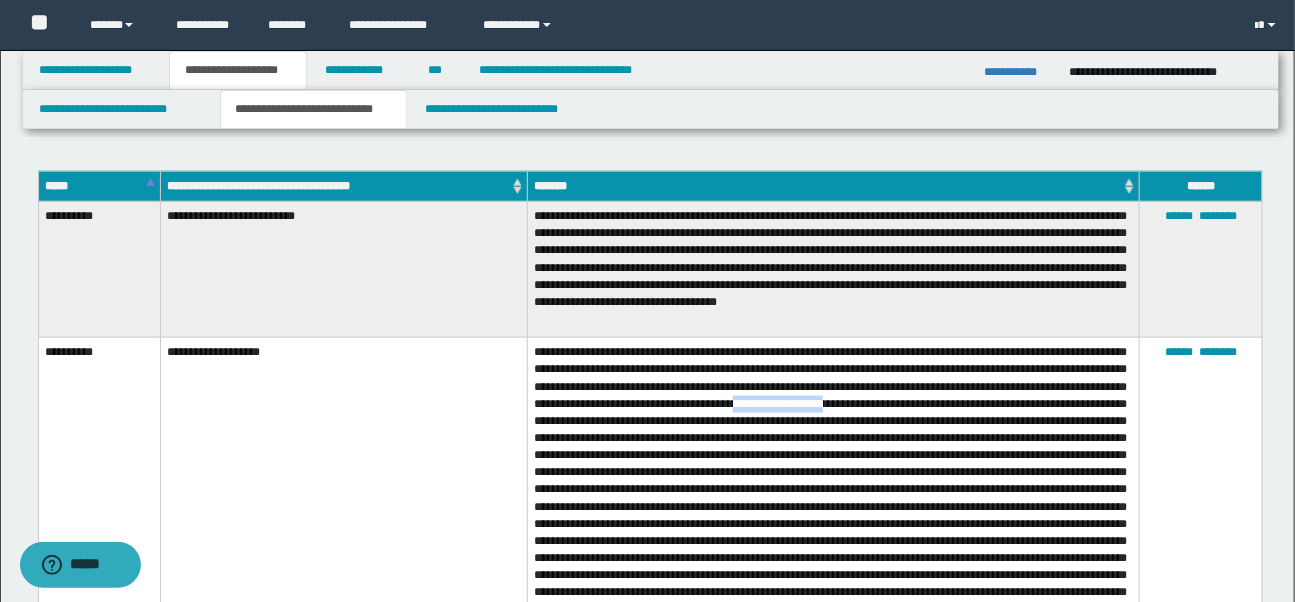 drag, startPoint x: 534, startPoint y: 415, endPoint x: 645, endPoint y: 413, distance: 111.01801 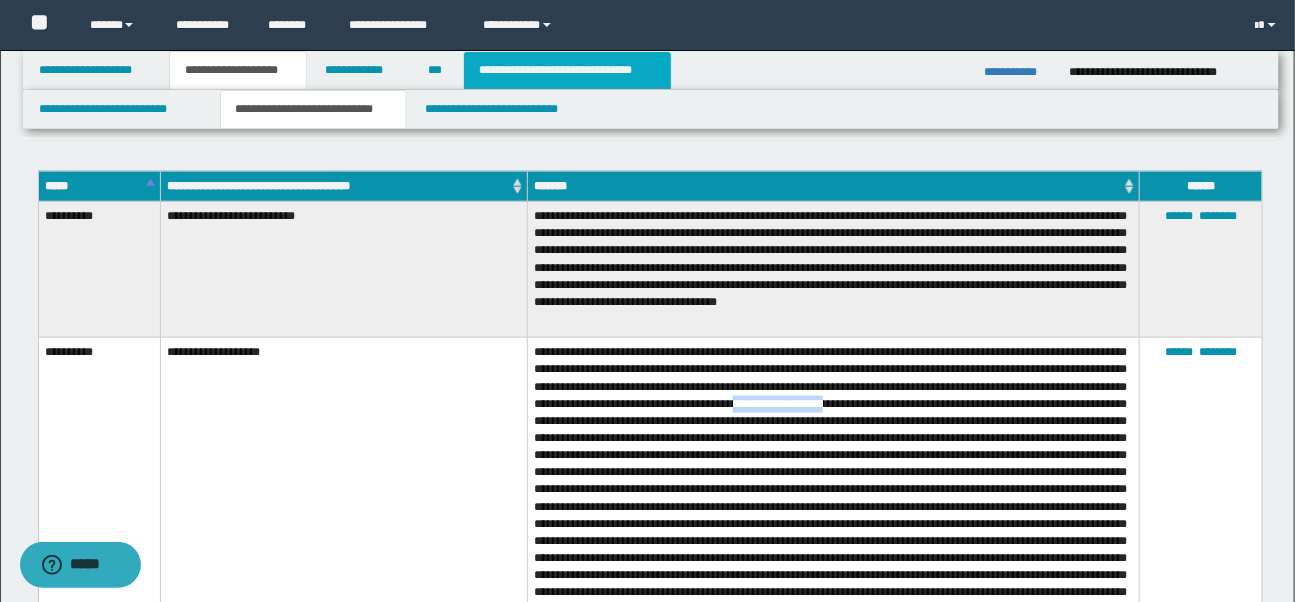 click on "**********" at bounding box center (567, 70) 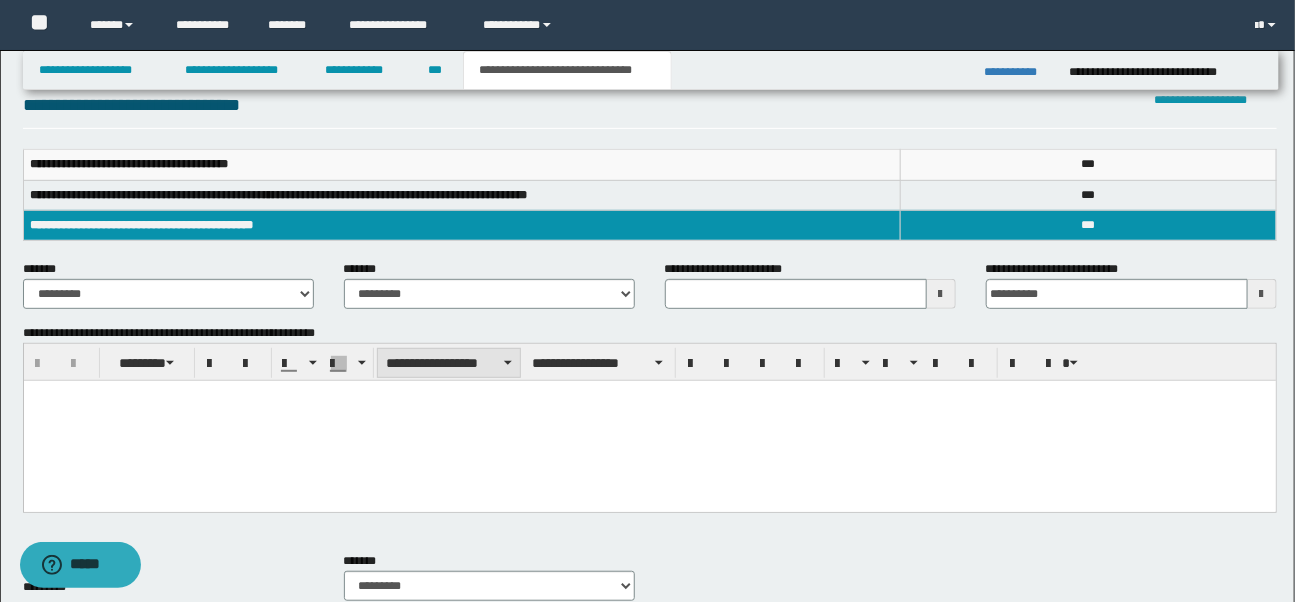 scroll, scrollTop: 225, scrollLeft: 0, axis: vertical 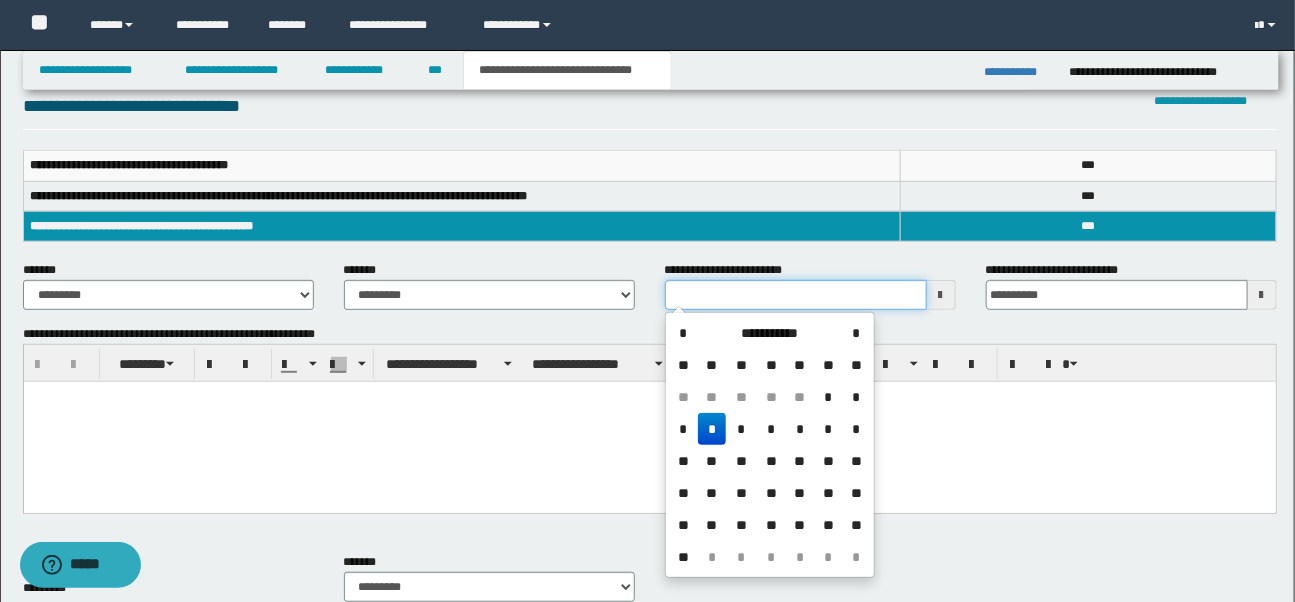 drag, startPoint x: 672, startPoint y: 295, endPoint x: 774, endPoint y: 298, distance: 102.044106 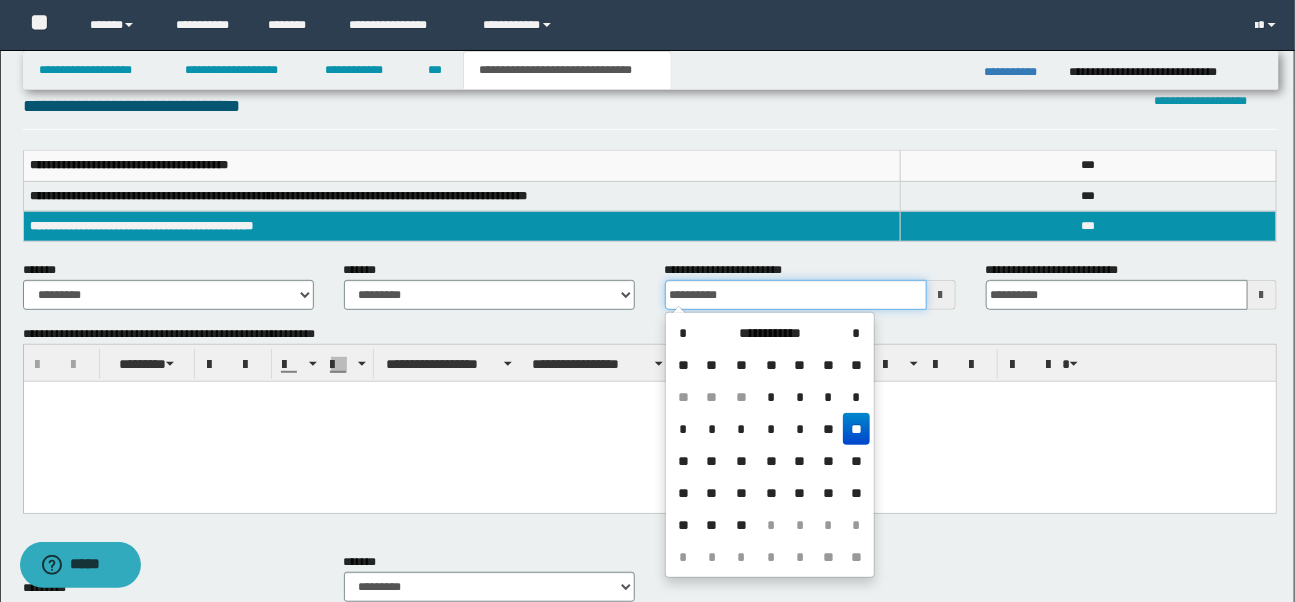 click on "**********" at bounding box center [796, 295] 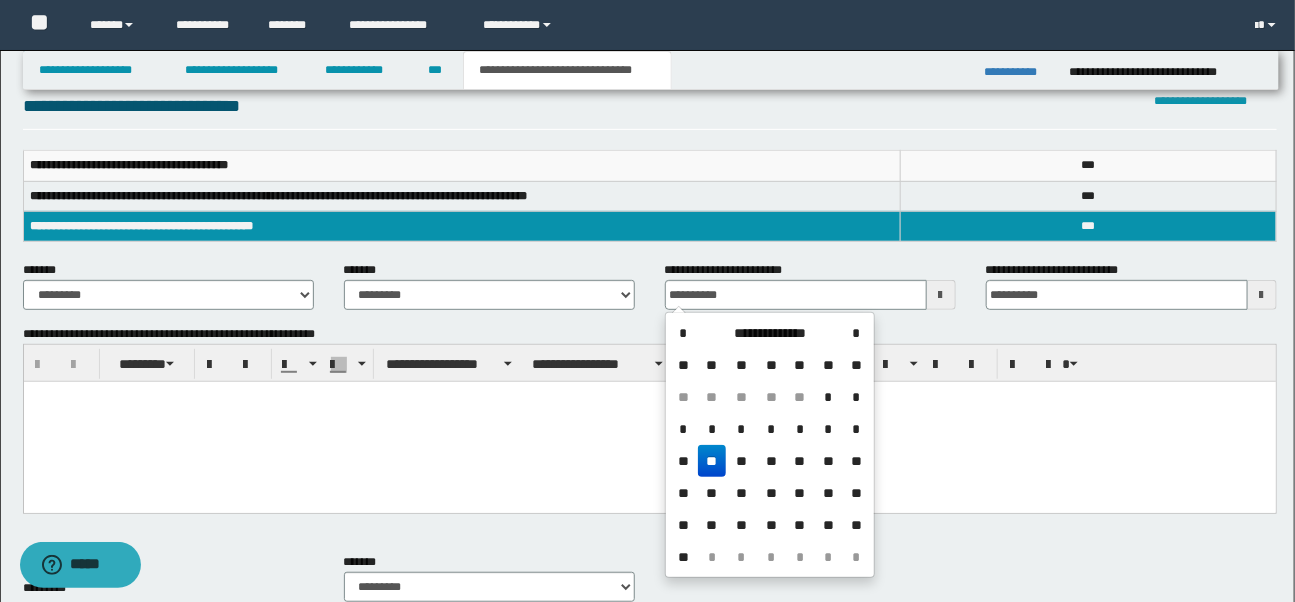 click at bounding box center [649, 421] 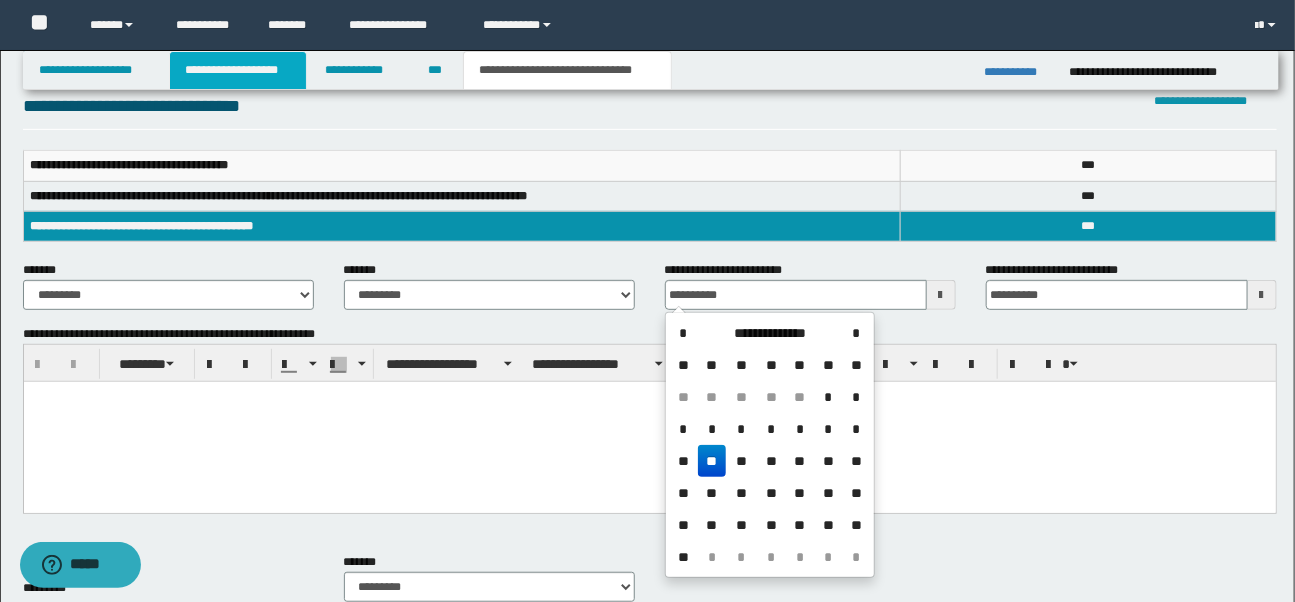 click on "**********" at bounding box center [238, 70] 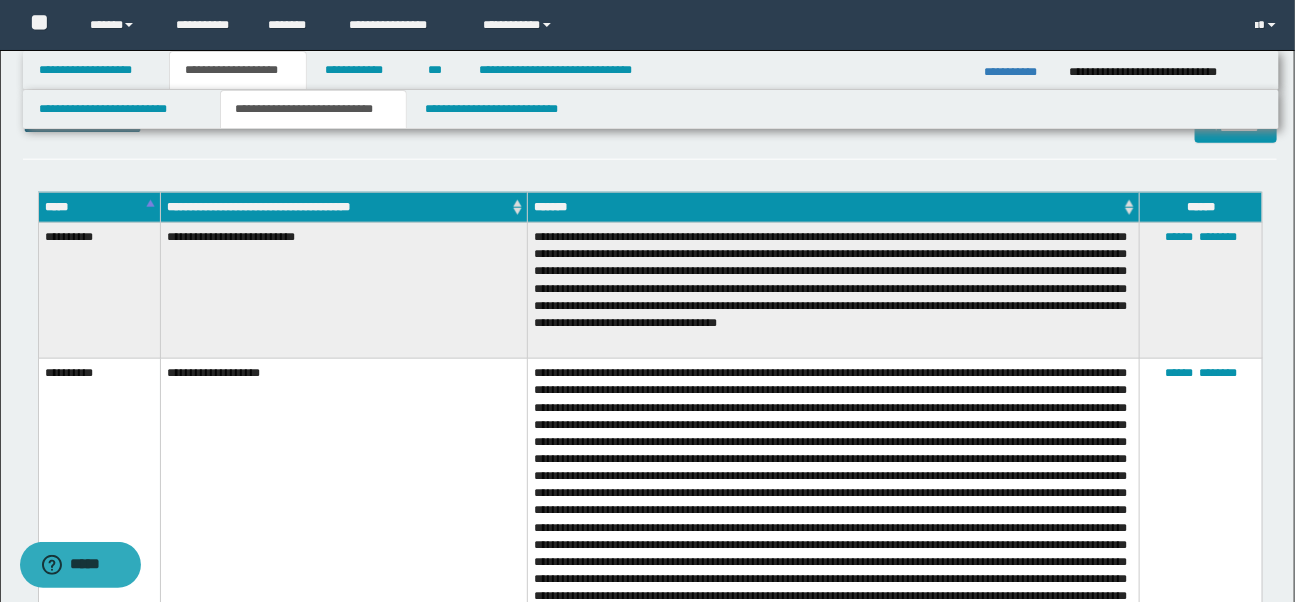 scroll, scrollTop: 759, scrollLeft: 0, axis: vertical 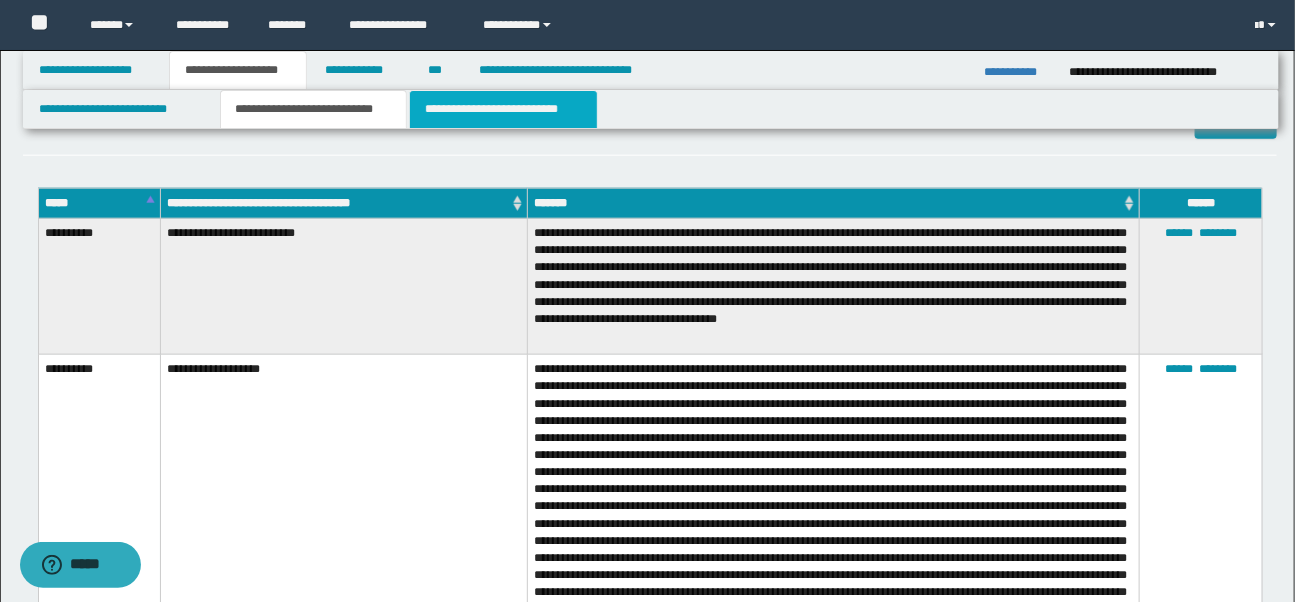 click on "**********" at bounding box center (503, 109) 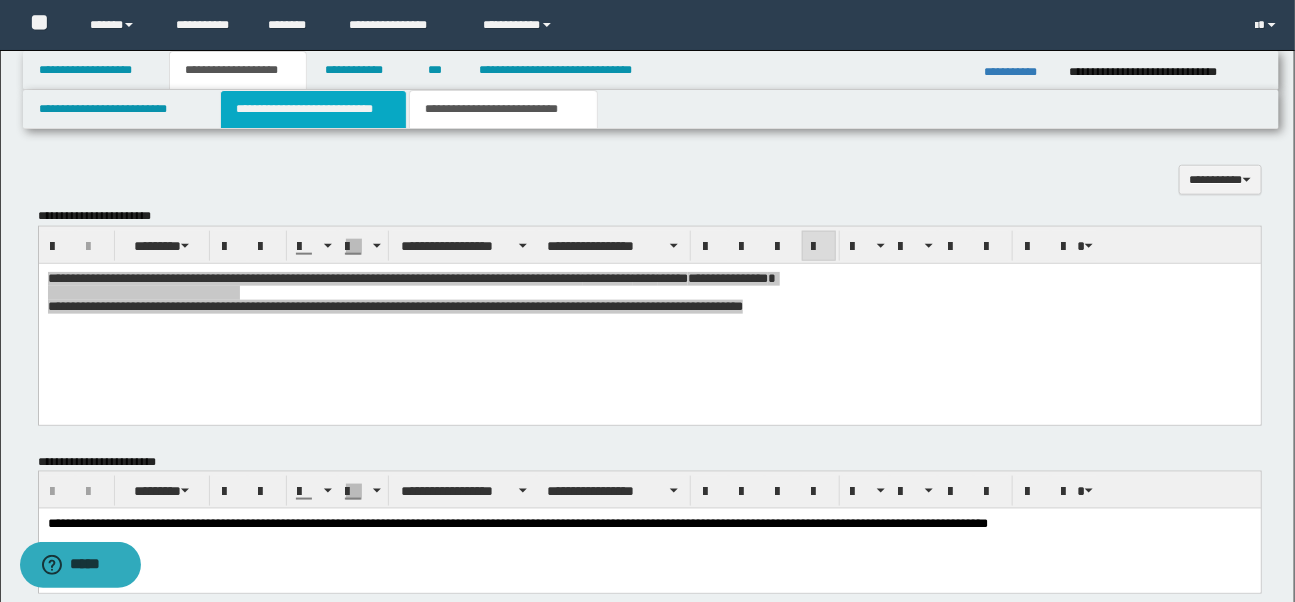 click on "**********" at bounding box center (313, 109) 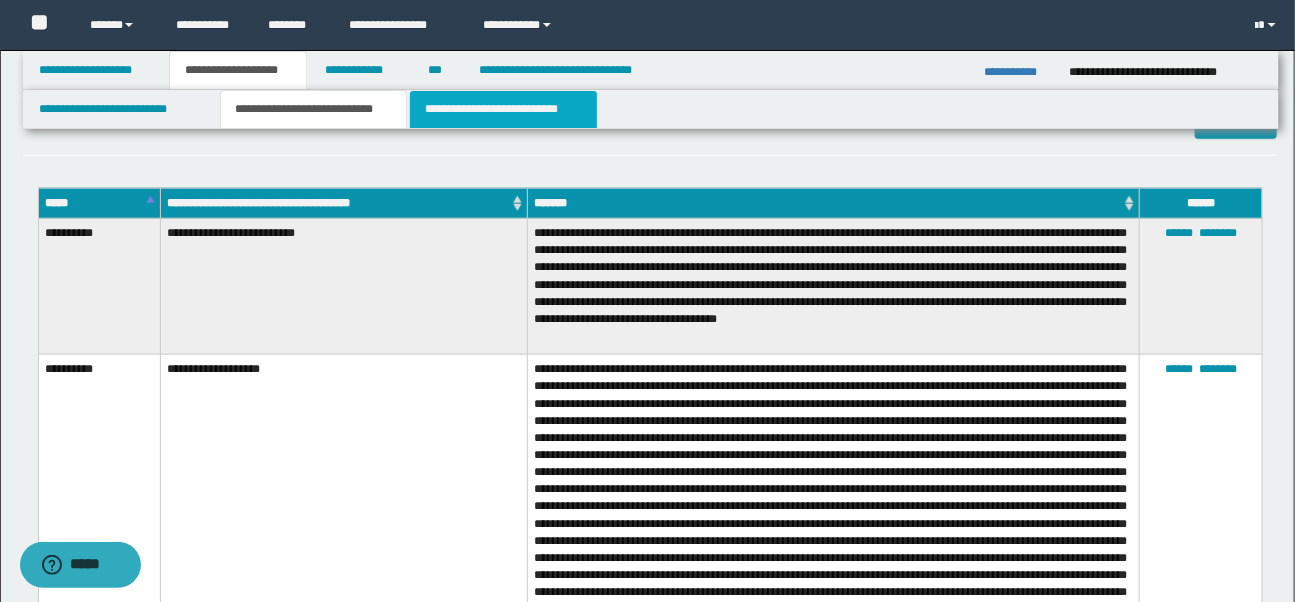 click on "**********" at bounding box center (503, 109) 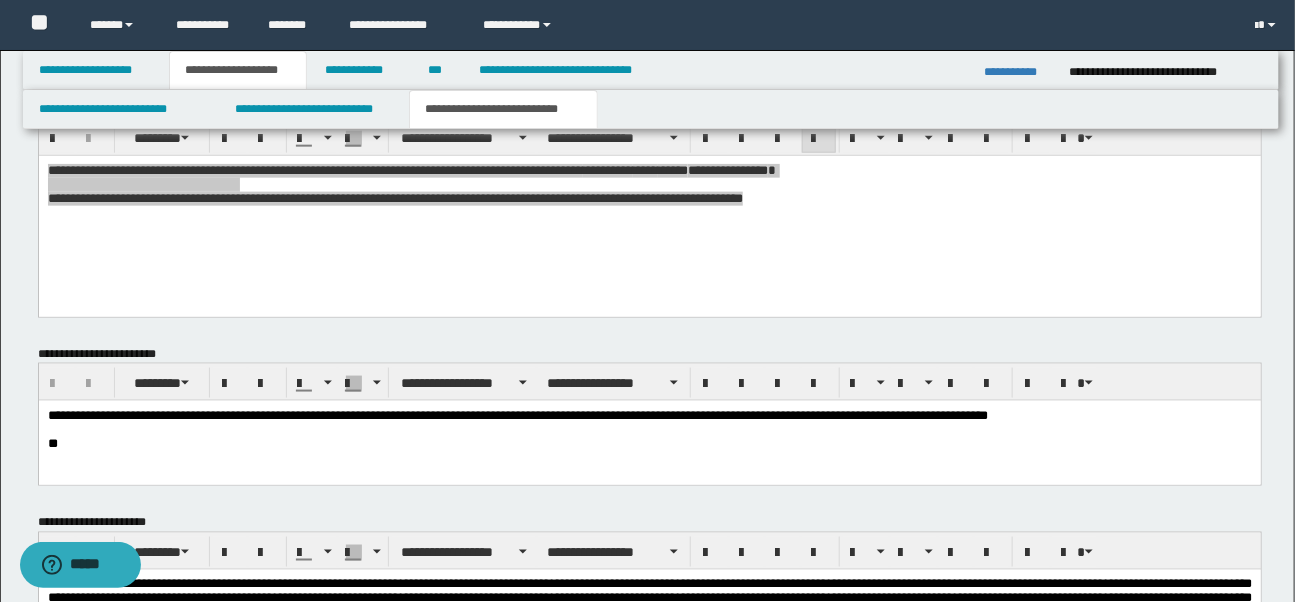scroll, scrollTop: 866, scrollLeft: 0, axis: vertical 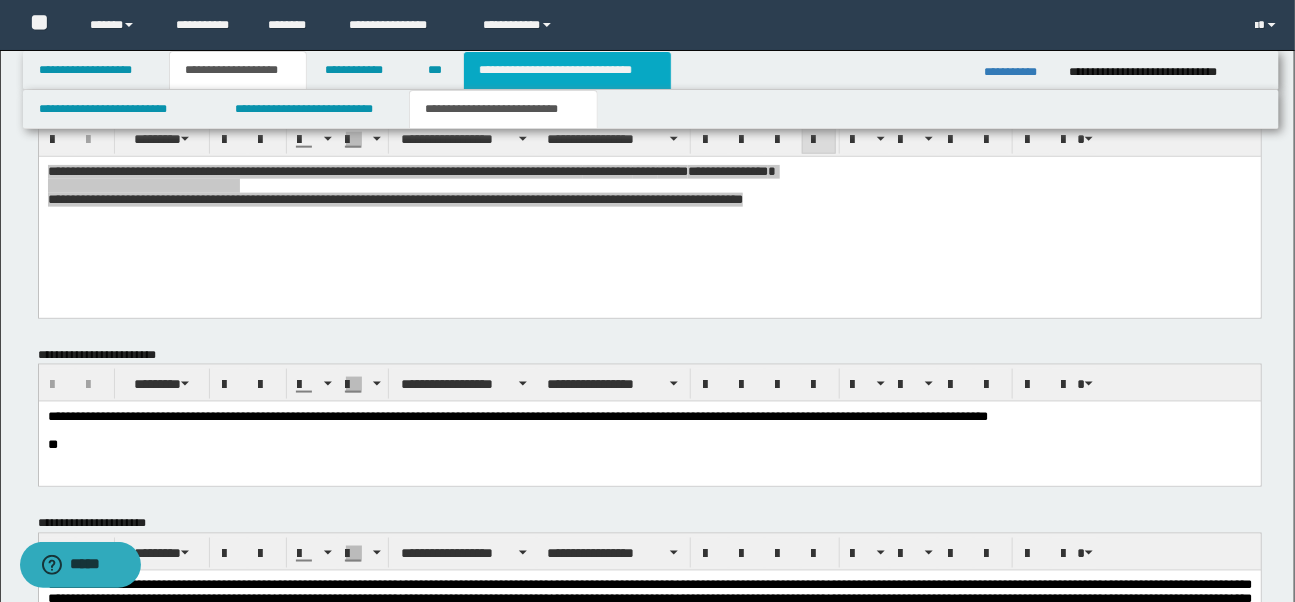 click on "**********" at bounding box center (567, 70) 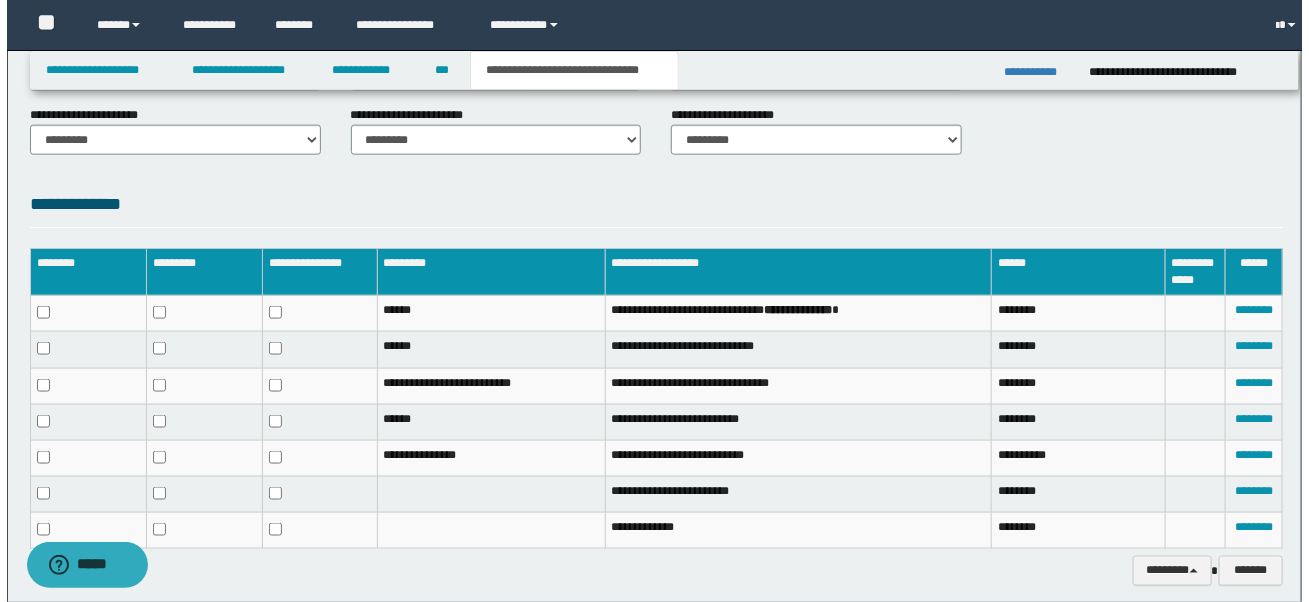 scroll, scrollTop: 835, scrollLeft: 0, axis: vertical 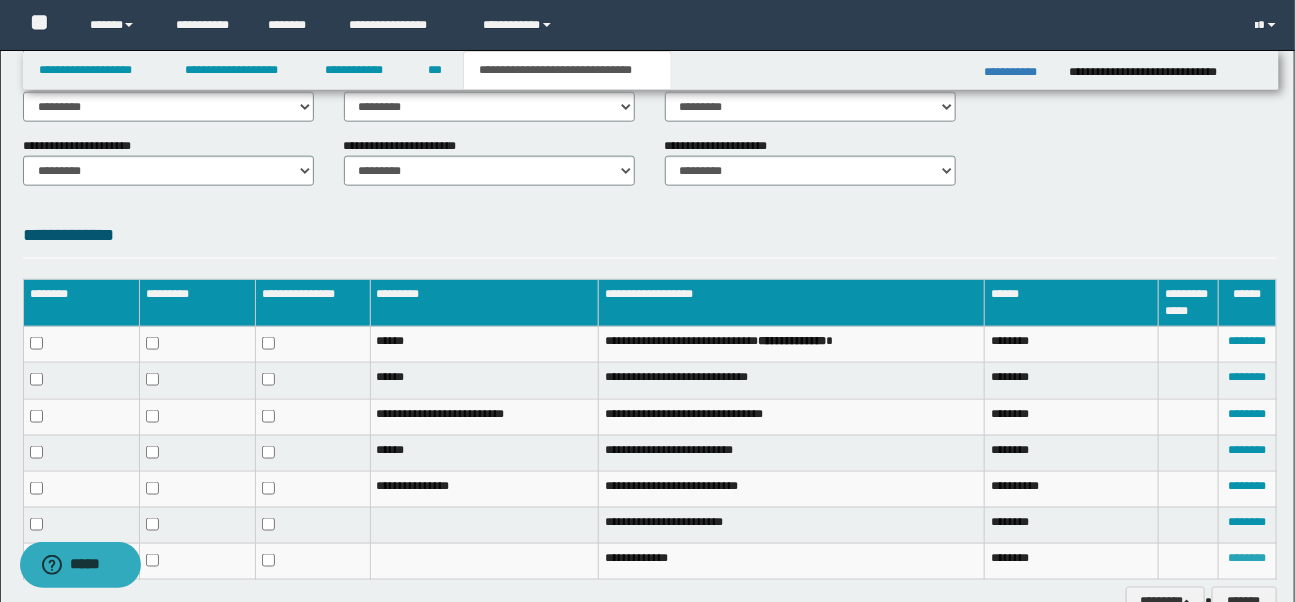 click on "********" at bounding box center [1247, 558] 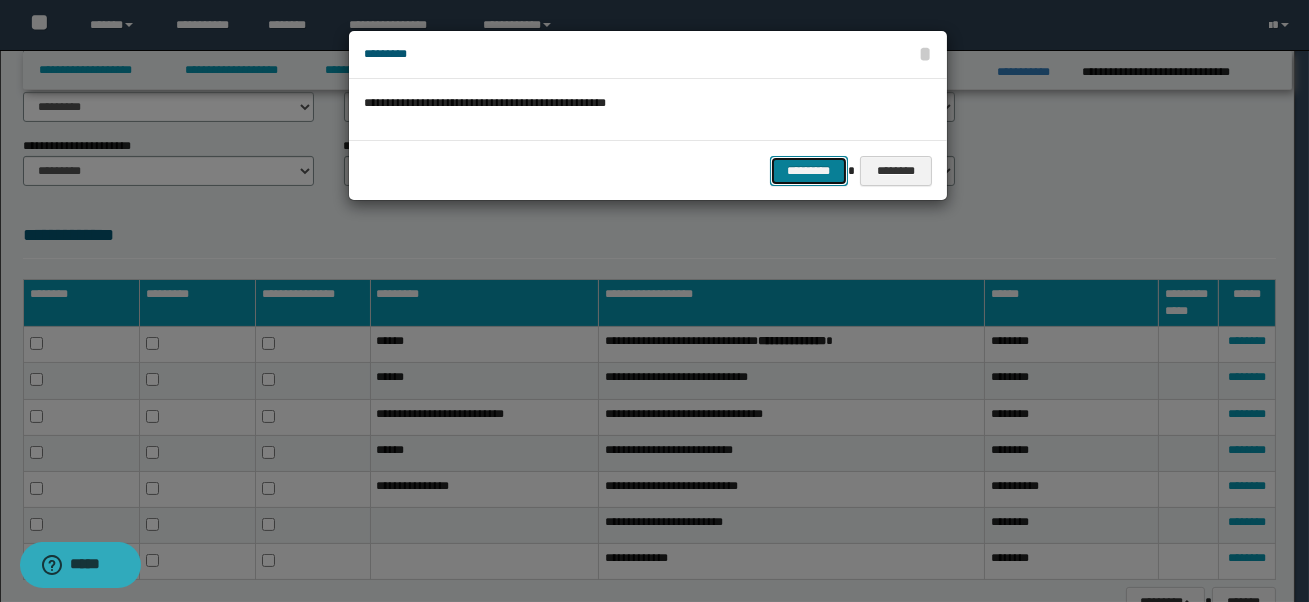click on "*********" at bounding box center (809, 171) 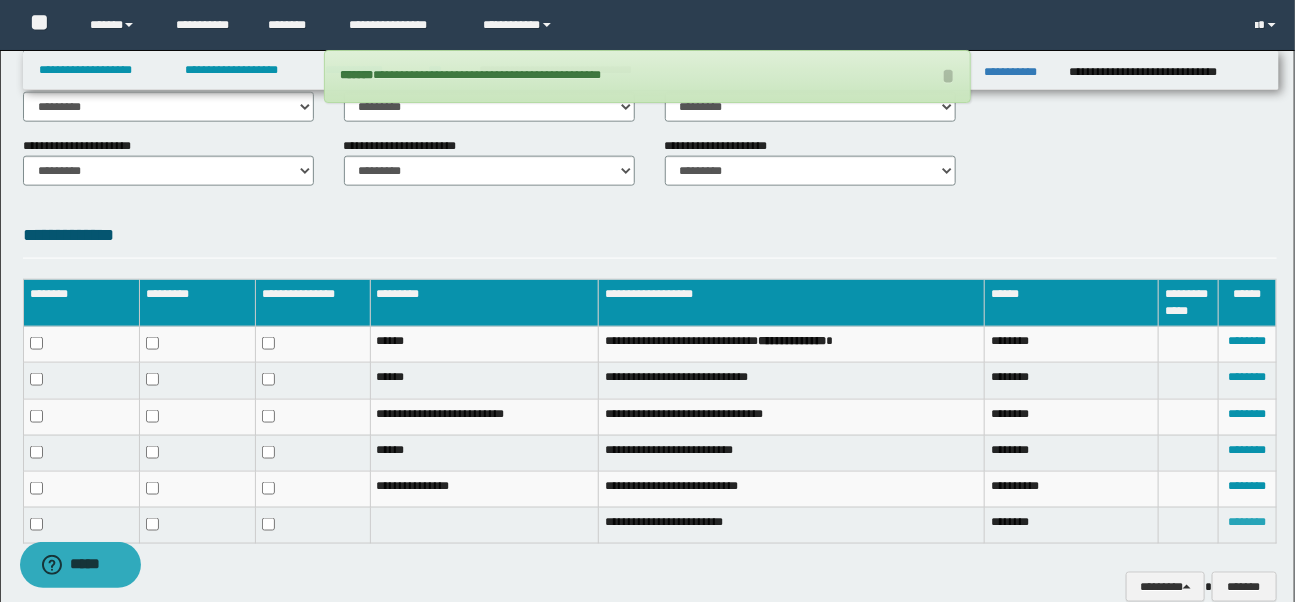 click on "********" at bounding box center [1247, 522] 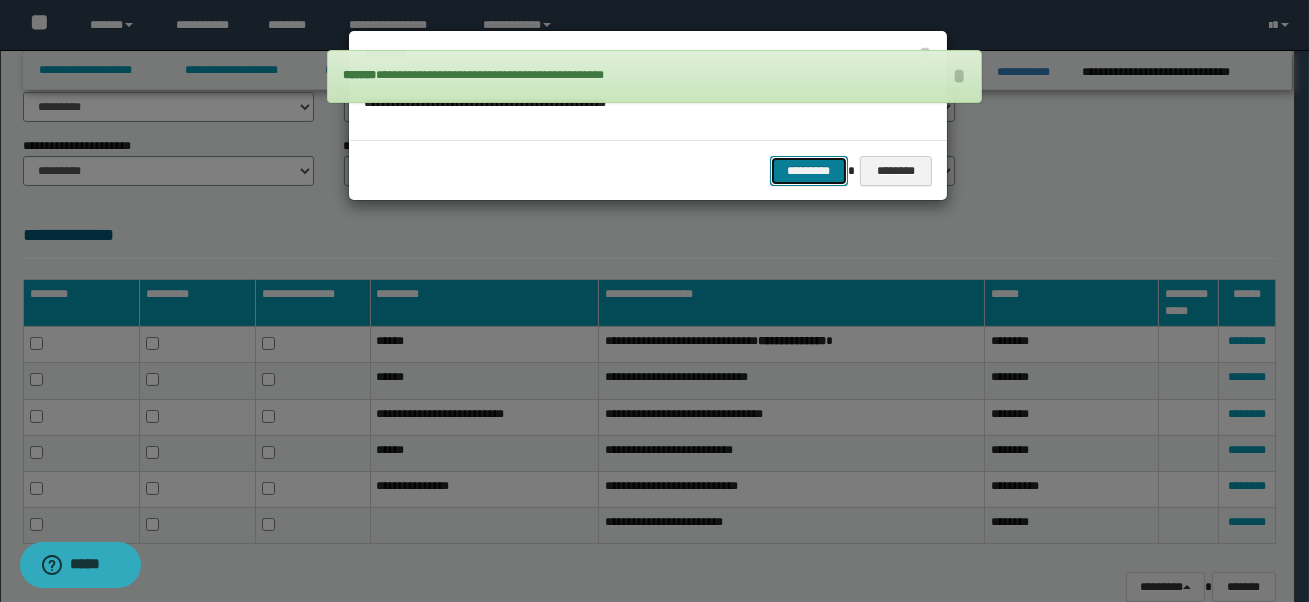 click on "*********" at bounding box center (809, 171) 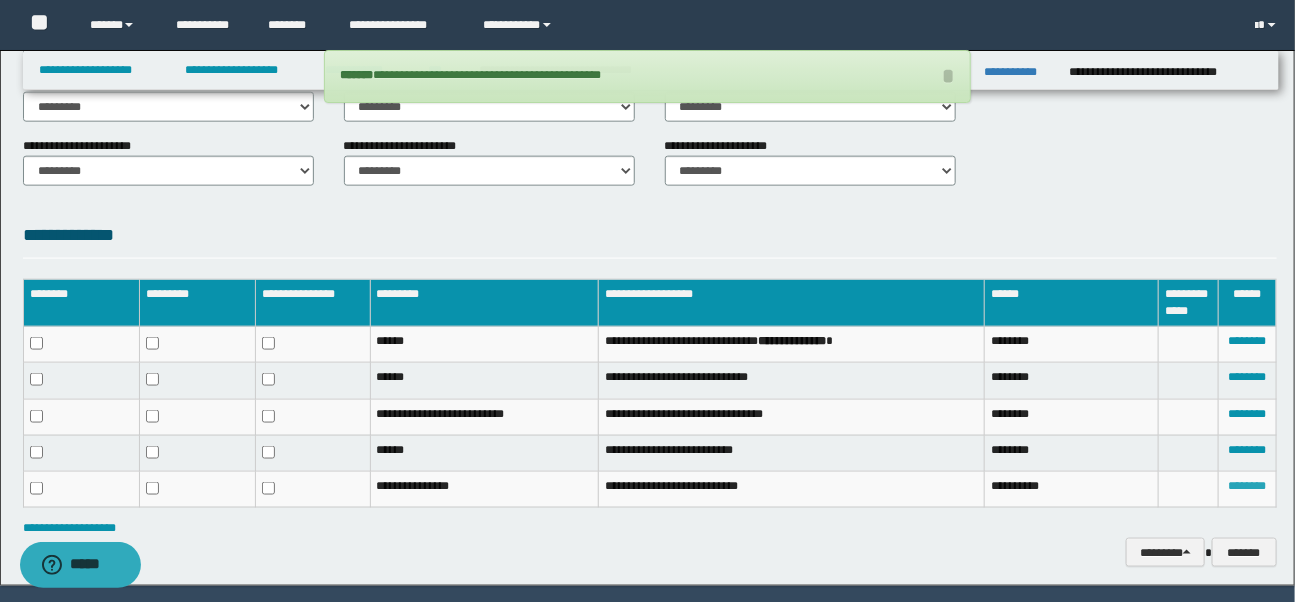 click on "********" at bounding box center [1247, 486] 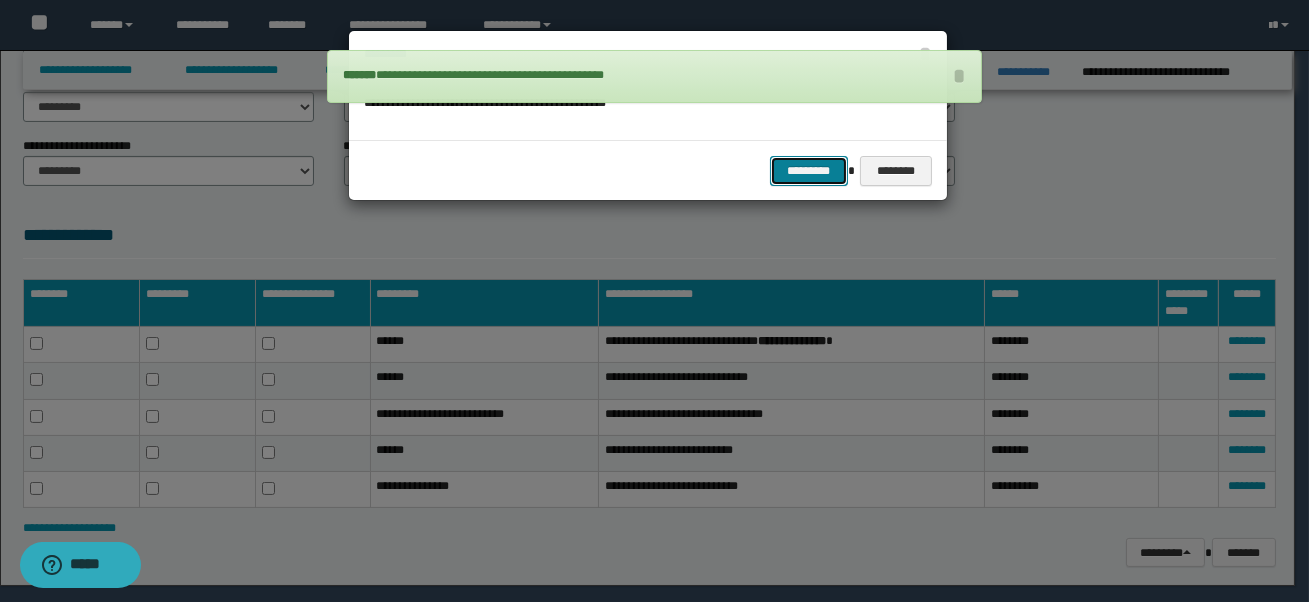 click on "*********" at bounding box center [809, 171] 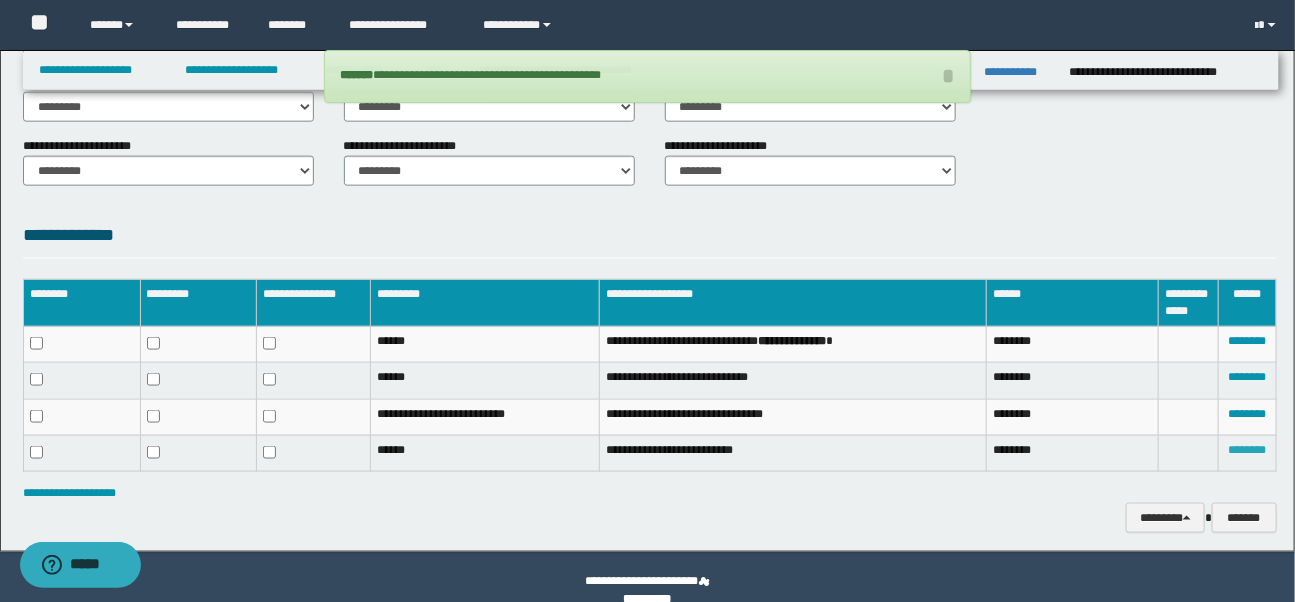 click on "********" at bounding box center (1247, 450) 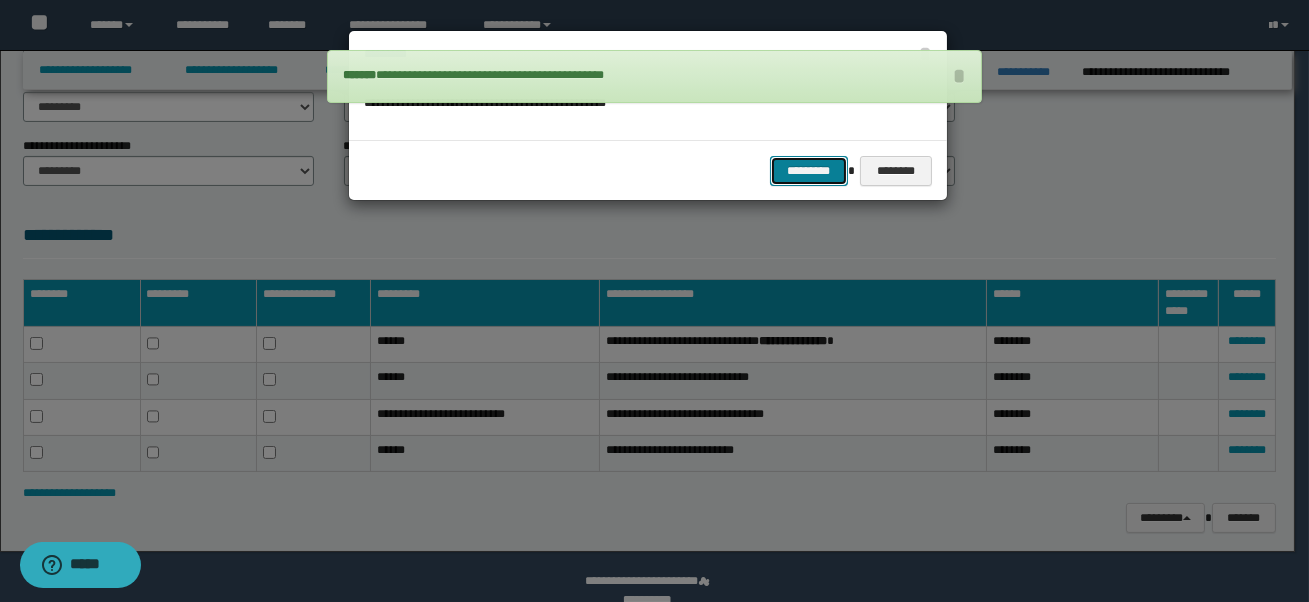 click on "*********" at bounding box center [809, 171] 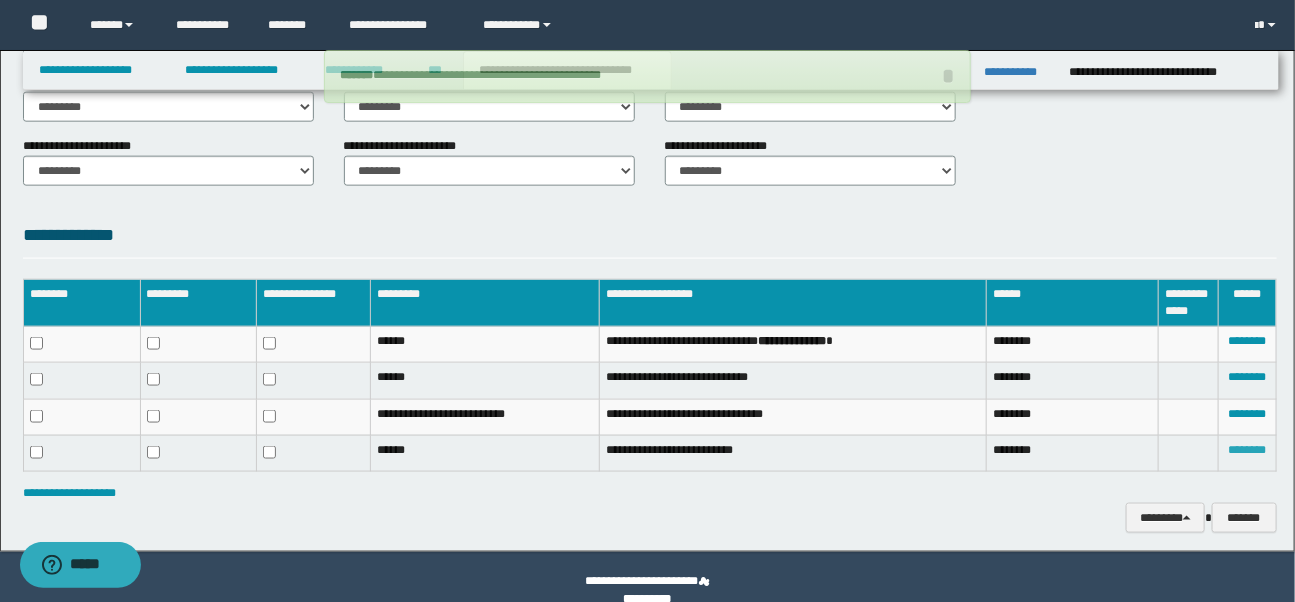 click on "********" at bounding box center [1247, 450] 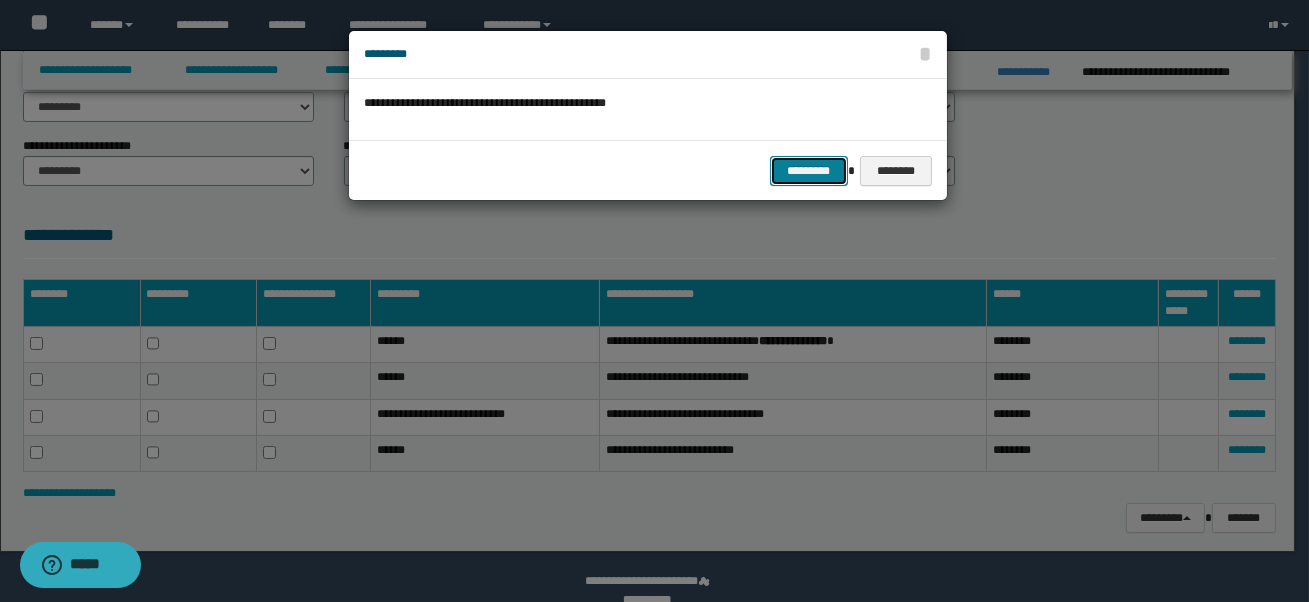 click on "*********" at bounding box center [809, 171] 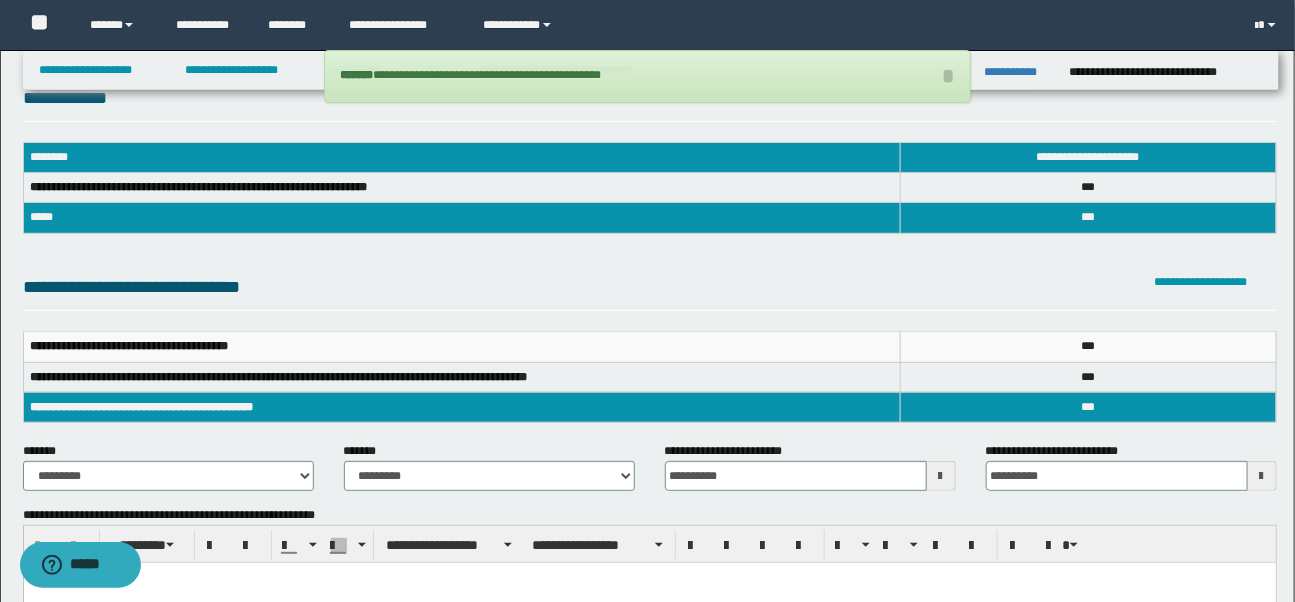 scroll, scrollTop: 173, scrollLeft: 0, axis: vertical 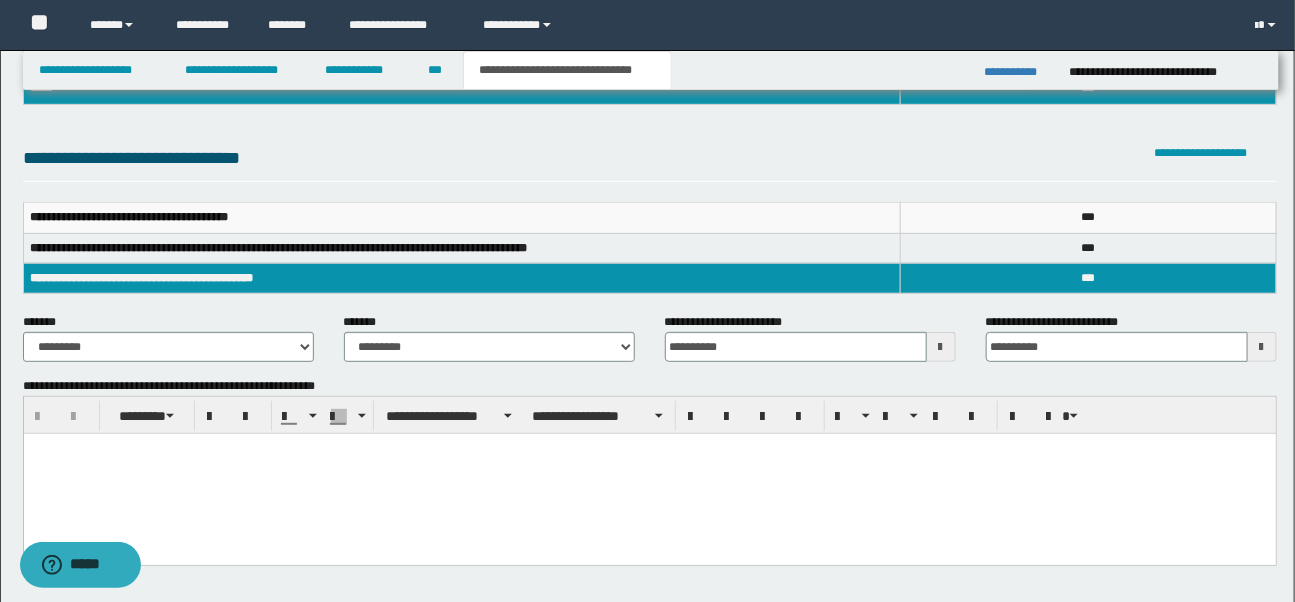 click at bounding box center (649, 473) 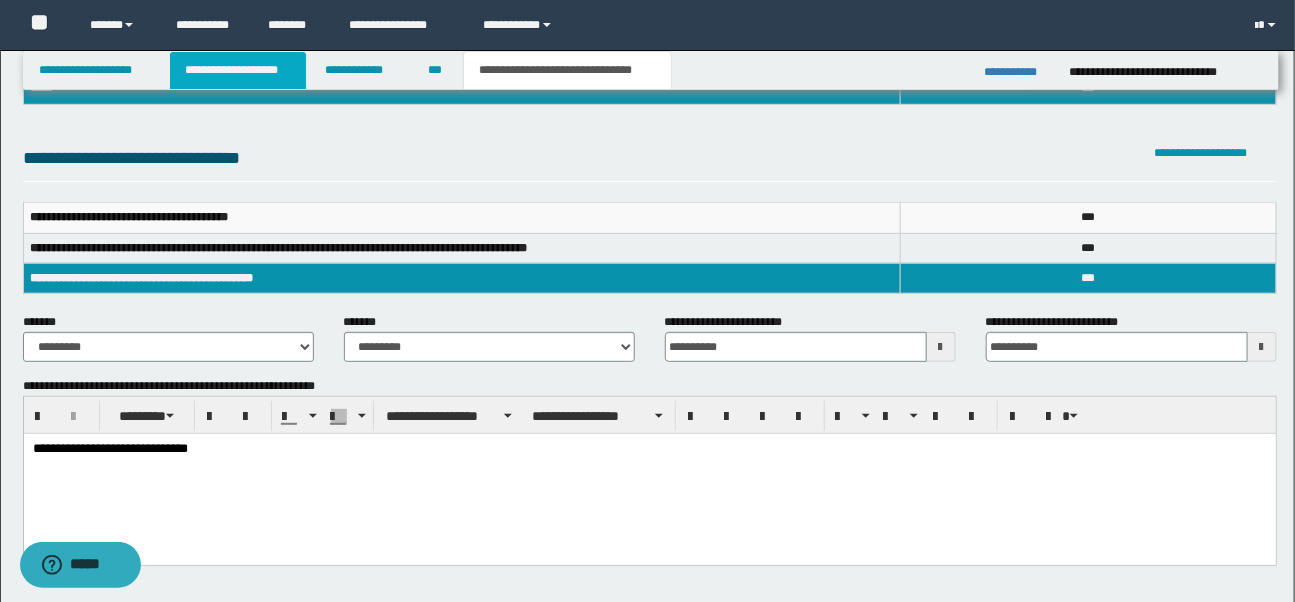 click on "**********" at bounding box center (238, 70) 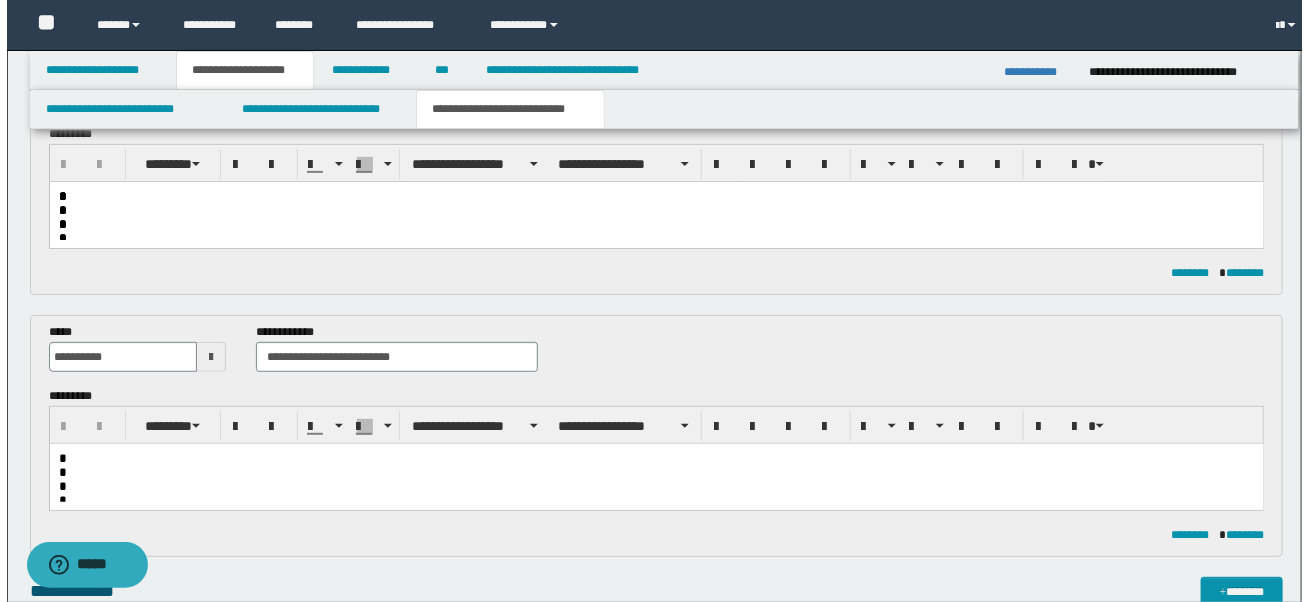 scroll, scrollTop: 204, scrollLeft: 0, axis: vertical 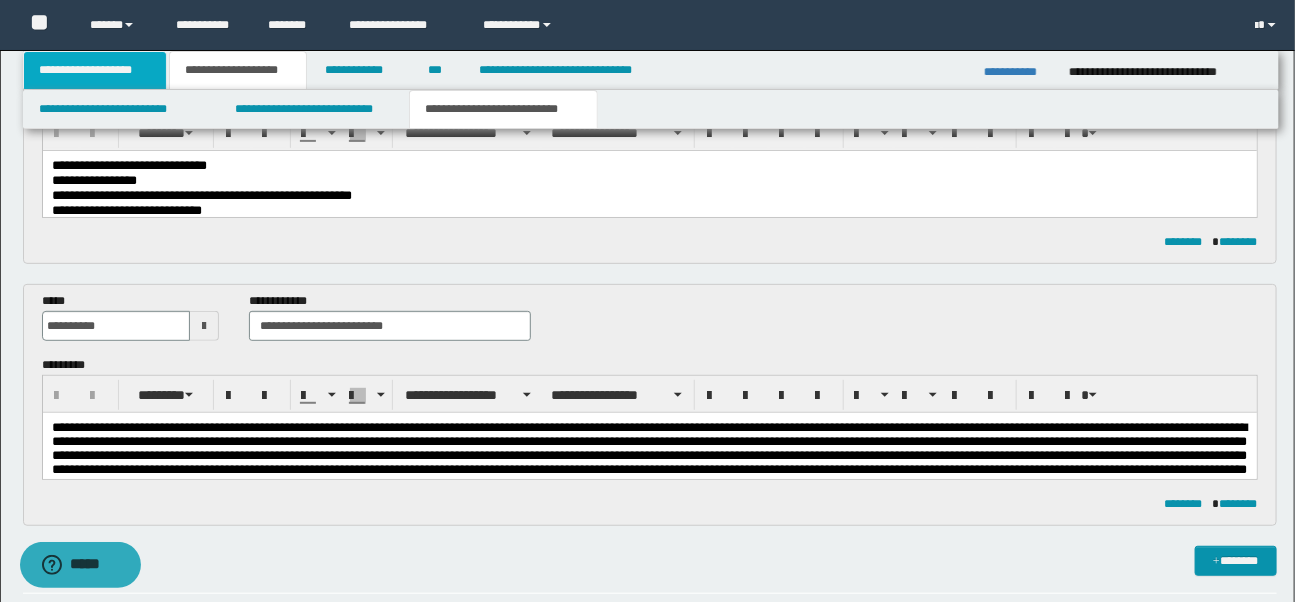 click on "**********" at bounding box center (95, 70) 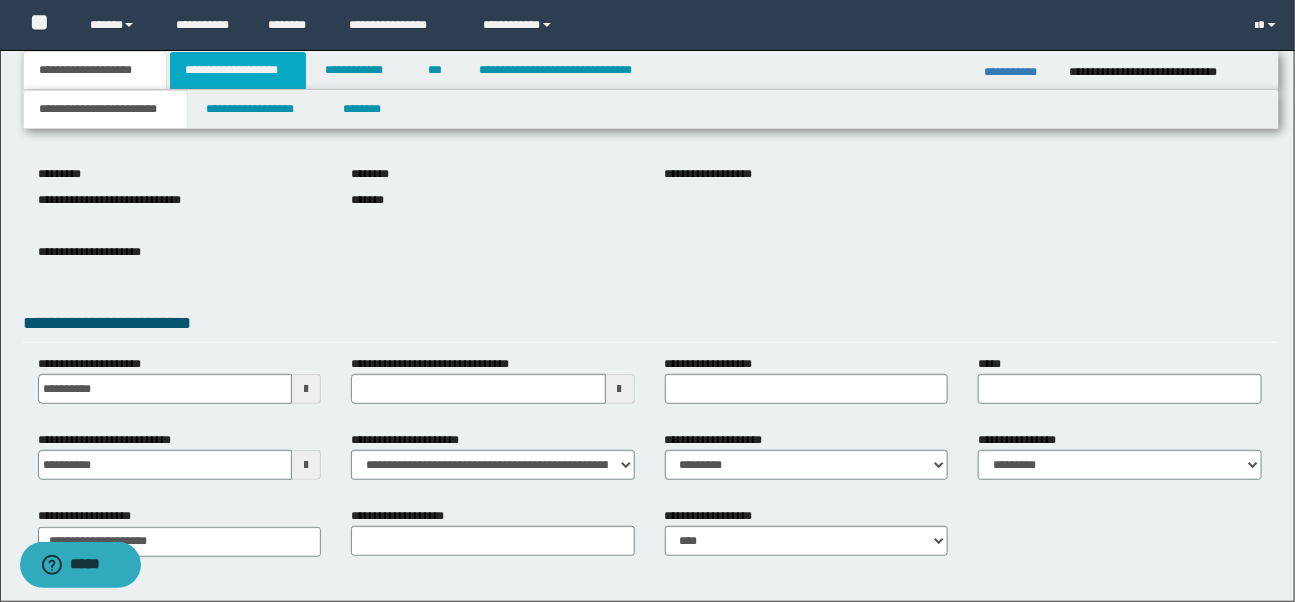 click on "**********" at bounding box center [238, 70] 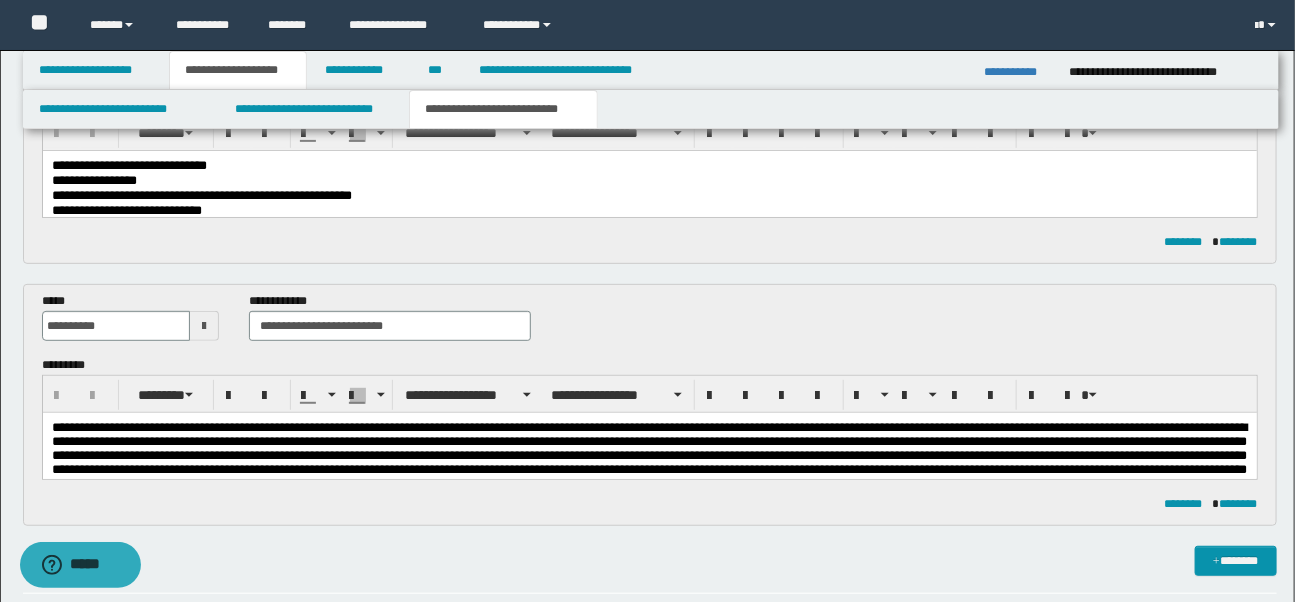 click on "**********" at bounding box center [503, 109] 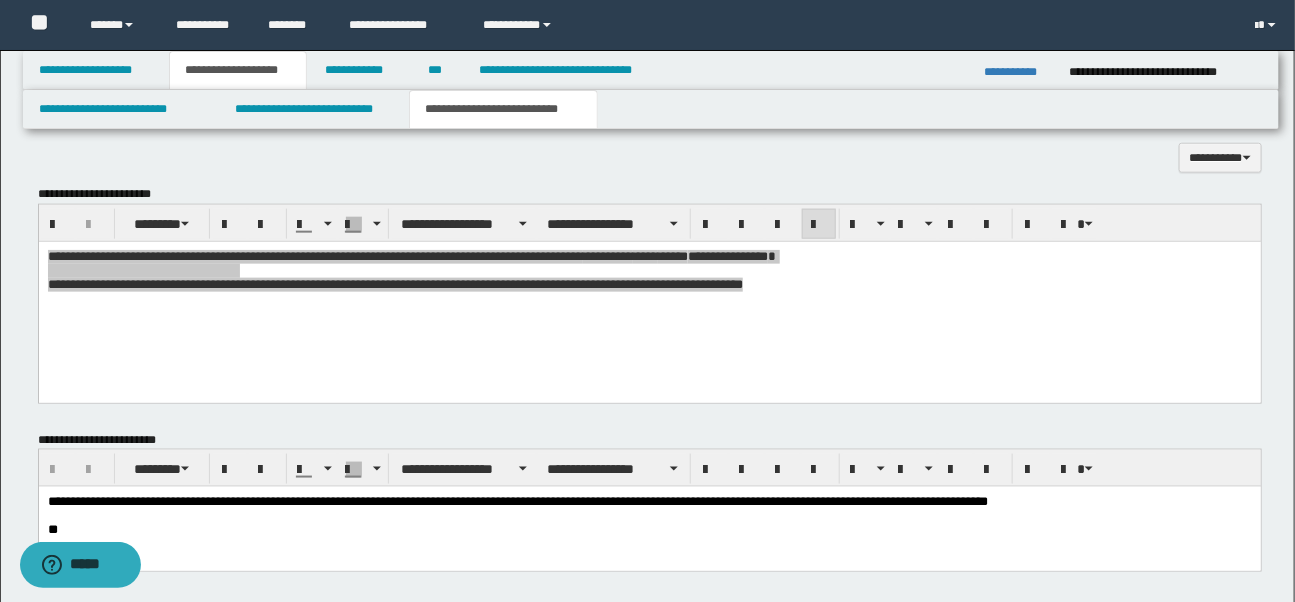 scroll, scrollTop: 643, scrollLeft: 0, axis: vertical 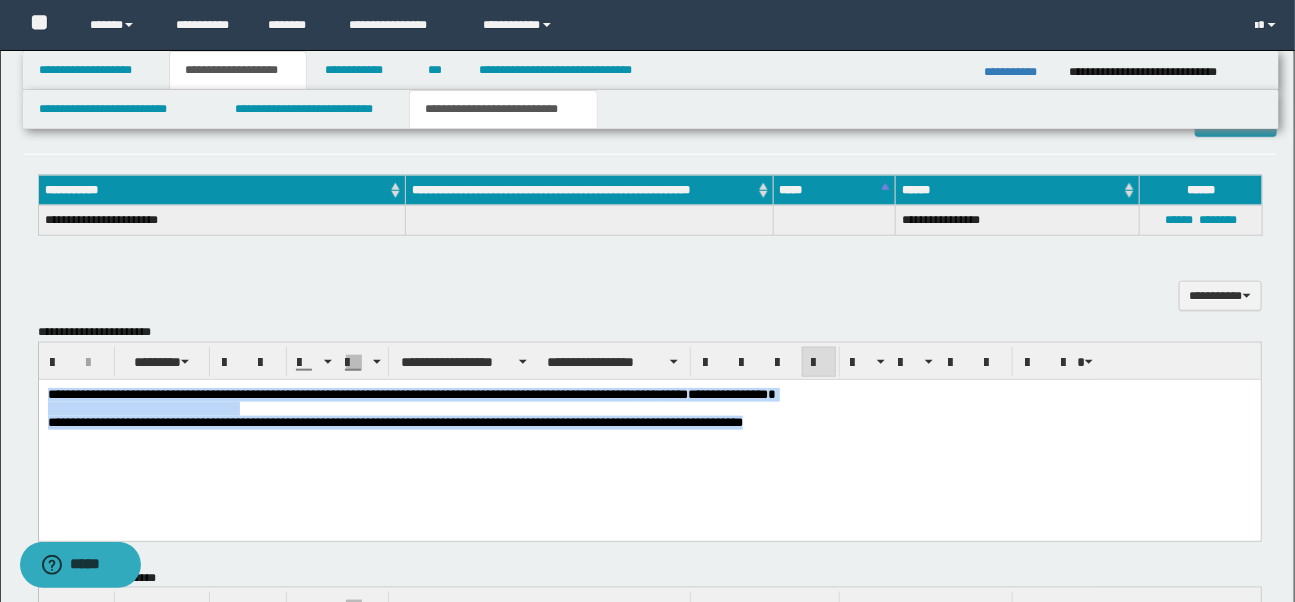 click on "**********" at bounding box center (649, 433) 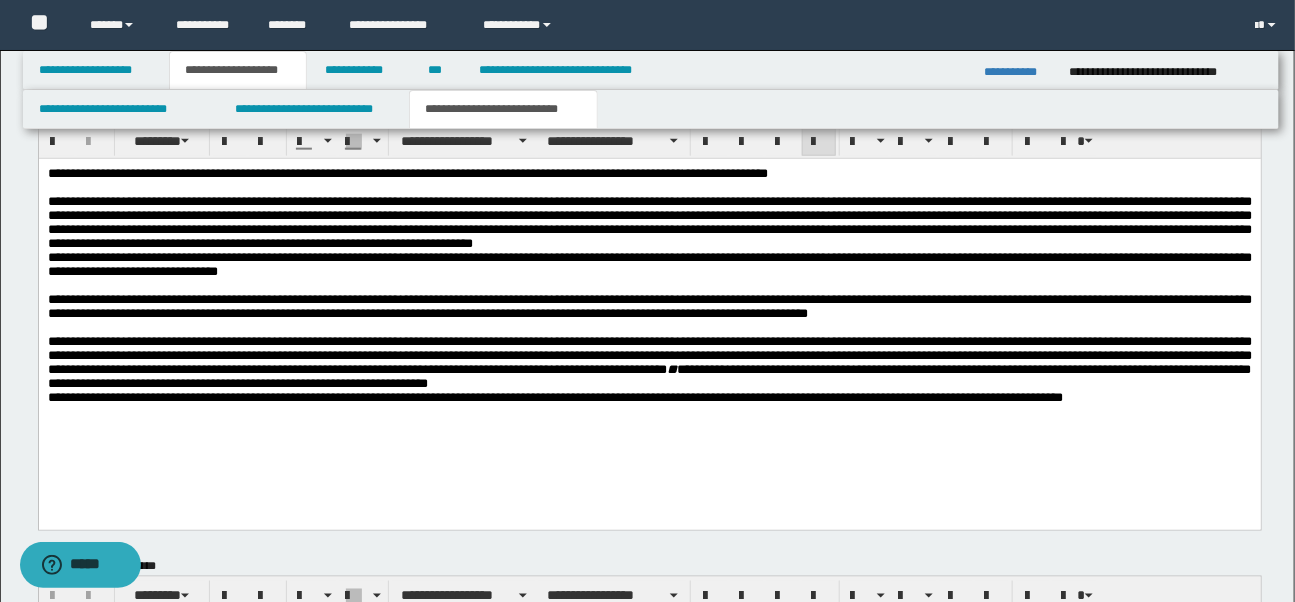 scroll, scrollTop: 865, scrollLeft: 0, axis: vertical 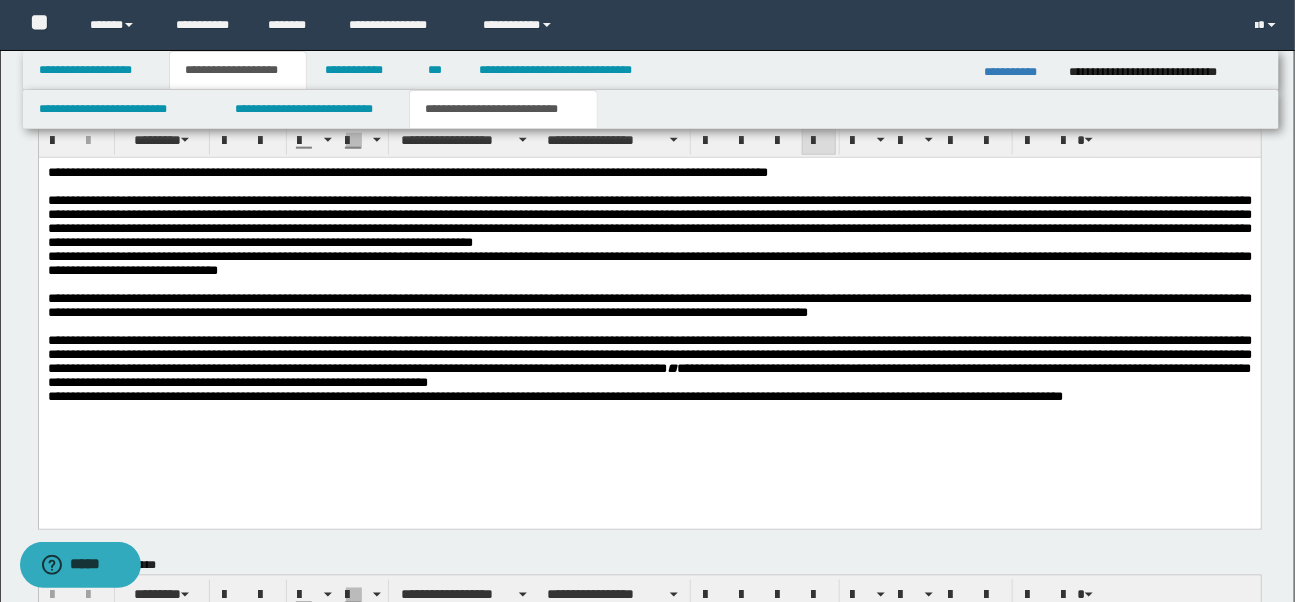 click on "**********" at bounding box center (649, 310) 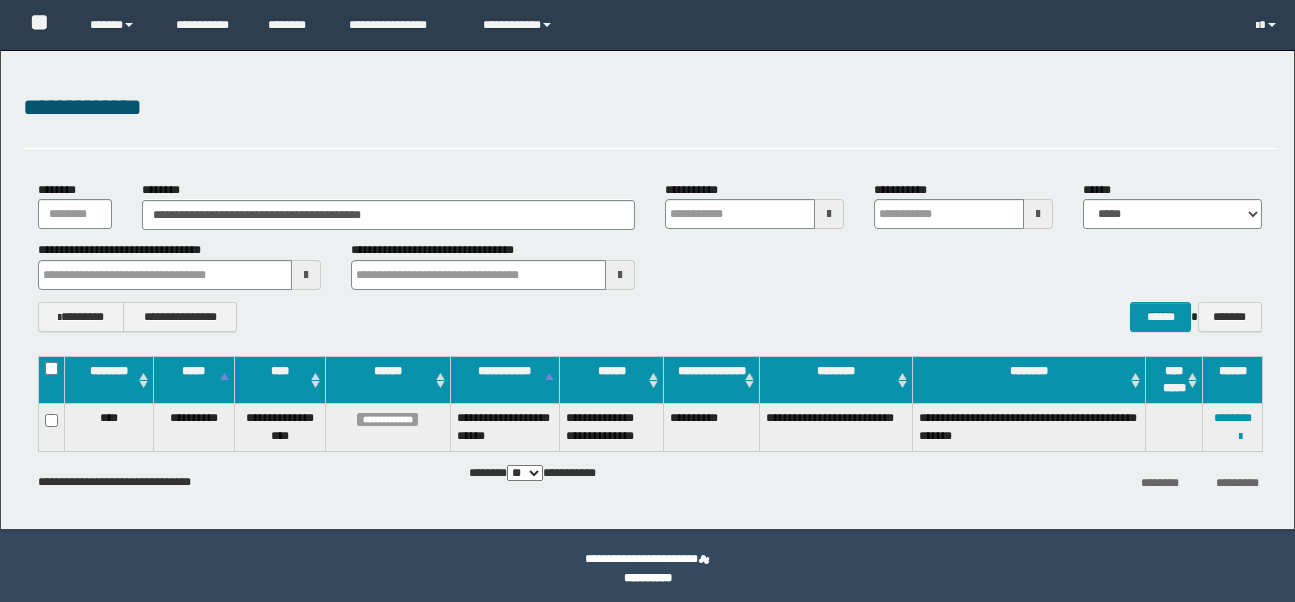 scroll, scrollTop: 0, scrollLeft: 0, axis: both 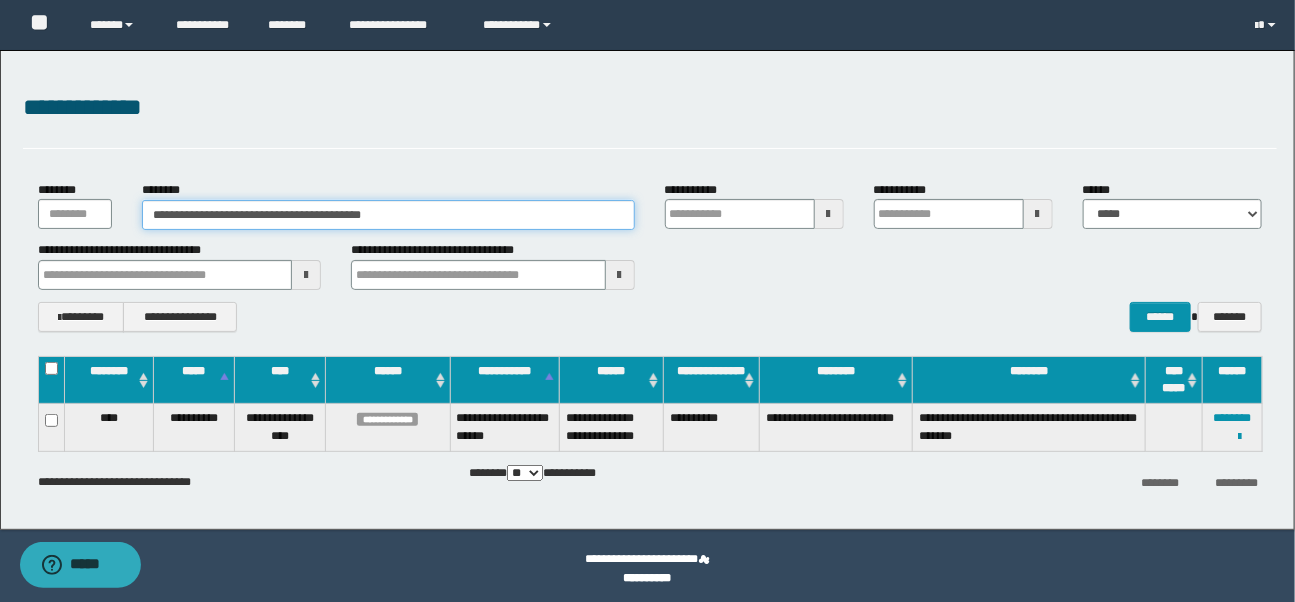 drag, startPoint x: 484, startPoint y: 219, endPoint x: -60, endPoint y: 195, distance: 544.5292 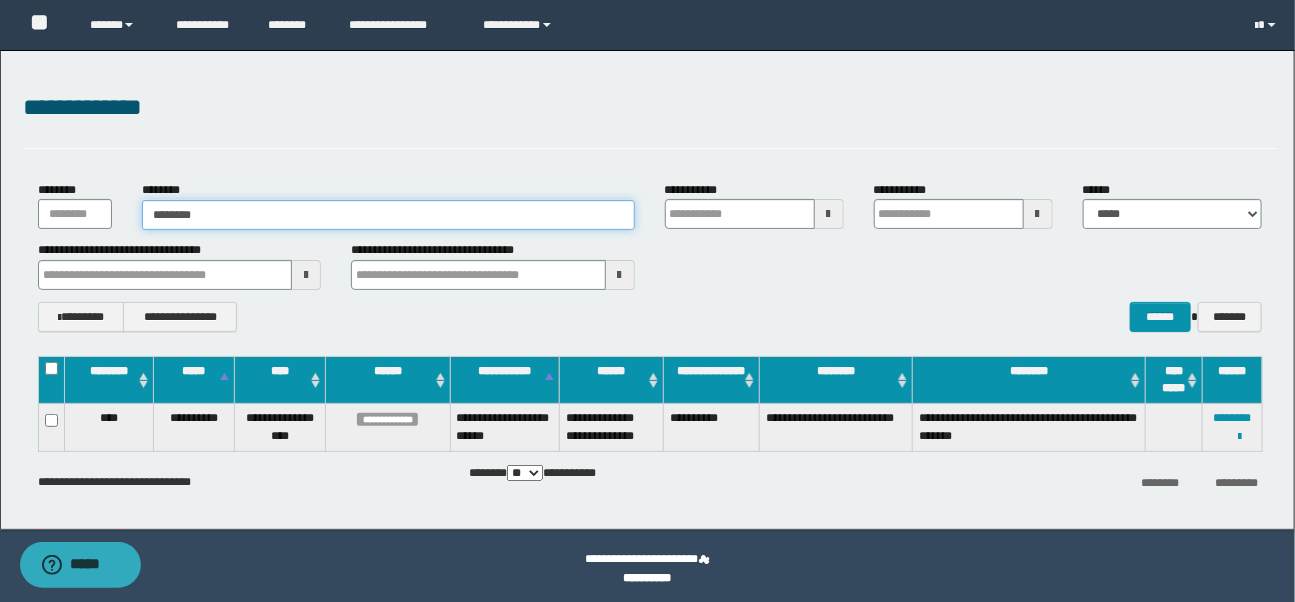type on "********" 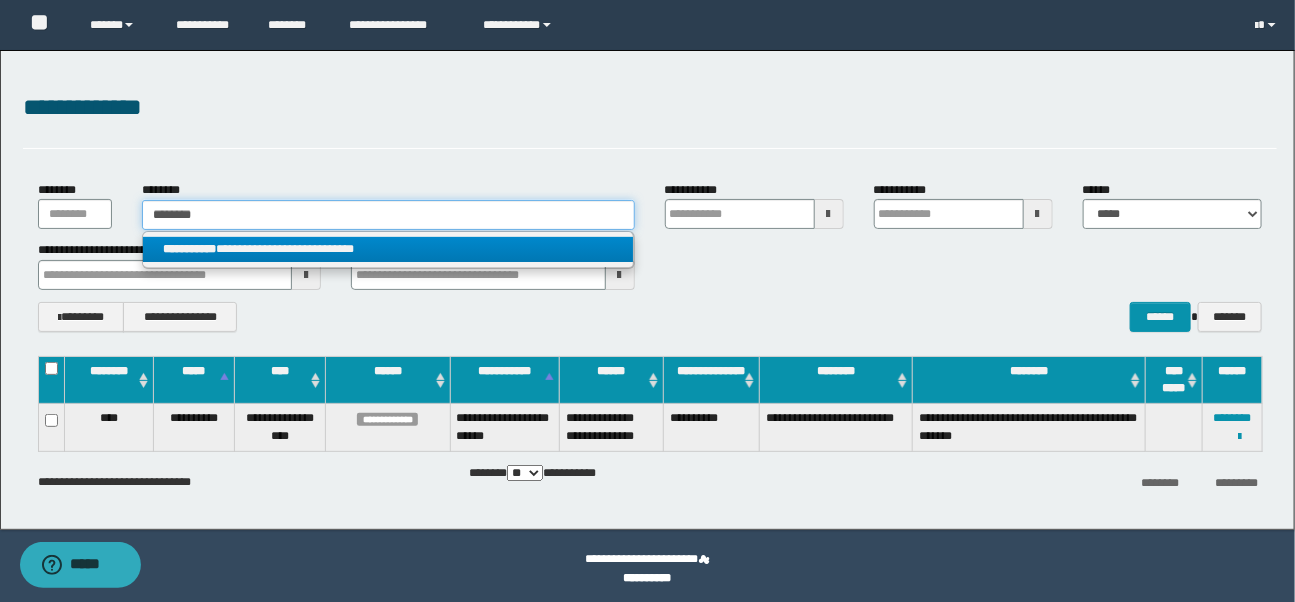type on "********" 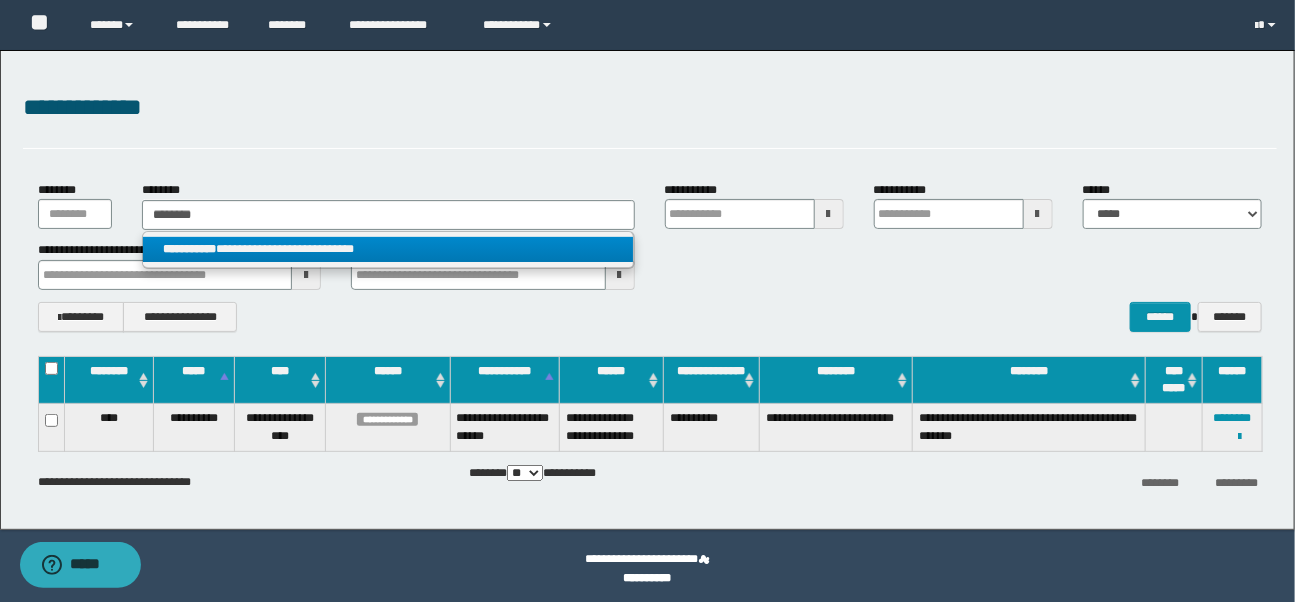click on "**********" at bounding box center (388, 249) 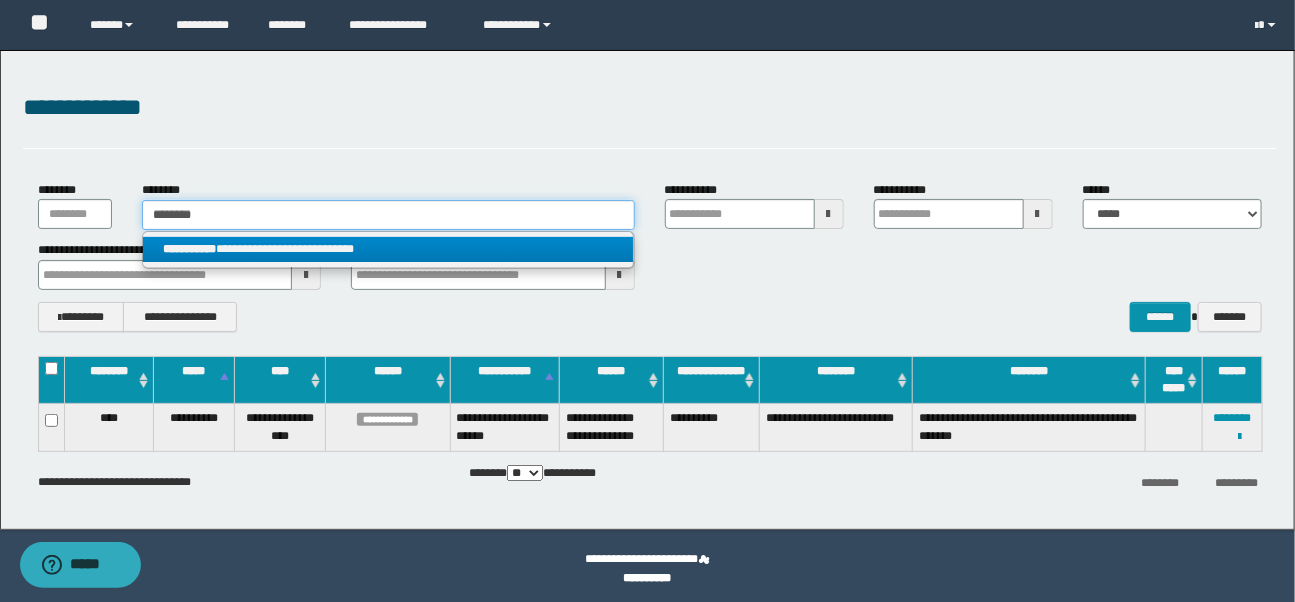 type 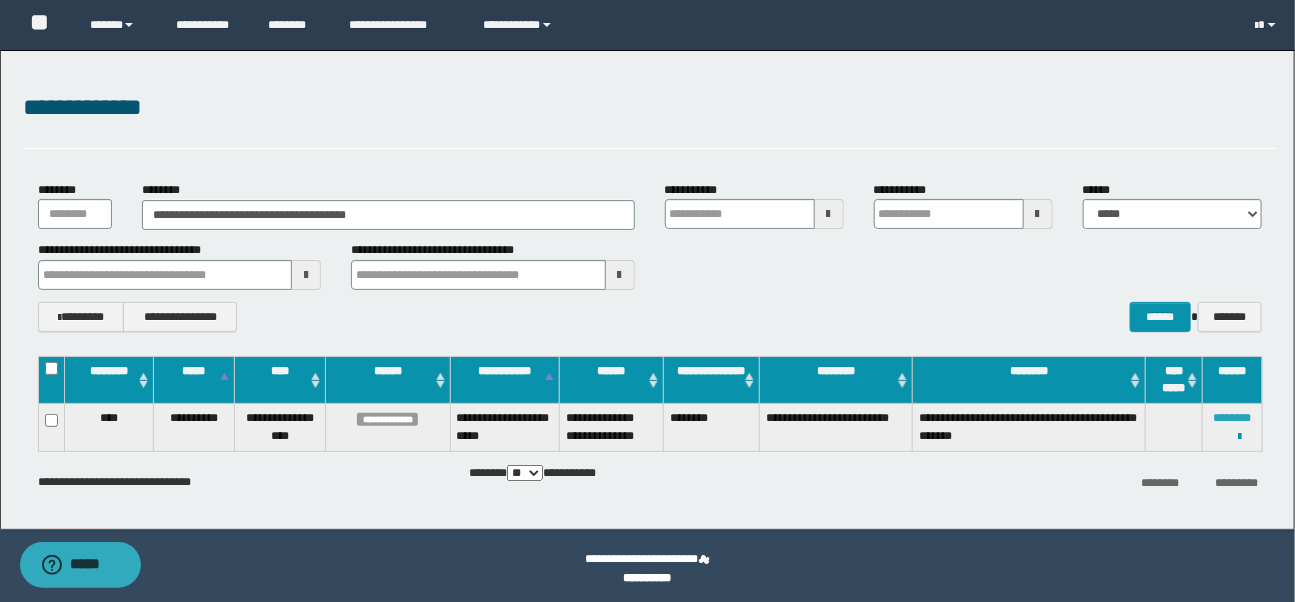 click on "********" at bounding box center (1233, 418) 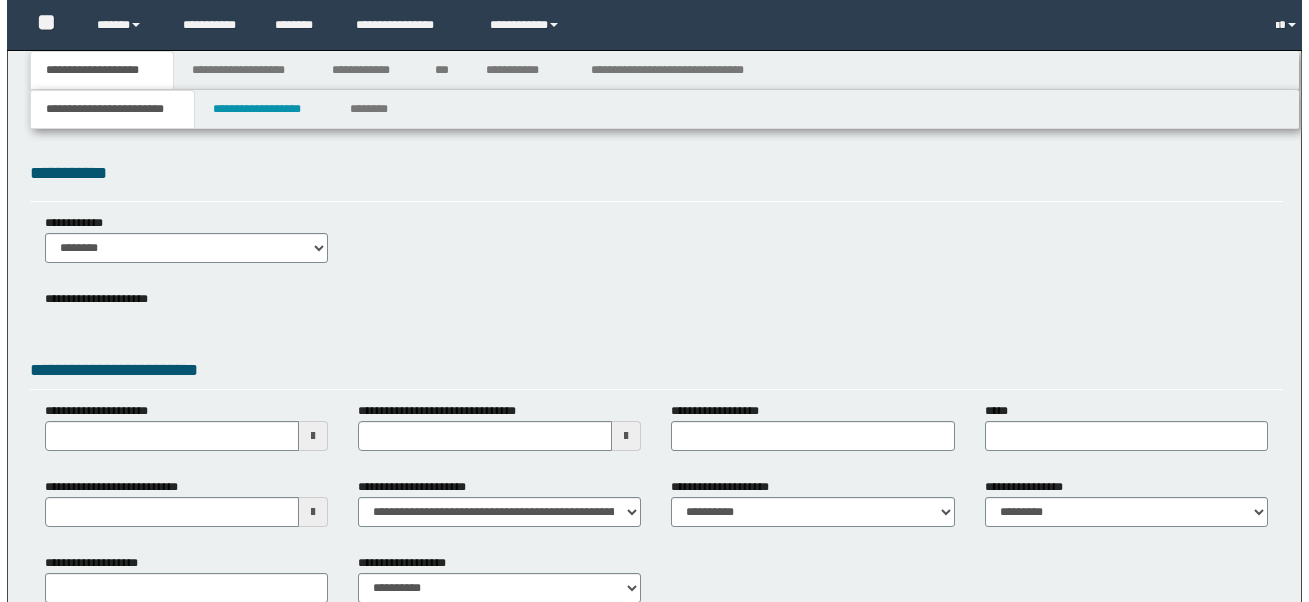 scroll, scrollTop: 0, scrollLeft: 0, axis: both 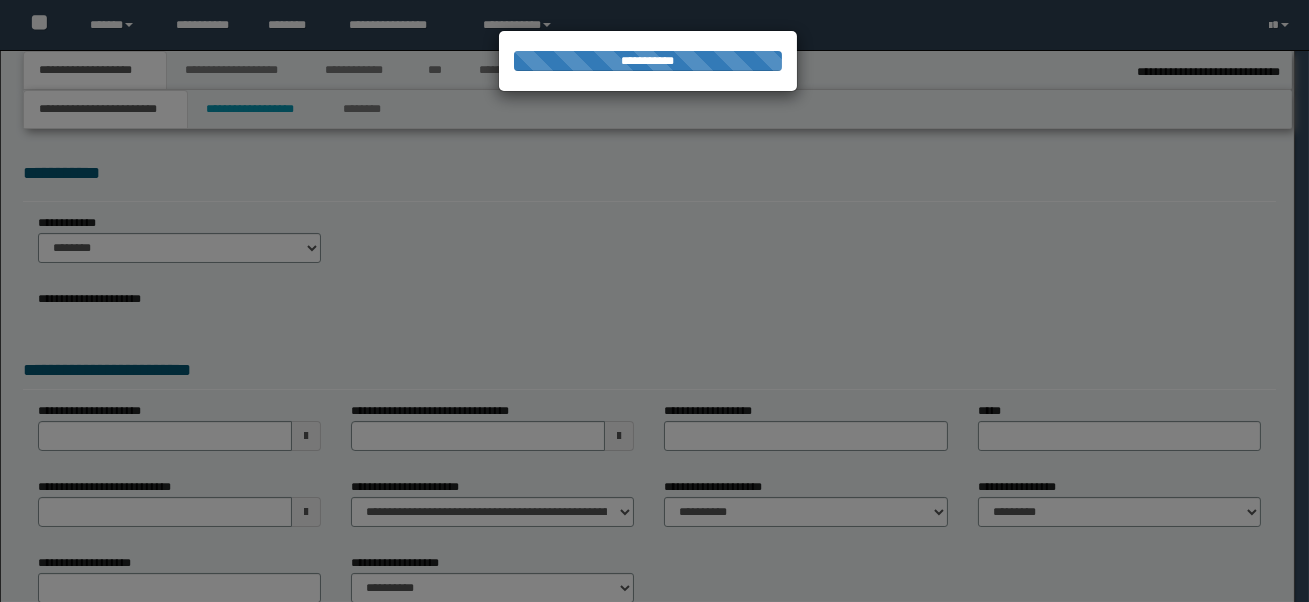 select on "*" 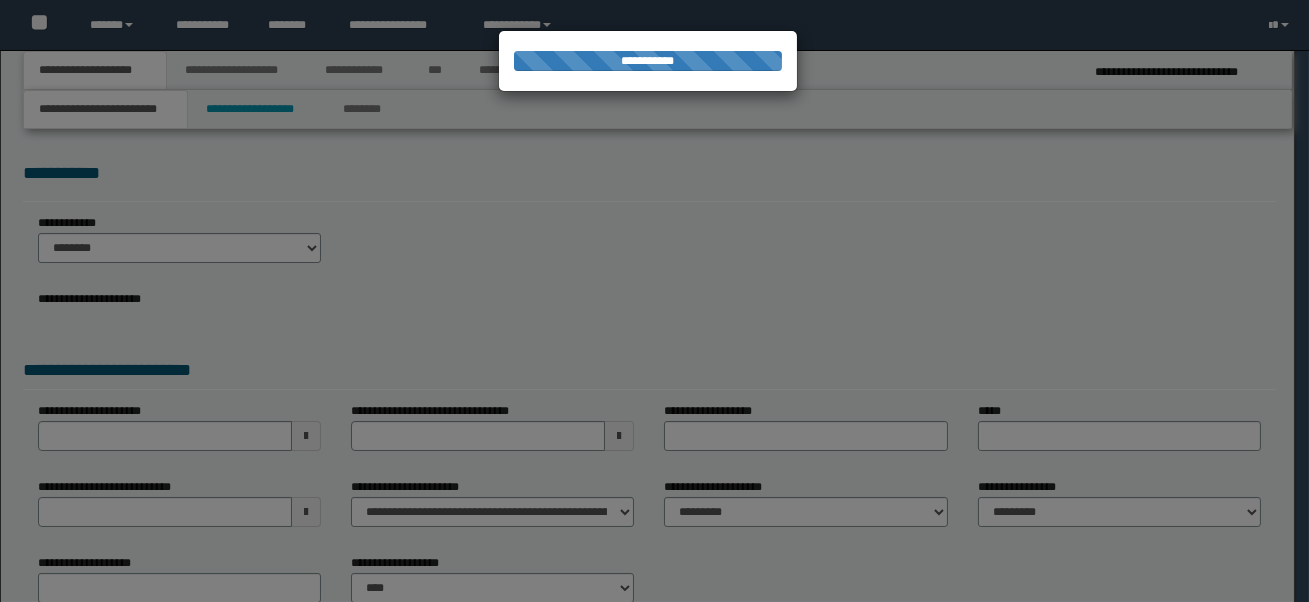 scroll, scrollTop: 0, scrollLeft: 0, axis: both 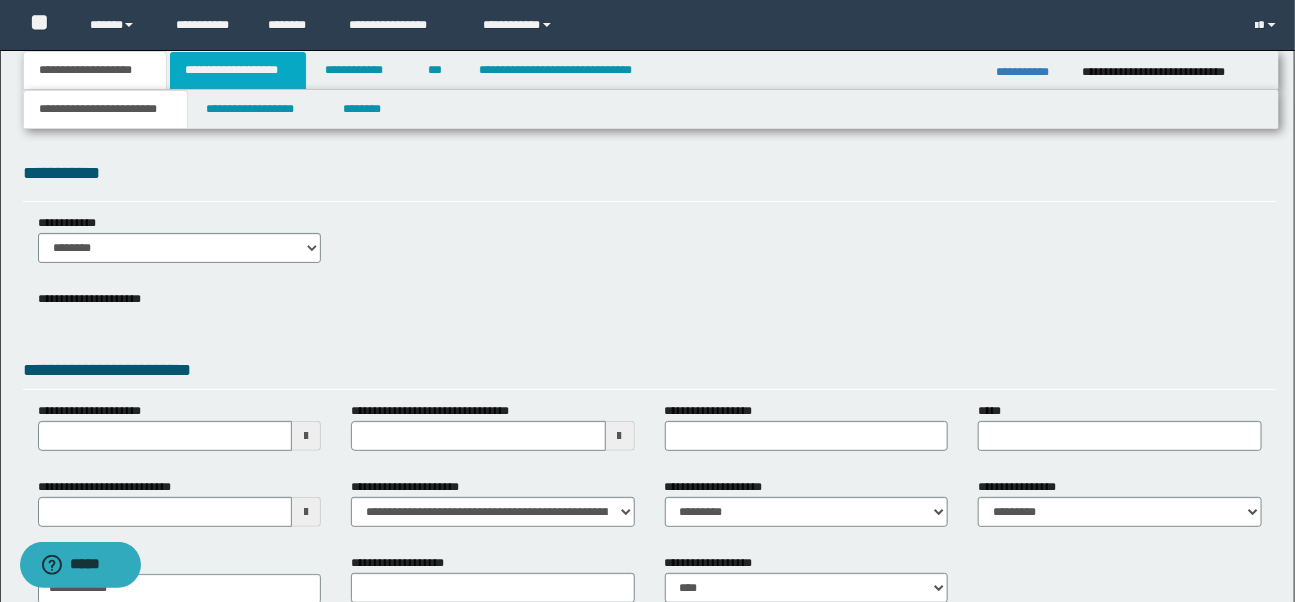 click on "**********" at bounding box center [238, 70] 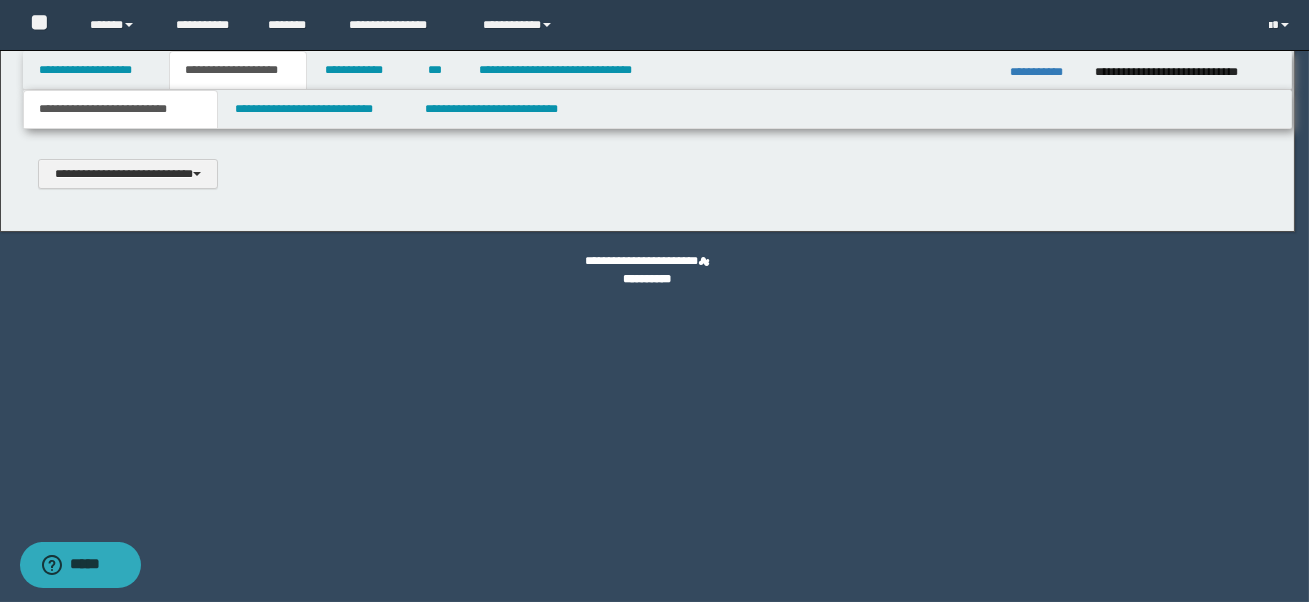 scroll, scrollTop: 0, scrollLeft: 0, axis: both 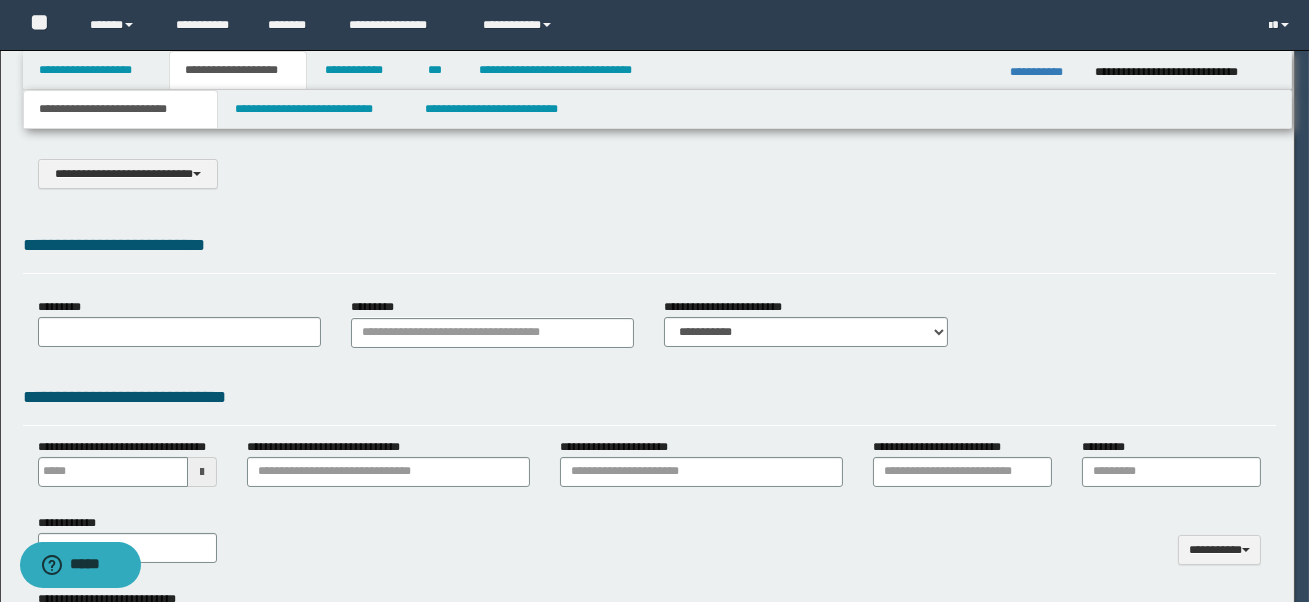 select on "*" 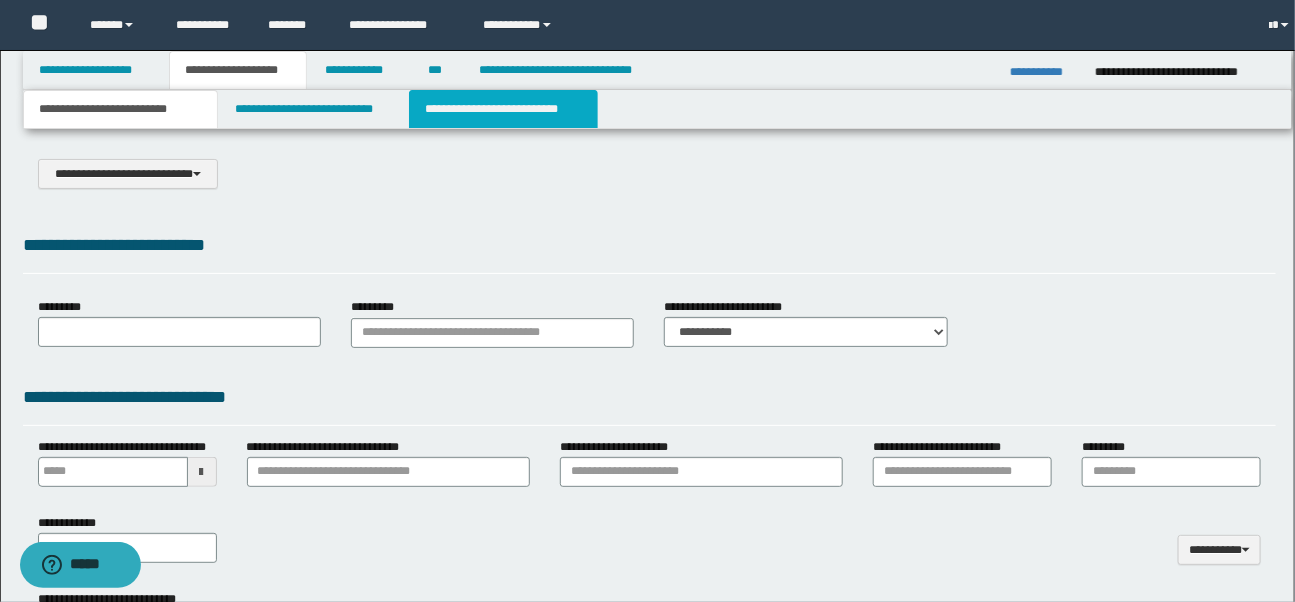 click on "**********" at bounding box center (503, 109) 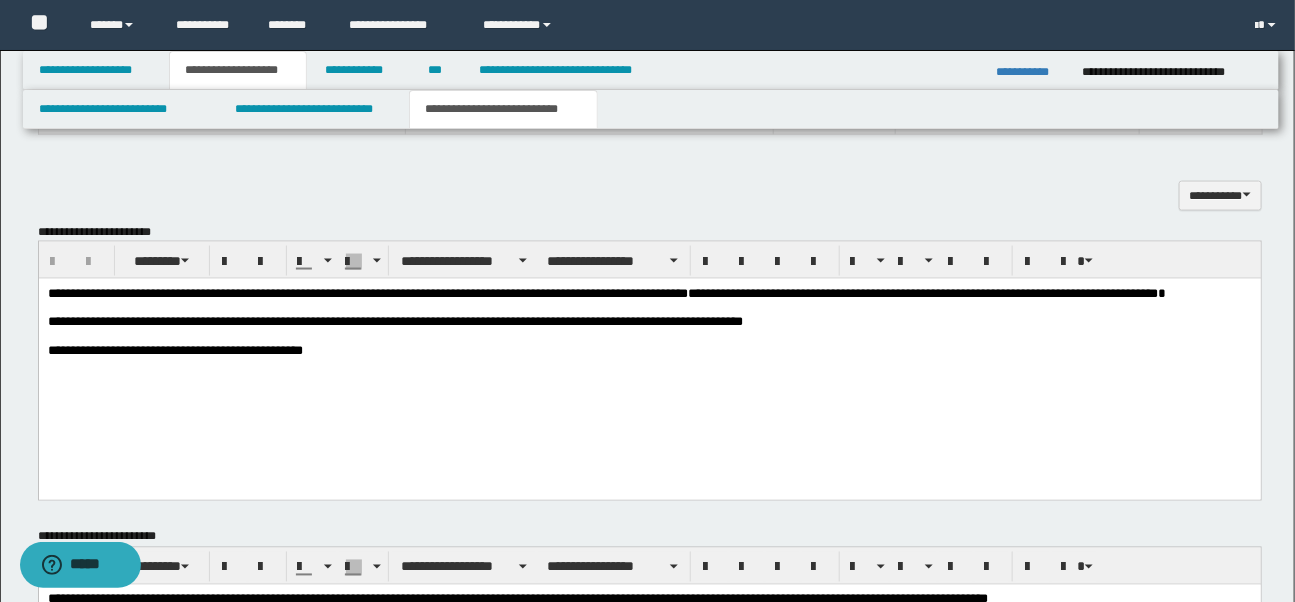 scroll, scrollTop: 1068, scrollLeft: 0, axis: vertical 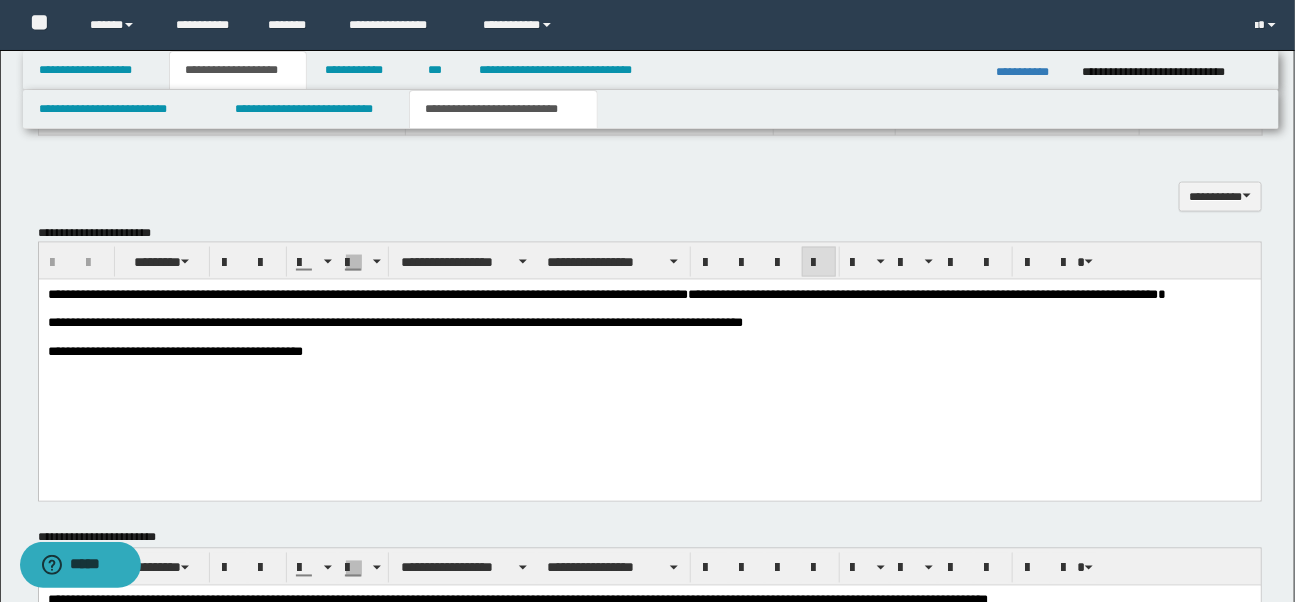 drag, startPoint x: 44, startPoint y: 292, endPoint x: 182, endPoint y: 323, distance: 141.43903 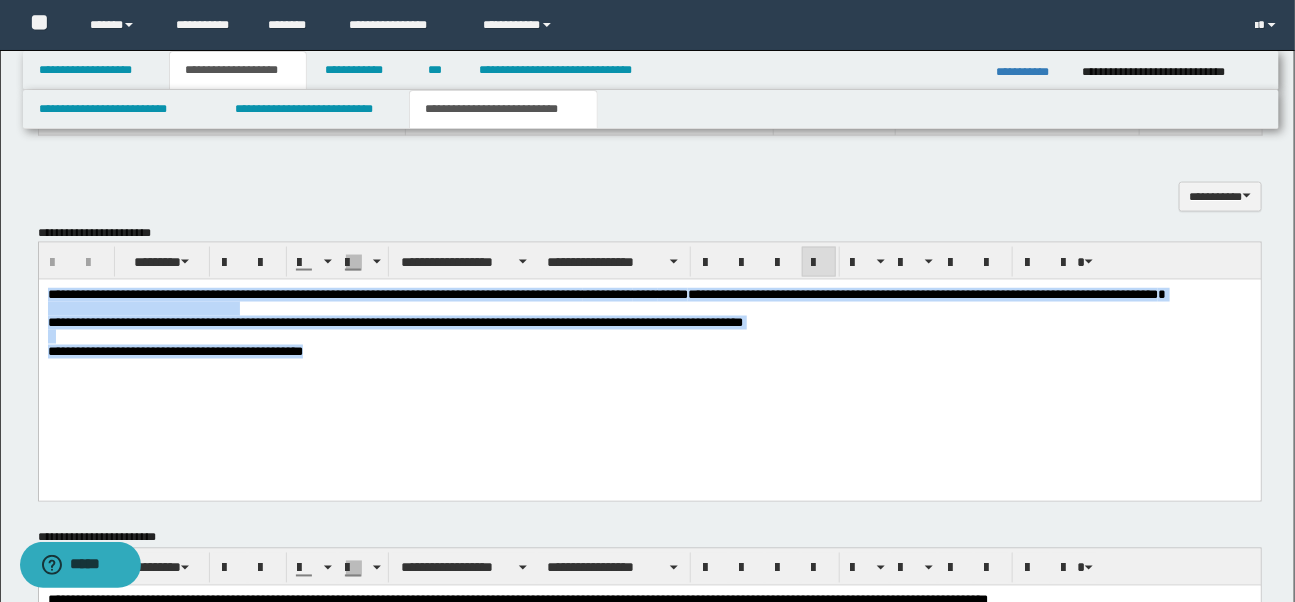 drag, startPoint x: 45, startPoint y: 295, endPoint x: 540, endPoint y: 377, distance: 501.74594 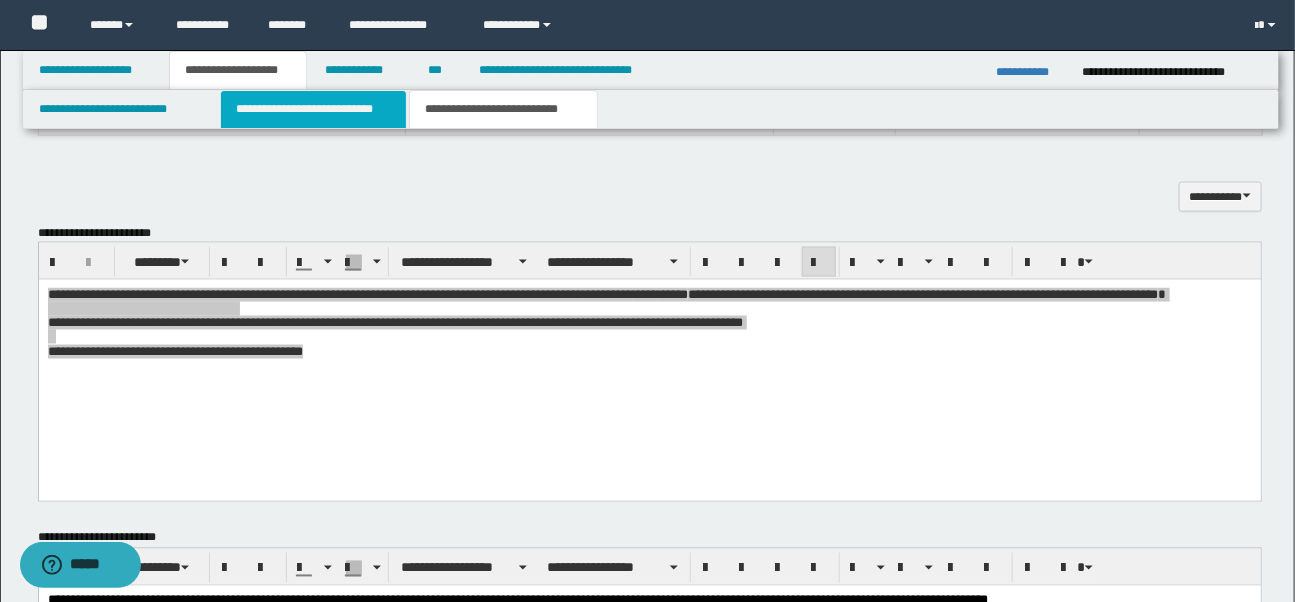 click on "**********" at bounding box center [313, 109] 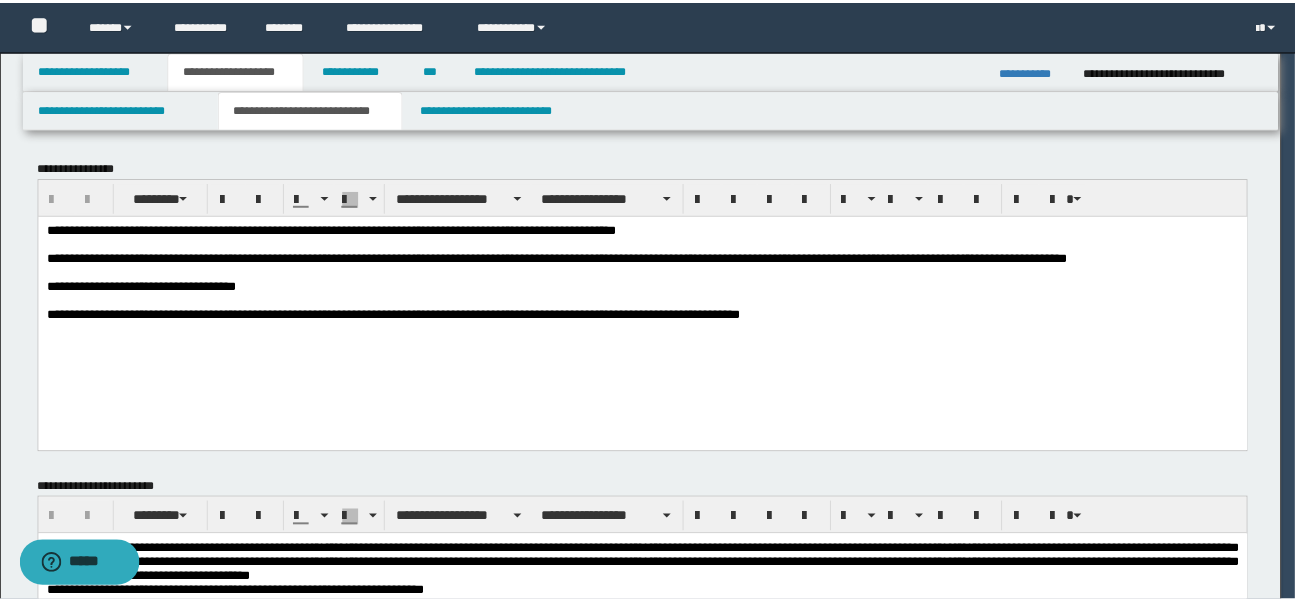 scroll, scrollTop: 0, scrollLeft: 0, axis: both 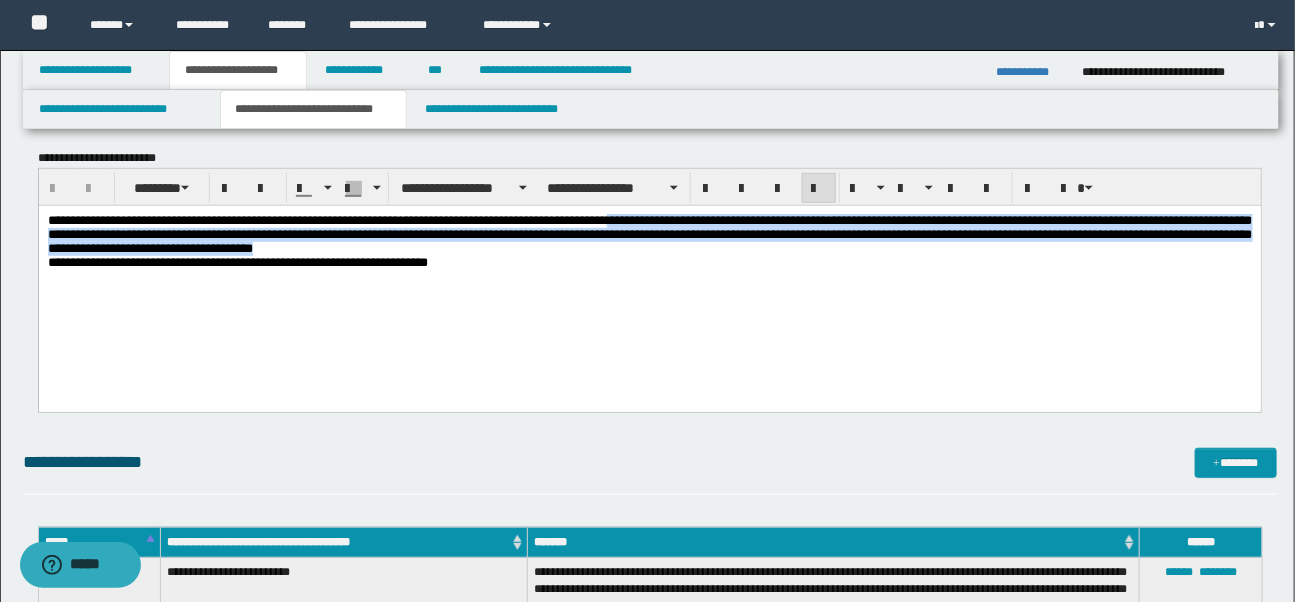 drag, startPoint x: 645, startPoint y: 223, endPoint x: 721, endPoint y: 252, distance: 81.34495 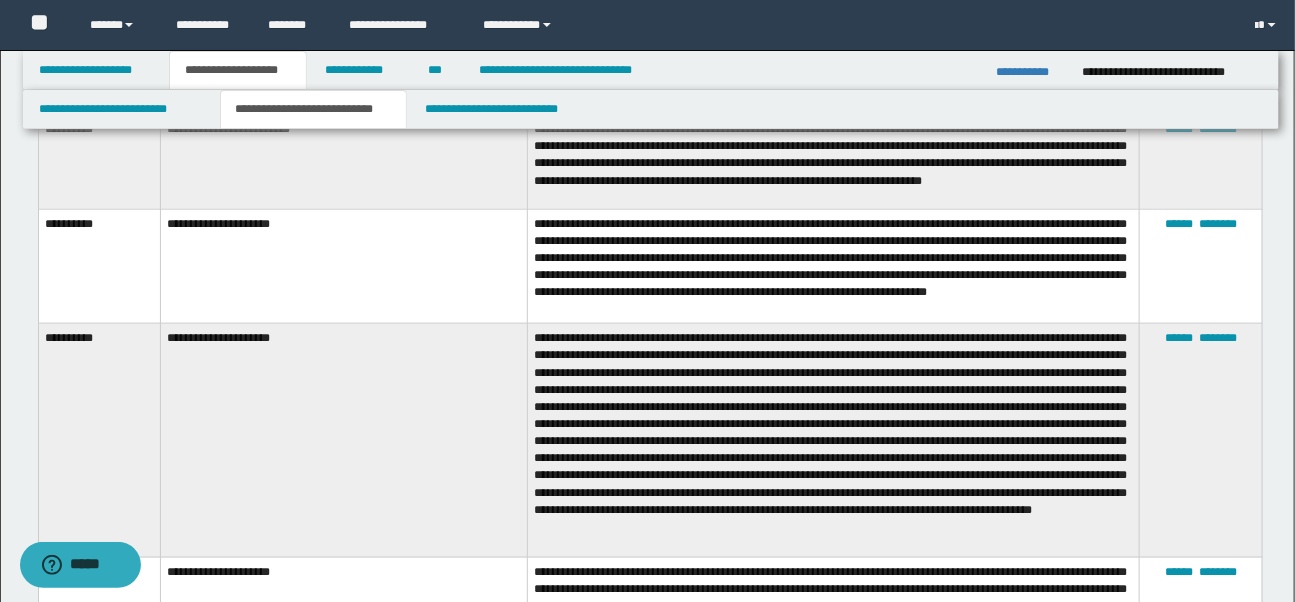 scroll, scrollTop: 772, scrollLeft: 0, axis: vertical 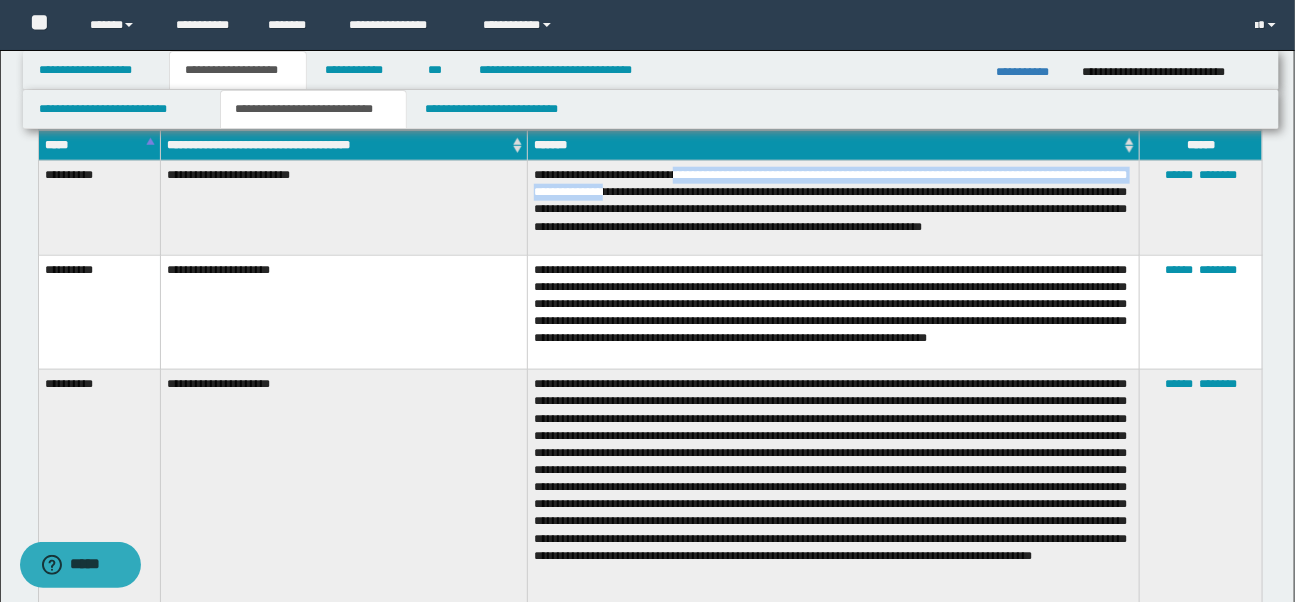 drag, startPoint x: 690, startPoint y: 175, endPoint x: 708, endPoint y: 193, distance: 25.455845 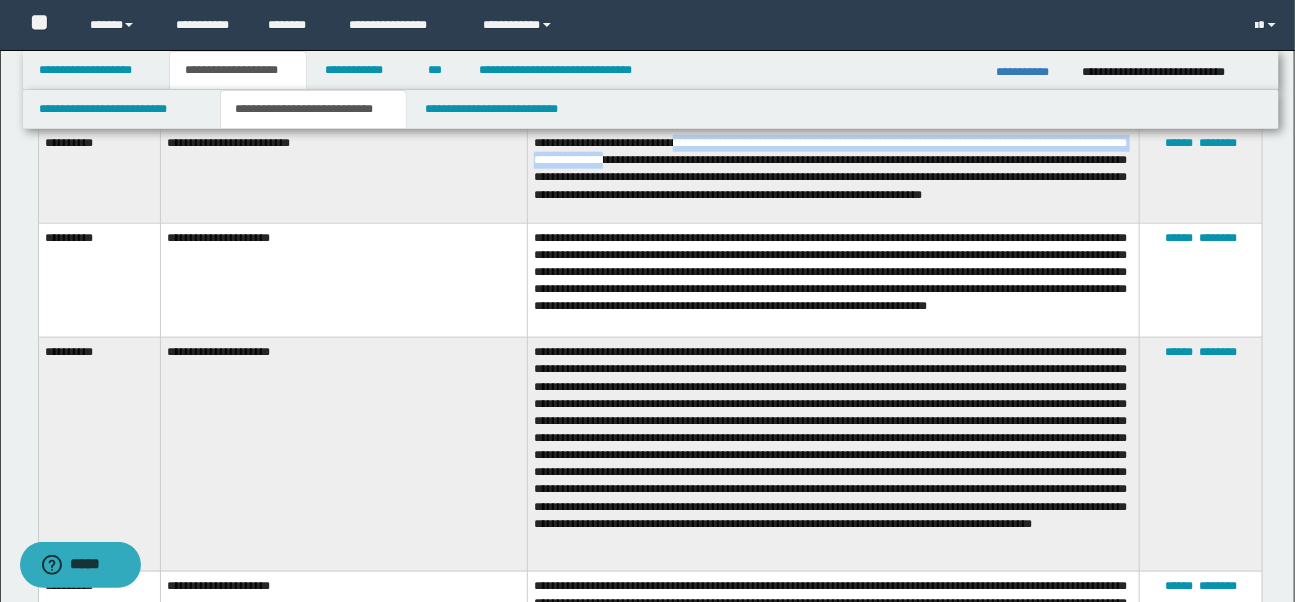 scroll, scrollTop: 724, scrollLeft: 0, axis: vertical 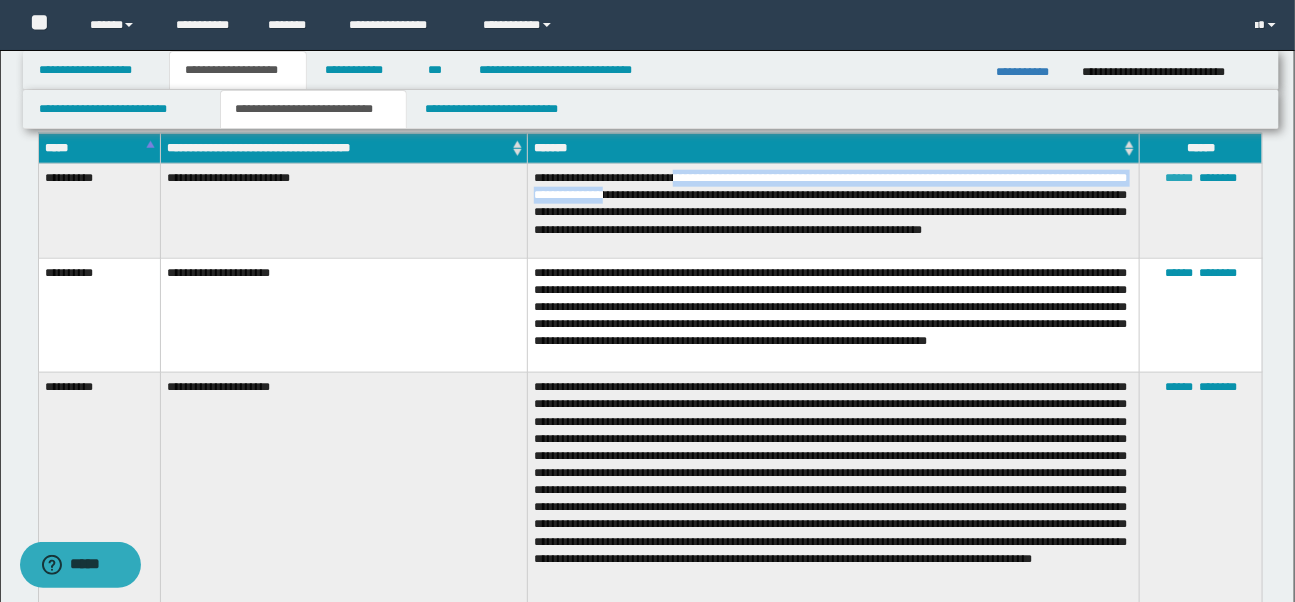 click on "******" at bounding box center [1179, 178] 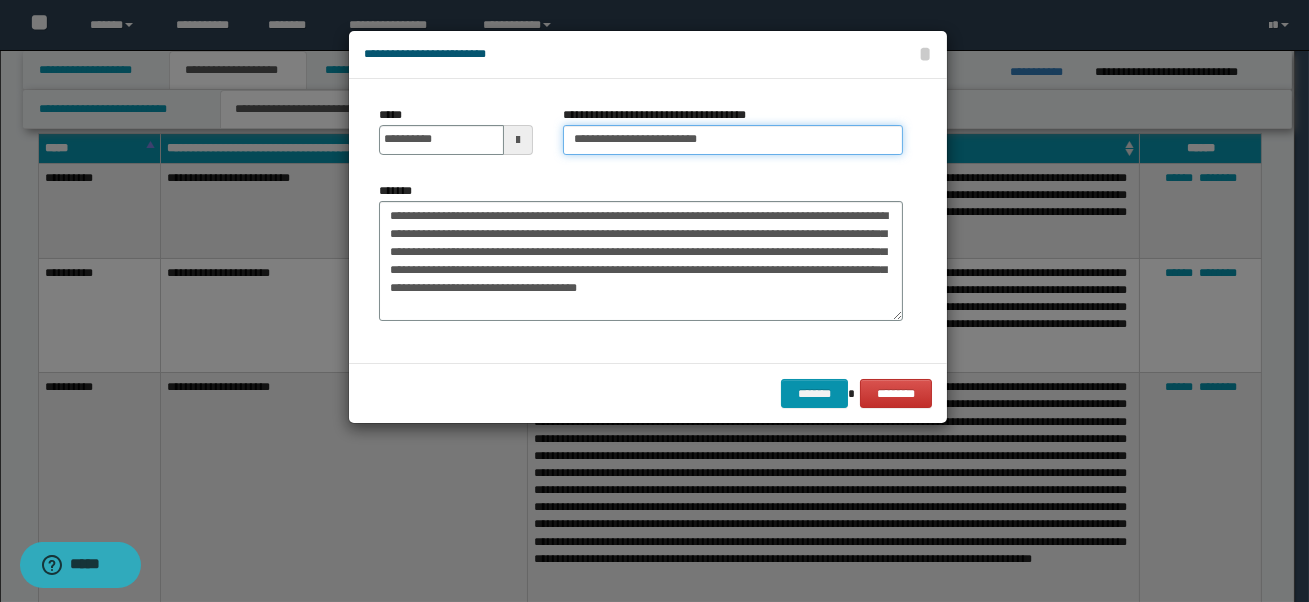 drag, startPoint x: 673, startPoint y: 141, endPoint x: 538, endPoint y: 137, distance: 135.05925 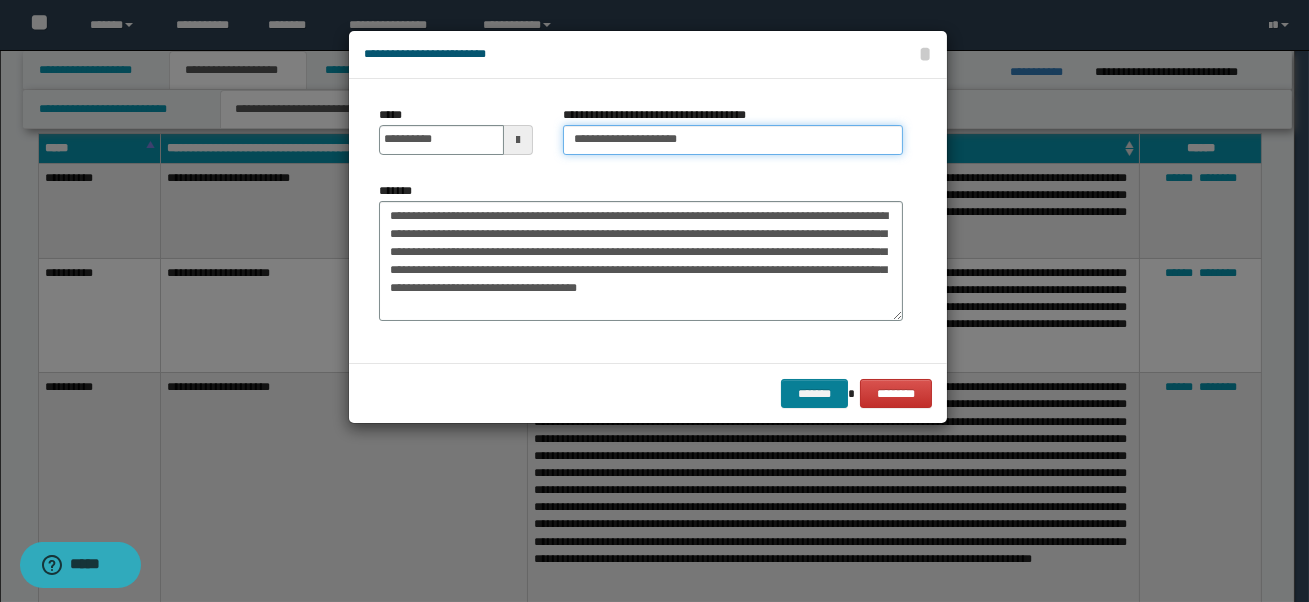 type on "**********" 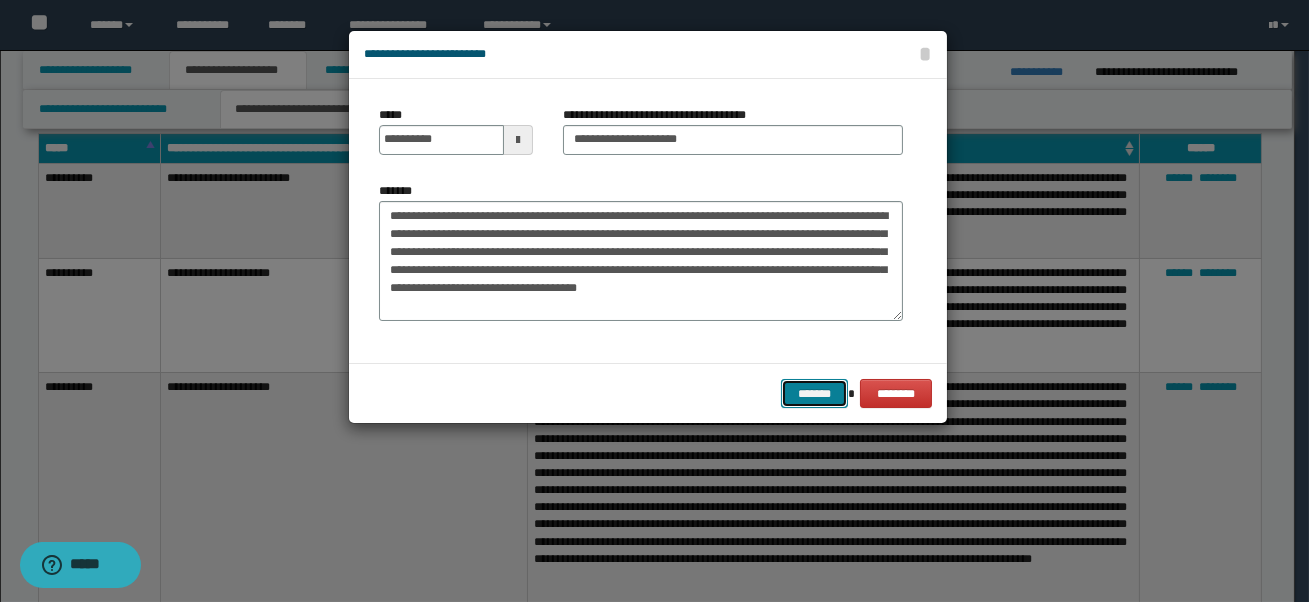 click on "*******" at bounding box center (814, 394) 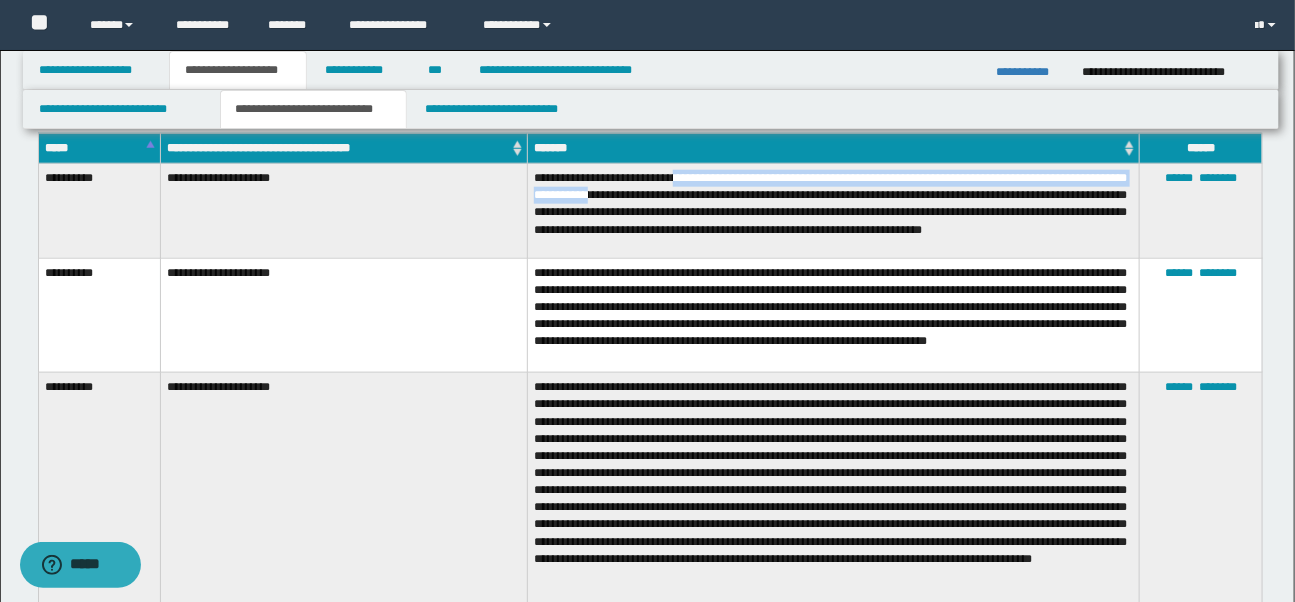 drag, startPoint x: 691, startPoint y: 177, endPoint x: 694, endPoint y: 197, distance: 20.22375 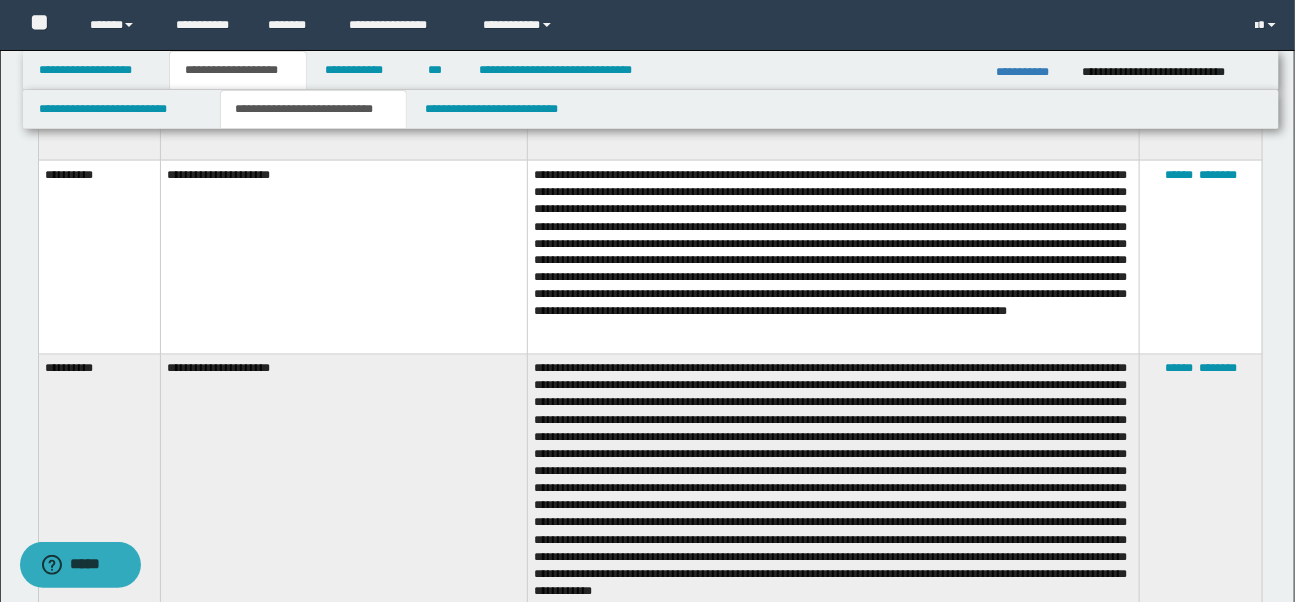 scroll, scrollTop: 1202, scrollLeft: 0, axis: vertical 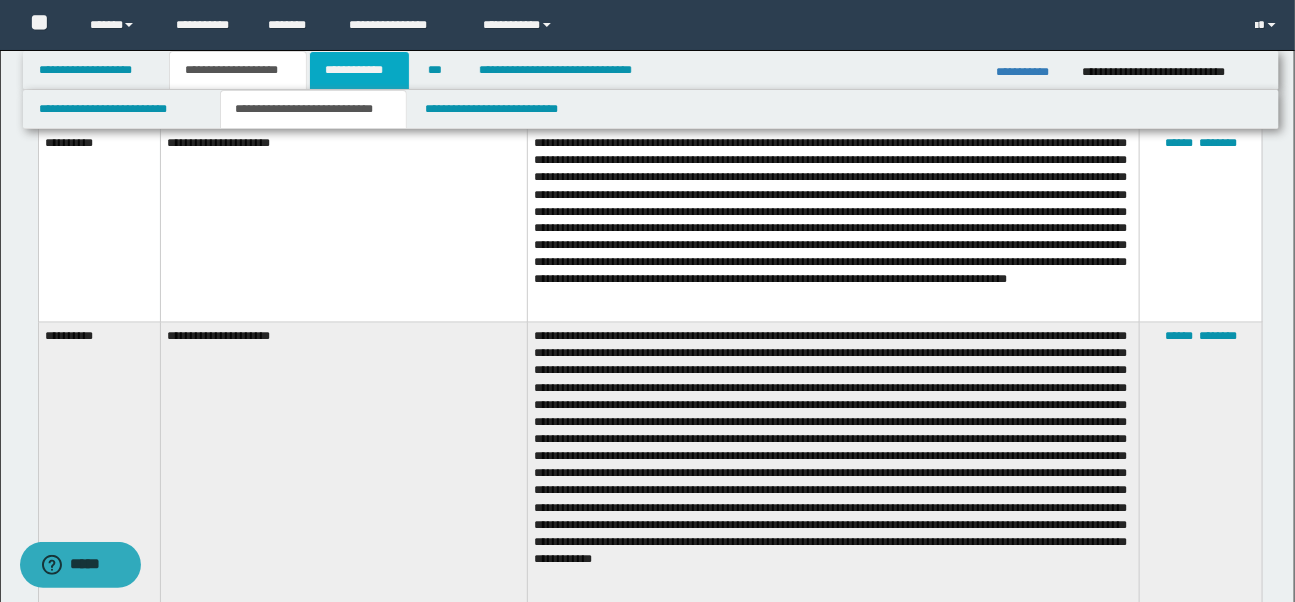drag, startPoint x: 359, startPoint y: 68, endPoint x: 371, endPoint y: 72, distance: 12.649111 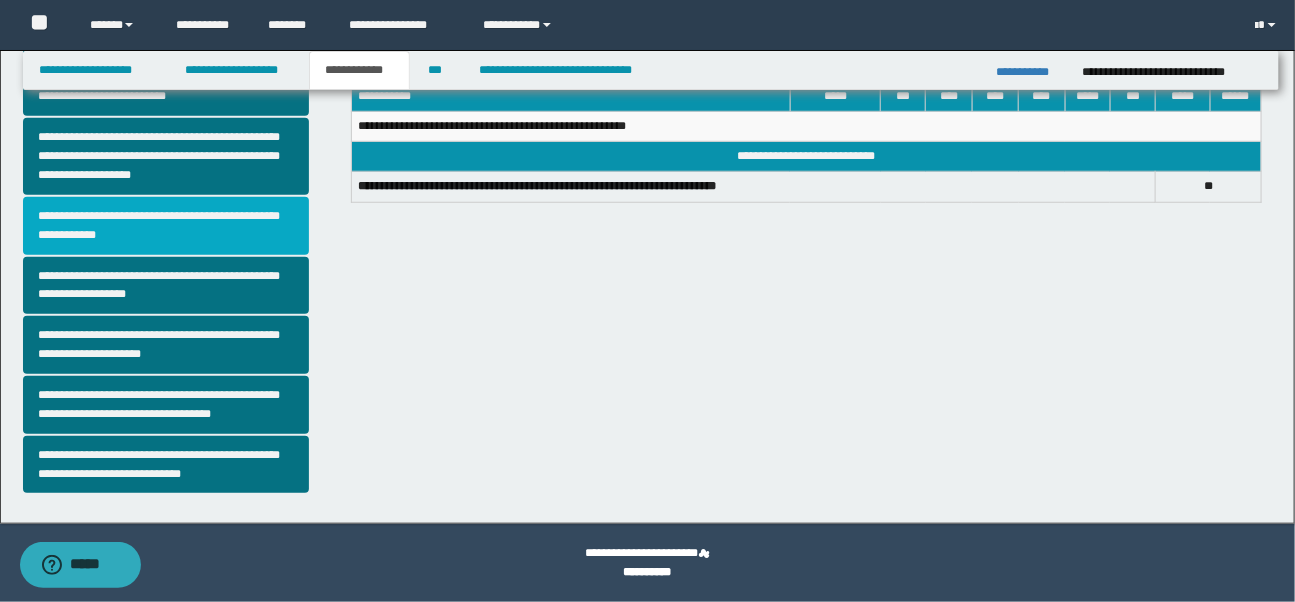click on "**********" at bounding box center (166, 226) 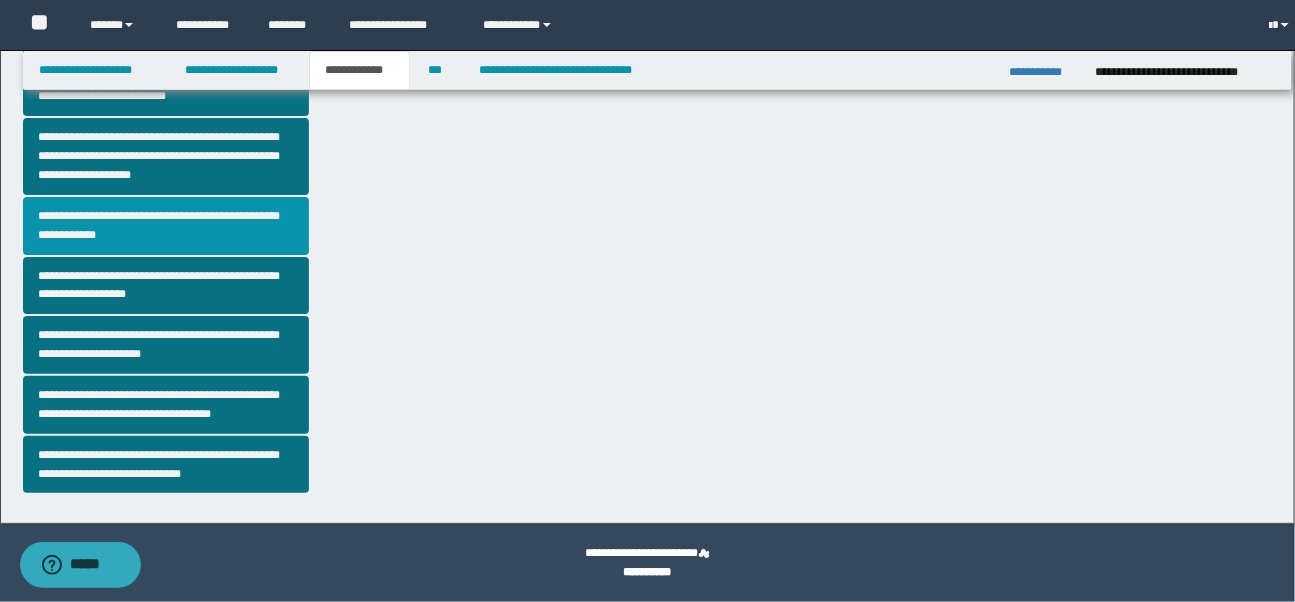 scroll, scrollTop: 0, scrollLeft: 0, axis: both 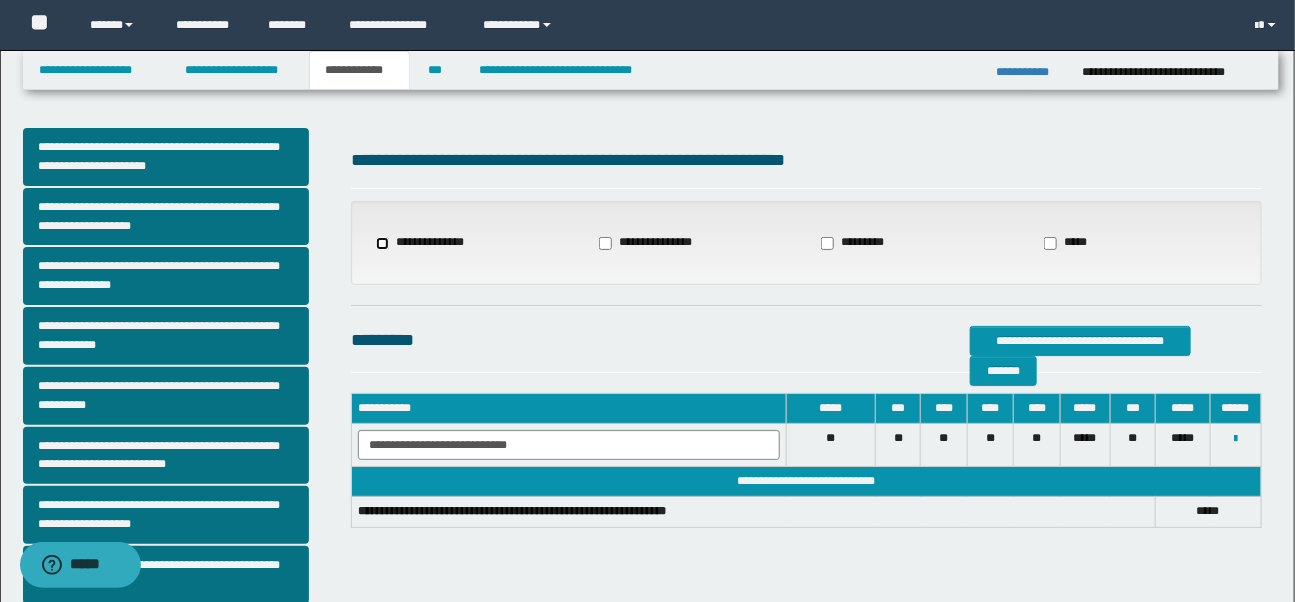 select on "*" 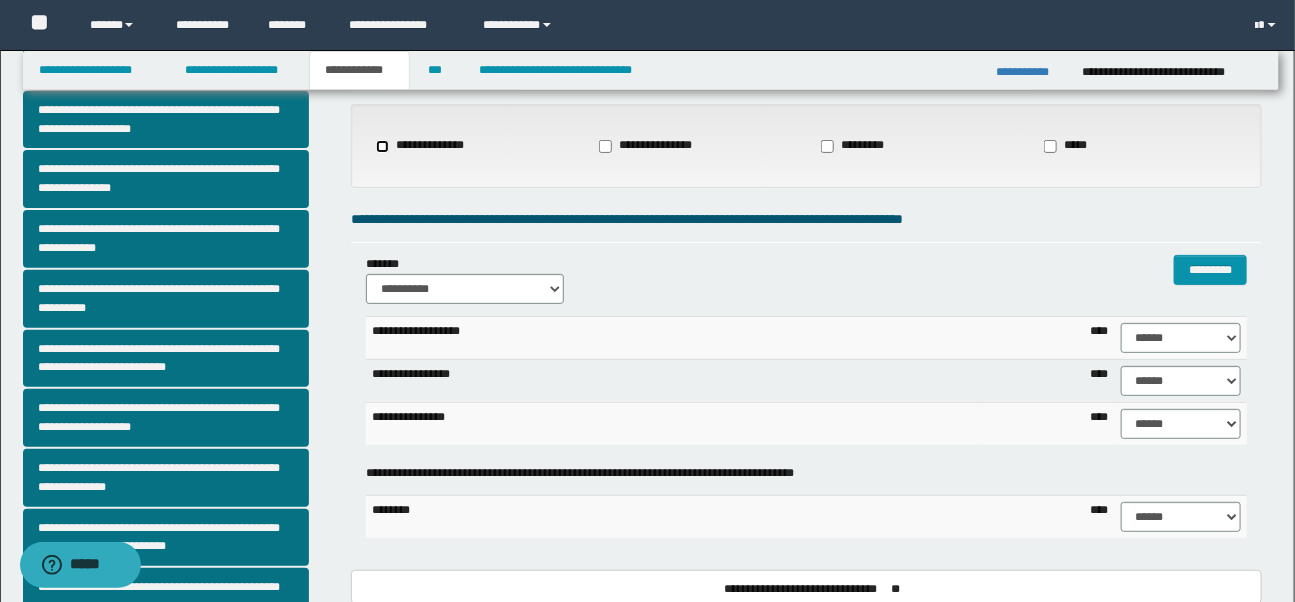 scroll, scrollTop: 103, scrollLeft: 0, axis: vertical 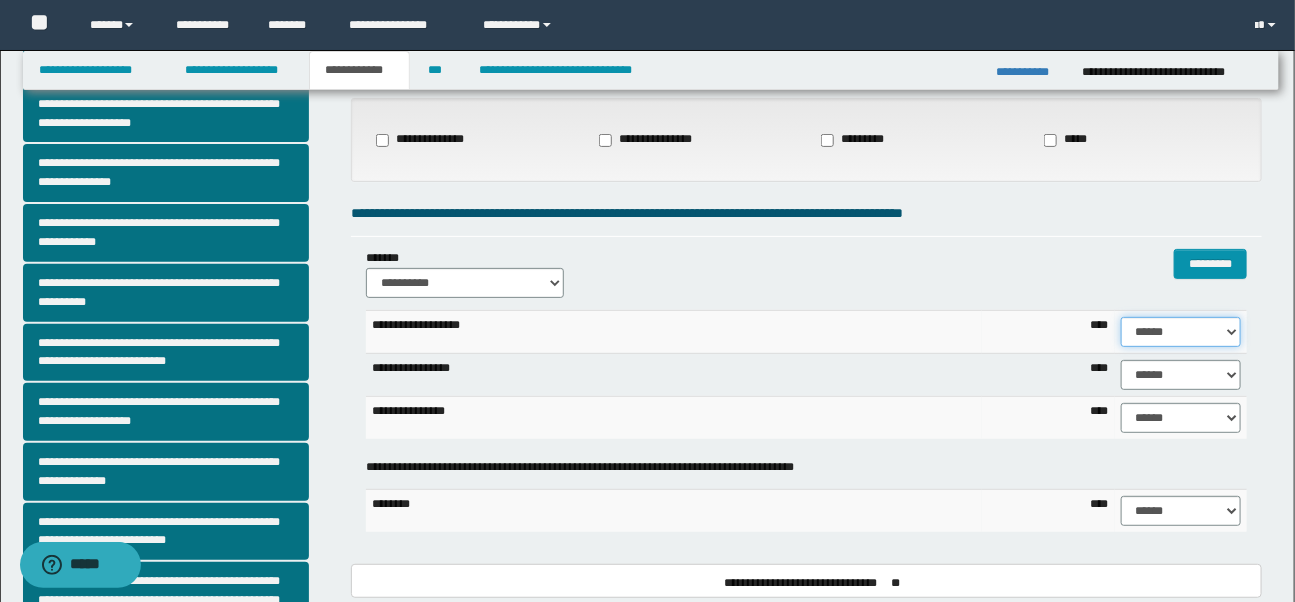 click on "******
****
**
**
**
**
**
**
**
**
***
***
***
***
***
***
***
***
***
***
****
****
****
****" at bounding box center [1181, 332] 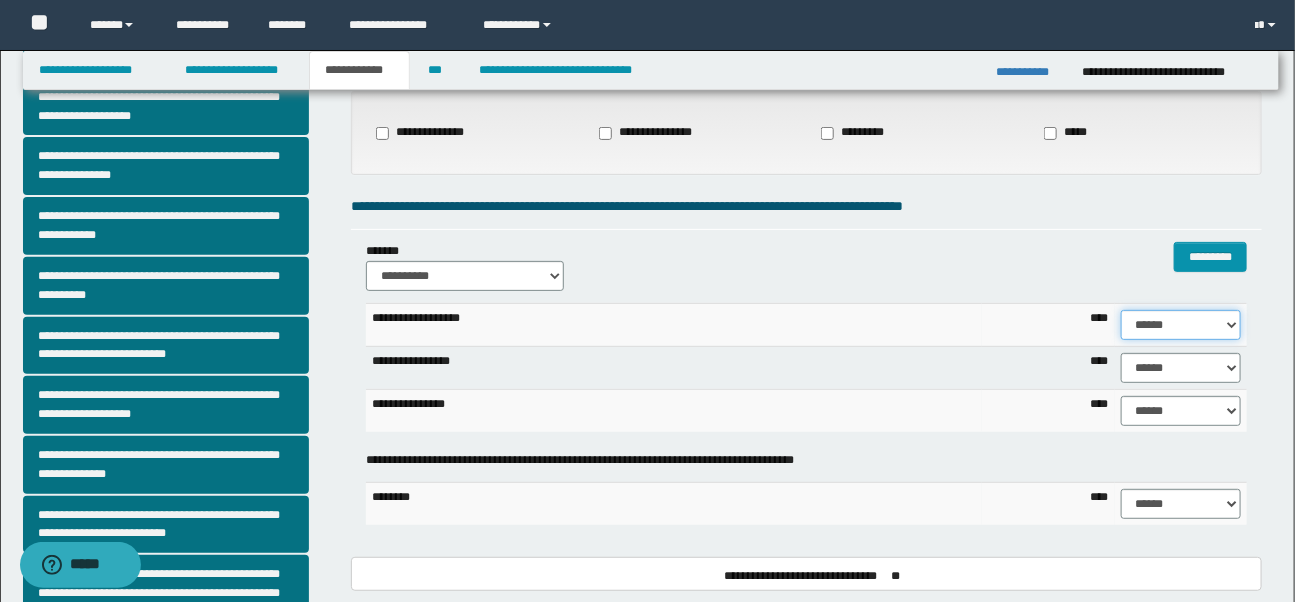 scroll, scrollTop: 114, scrollLeft: 0, axis: vertical 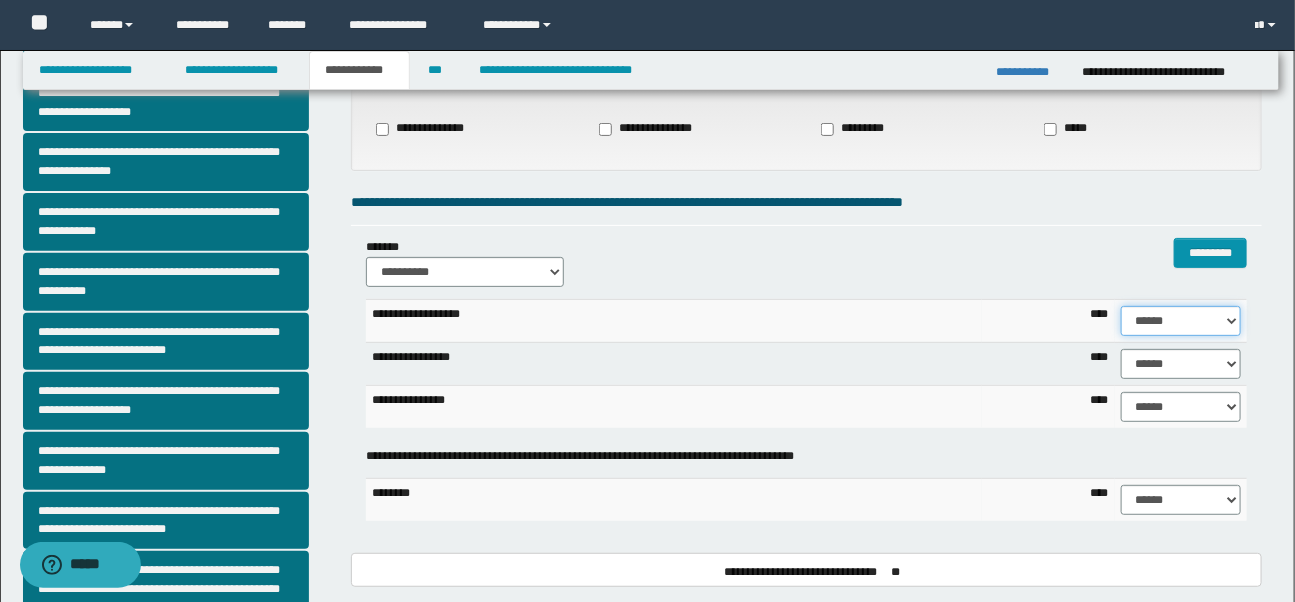 click on "******
****
**
**
**
**
**
**
**
**
***
***
***
***
***
***
***
***
***
***
****
****
****
****" at bounding box center (1181, 321) 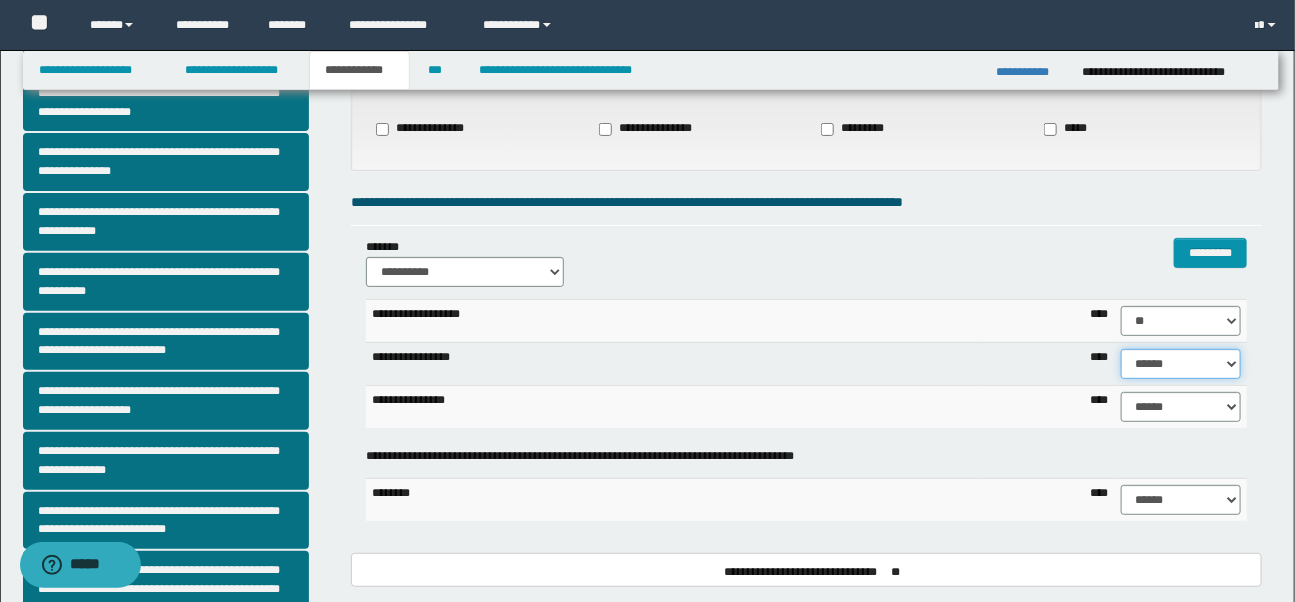 click on "******
****
**
**
**
**
**
**
**
**
***
***
***
***
***
***
***
***
***
***
****
****
****
****" at bounding box center (1181, 364) 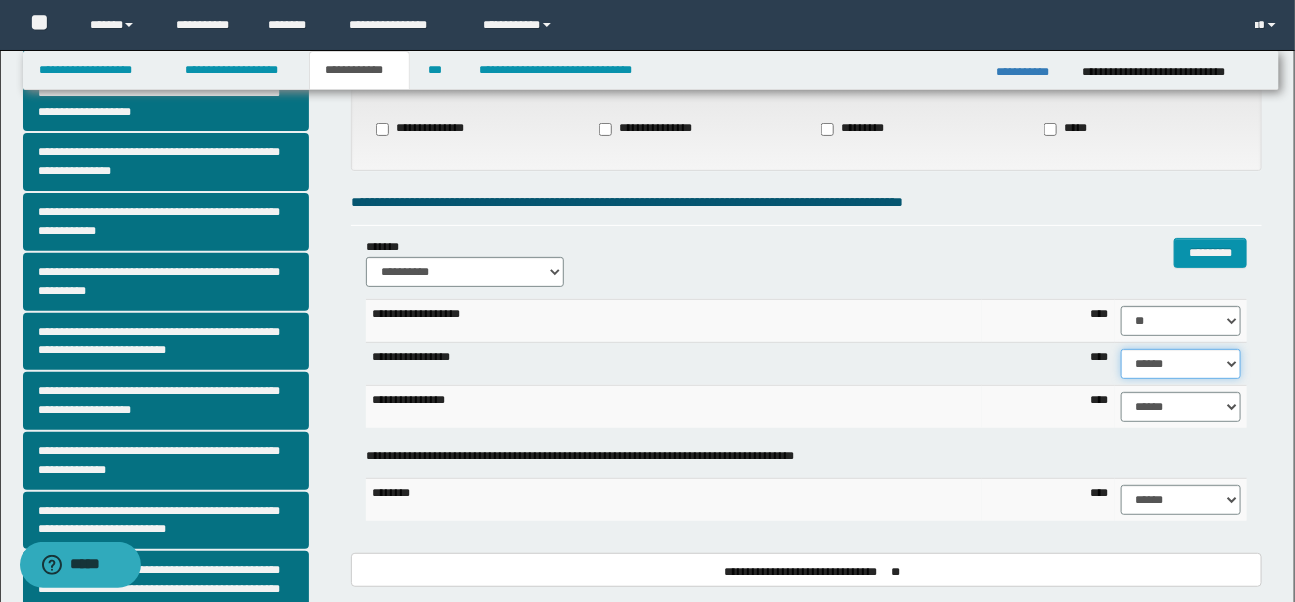 select on "****" 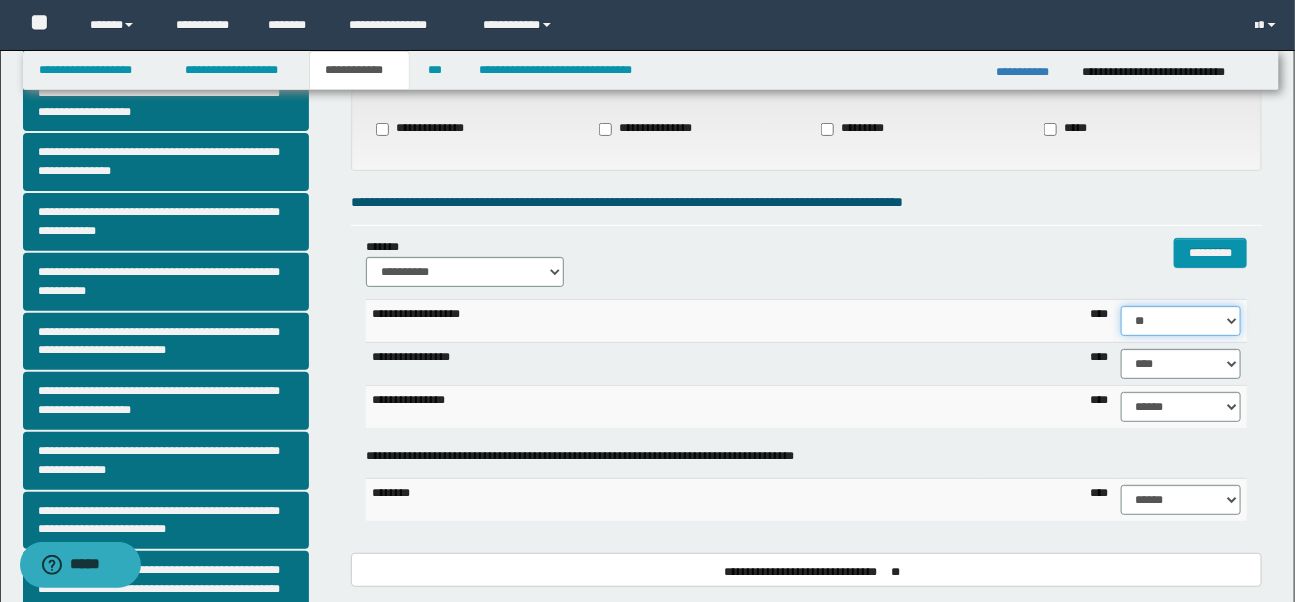 click on "******
****
**
**
**
**
**
**
**
**
***
***
***
***
***
***
***
***
***
***
****
****
****
****" at bounding box center (1181, 321) 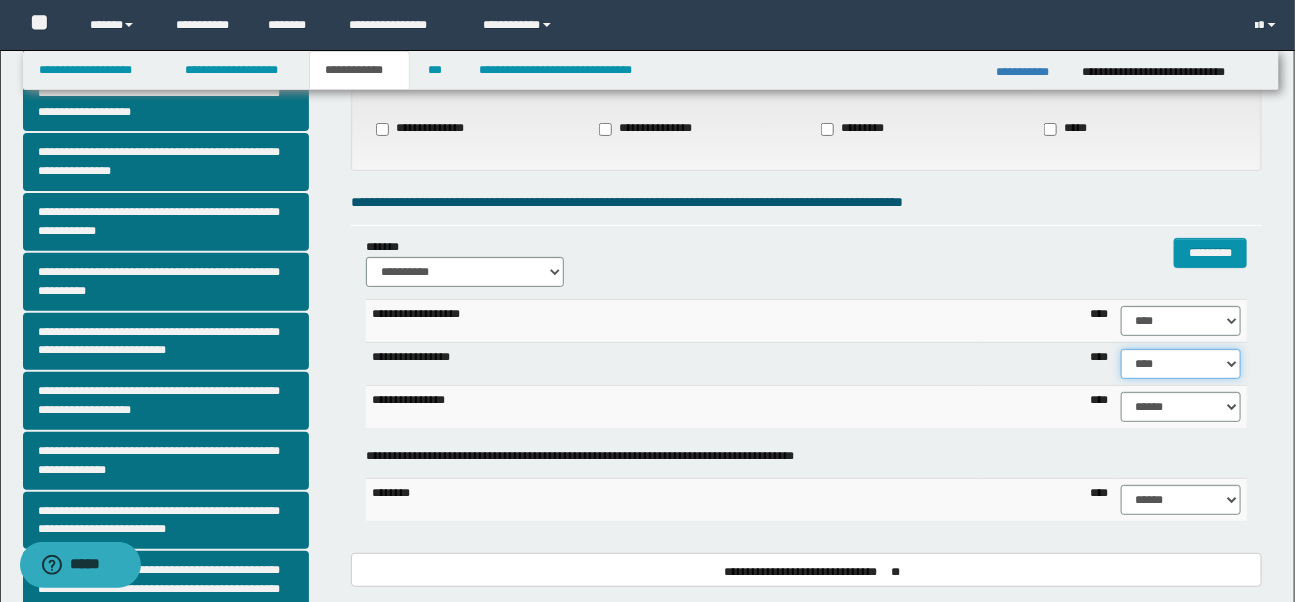 click on "******
****
**
**
**
**
**
**
**
**
***
***
***
***
***
***
***
***
***
***
****
****
****
****" at bounding box center [1181, 364] 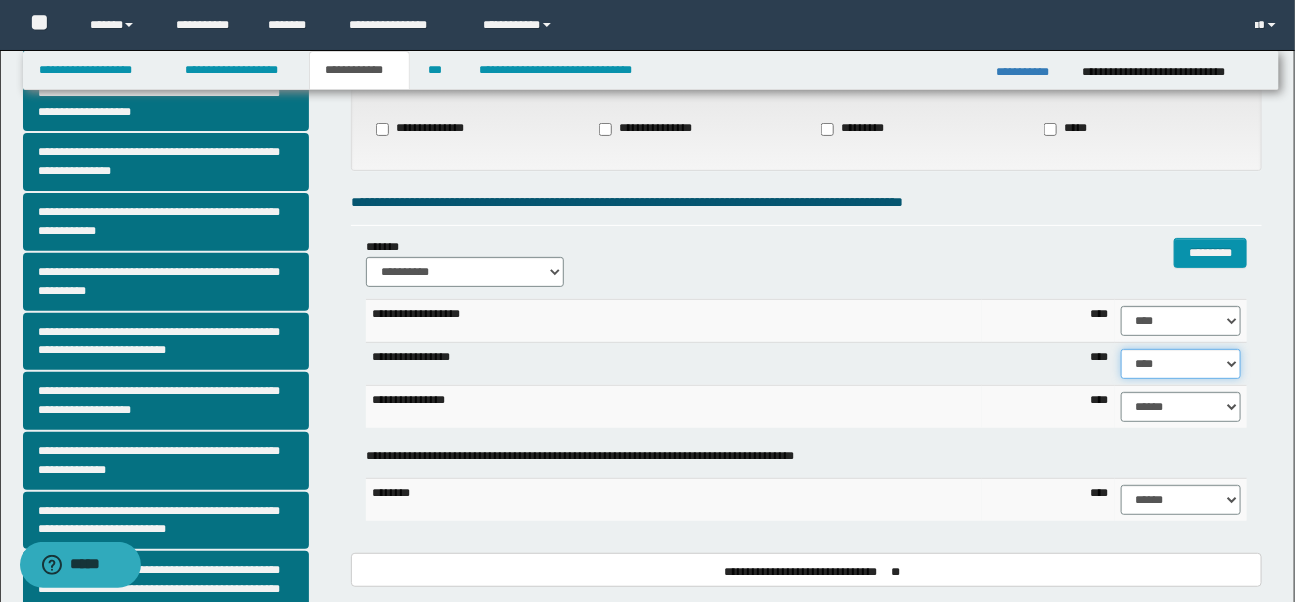select on "**" 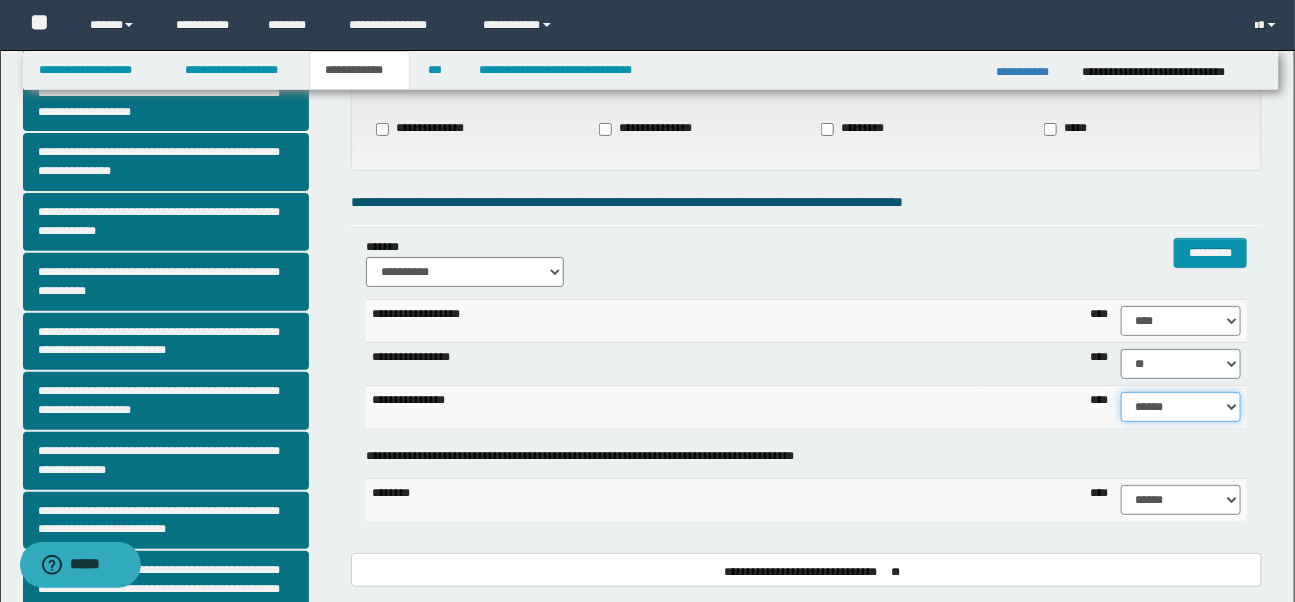 click on "******
****
**
**
**
**
**
**
**
**
***
***
***
***
***
***
***
***
***
***
****
****
****
****" at bounding box center (1181, 407) 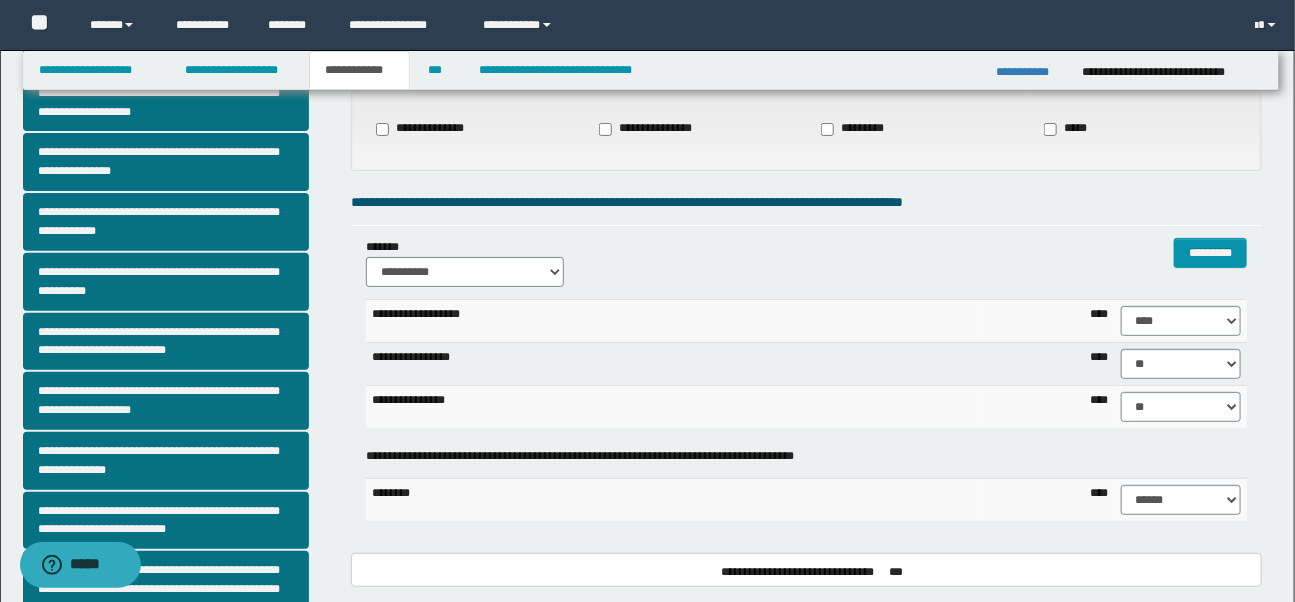 click on "**********" at bounding box center [806, 431] 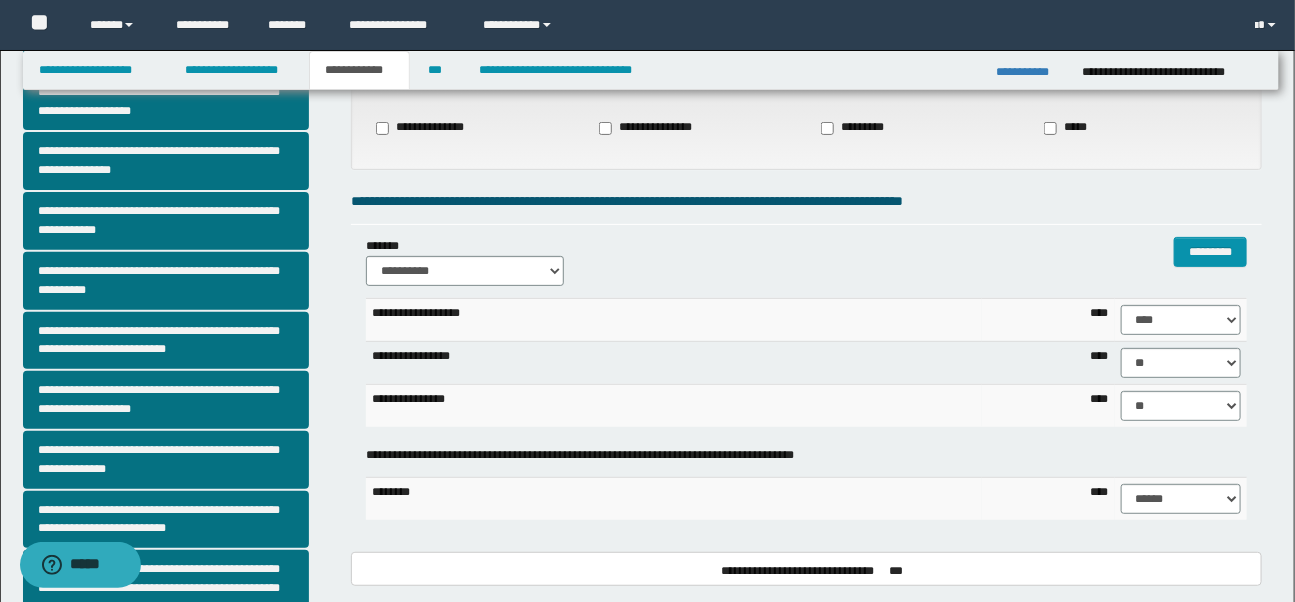 scroll, scrollTop: 114, scrollLeft: 0, axis: vertical 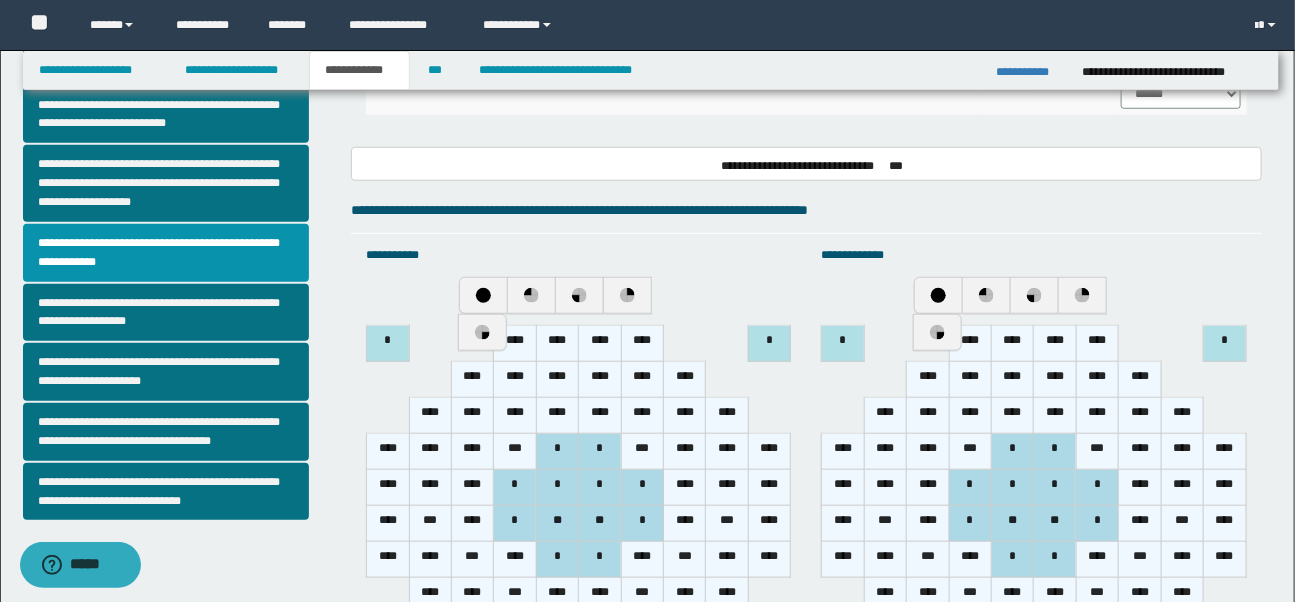 drag, startPoint x: 969, startPoint y: 344, endPoint x: 992, endPoint y: 348, distance: 23.345236 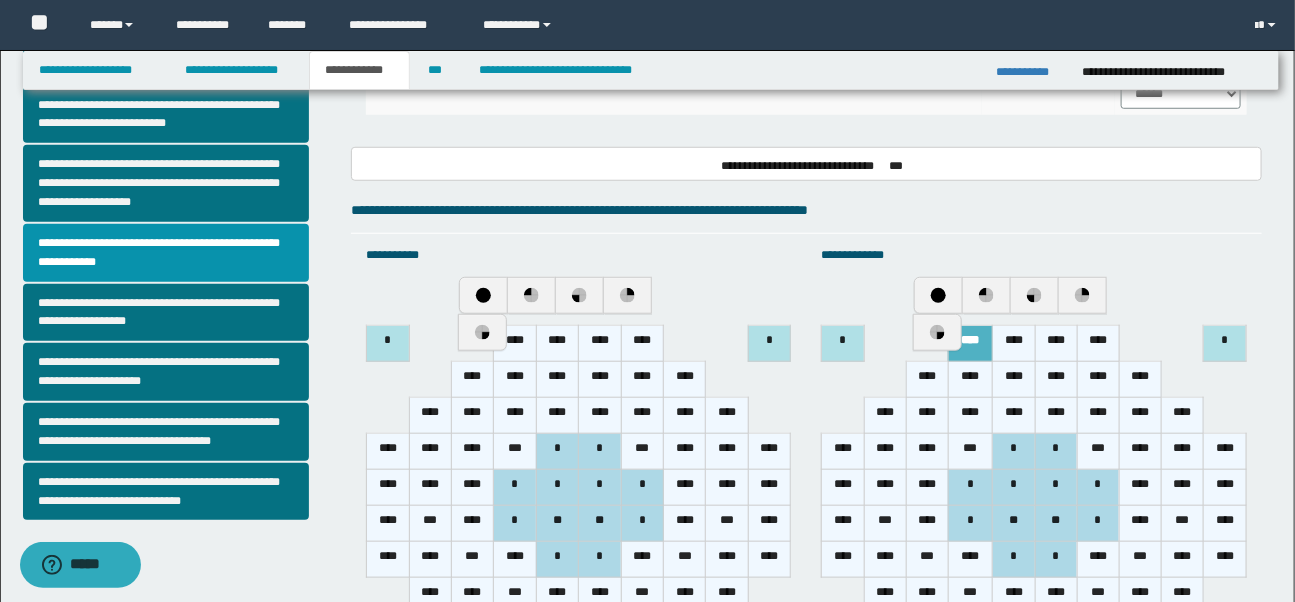 click on "****" at bounding box center (1014, 344) 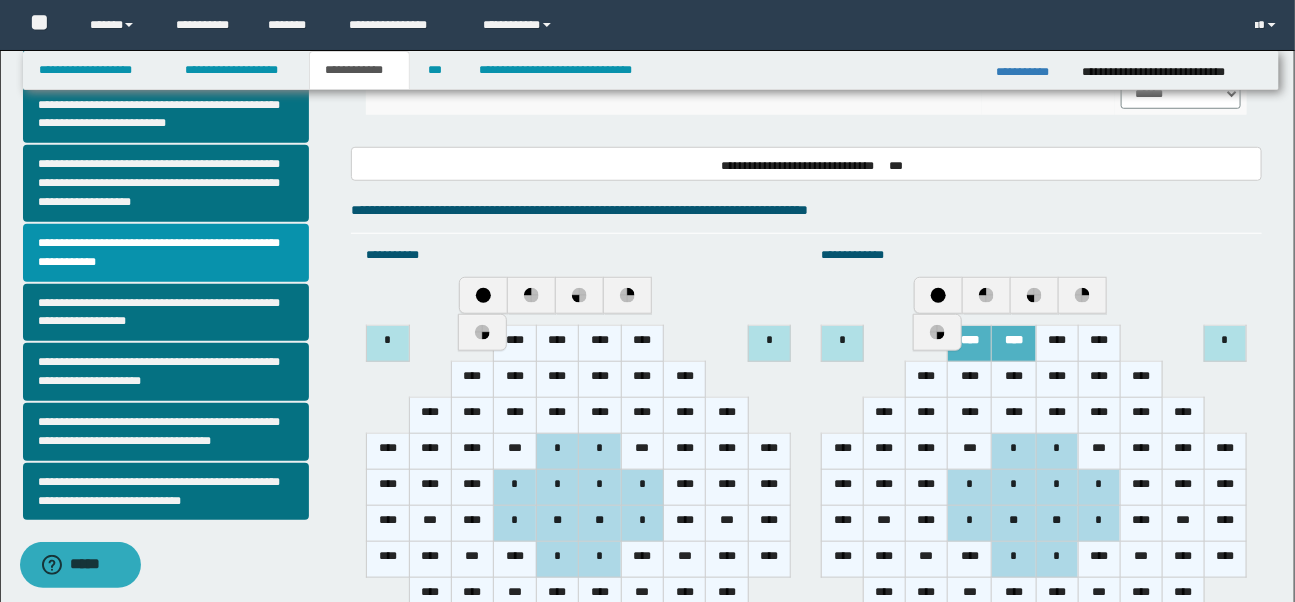 click on "****" at bounding box center [1057, 344] 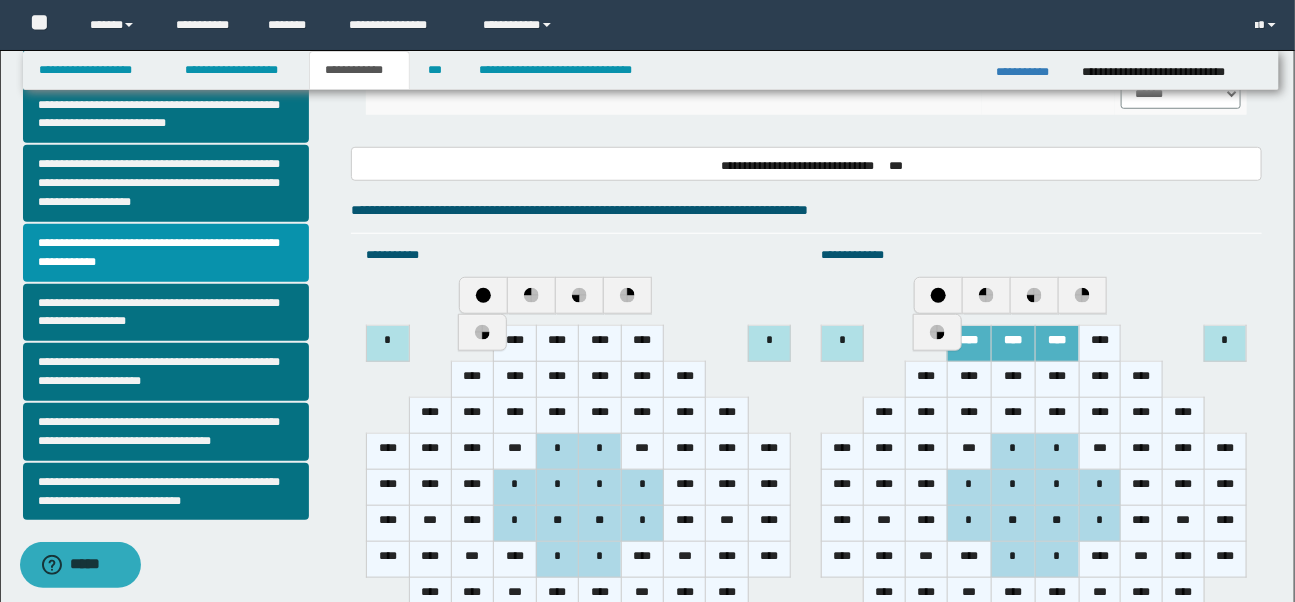click on "****" at bounding box center [1100, 344] 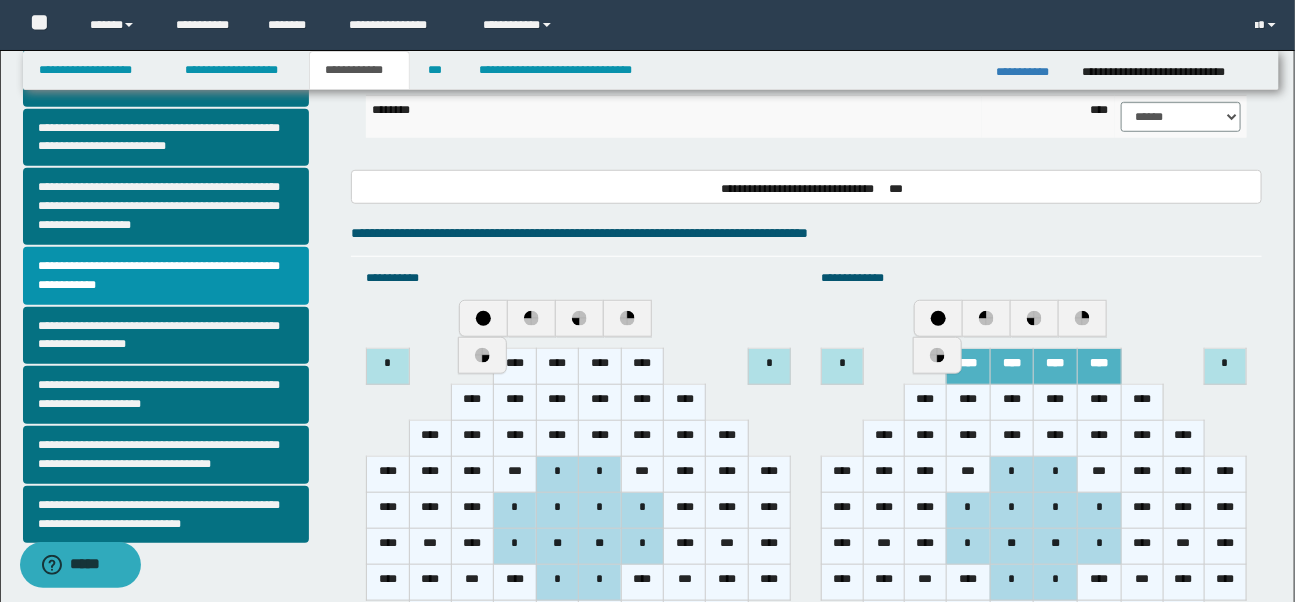scroll, scrollTop: 513, scrollLeft: 0, axis: vertical 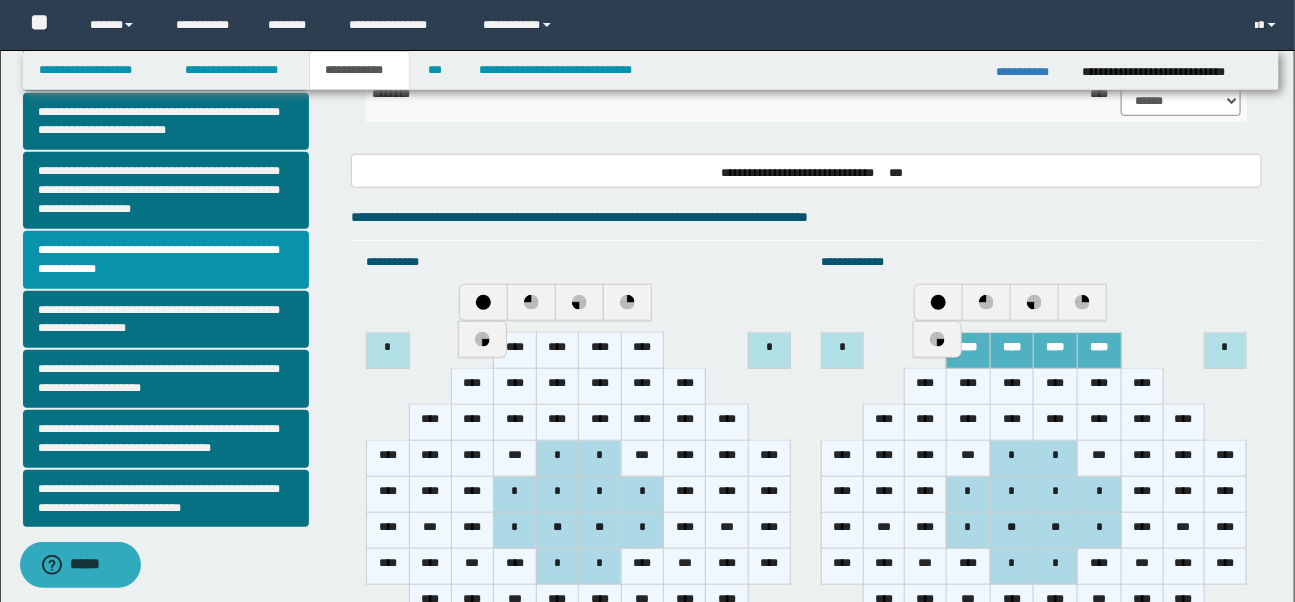 click on "****" at bounding box center (926, 387) 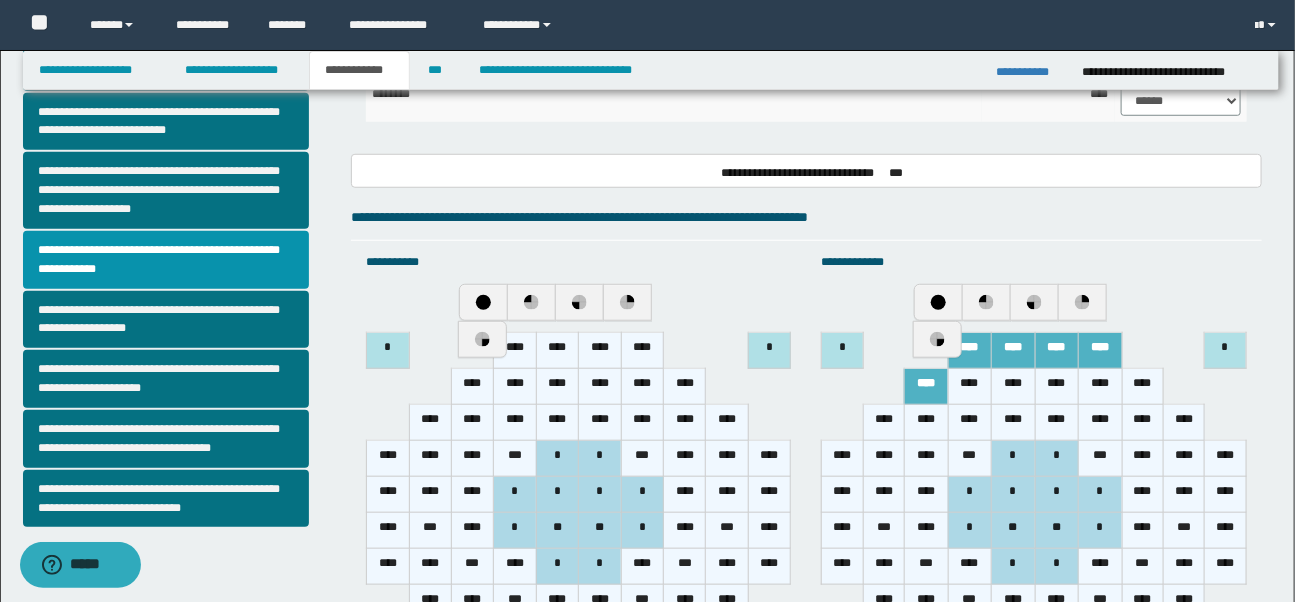 click on "****" at bounding box center (970, 387) 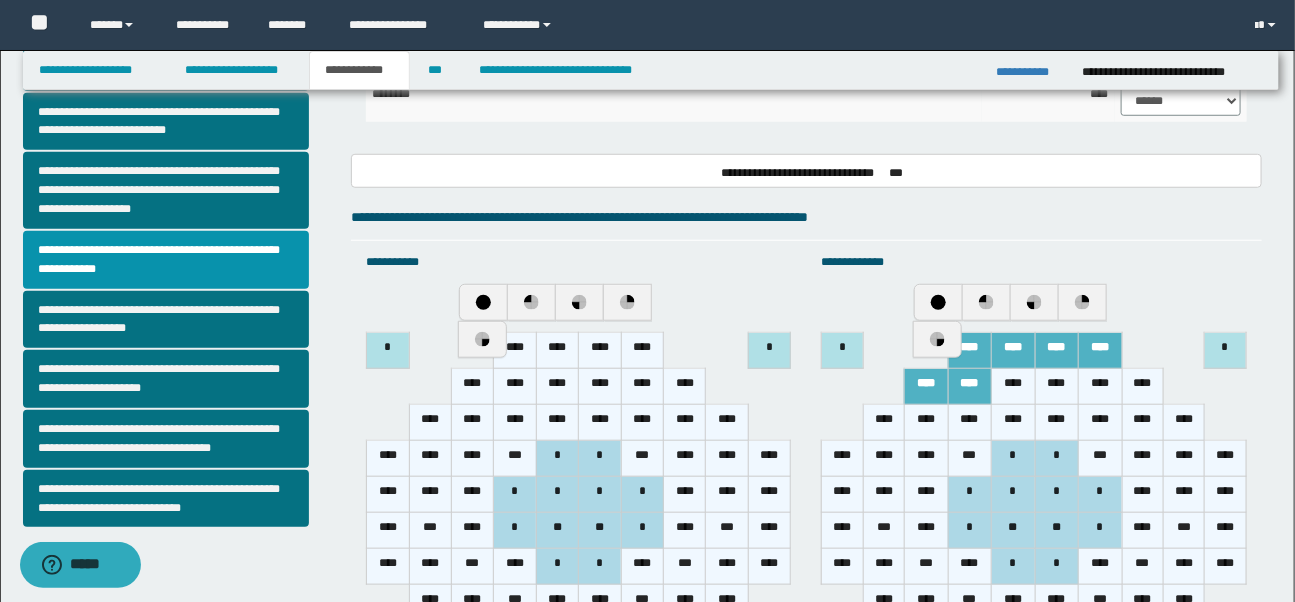 click on "****" at bounding box center (1014, 387) 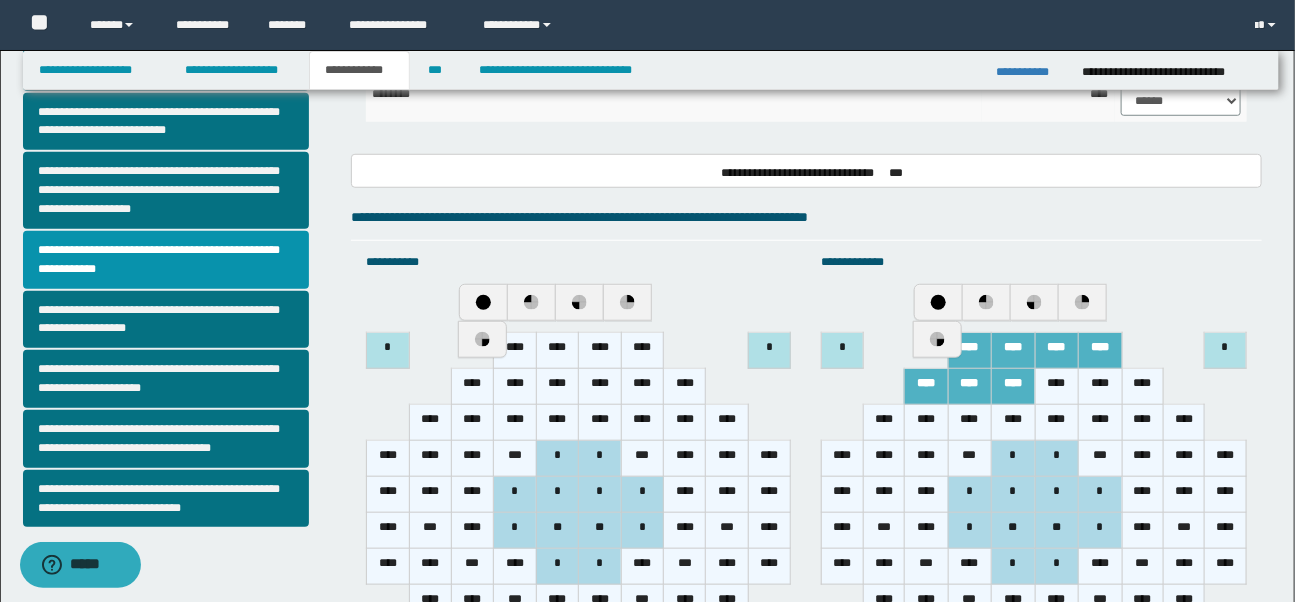 click on "****" at bounding box center [1057, 387] 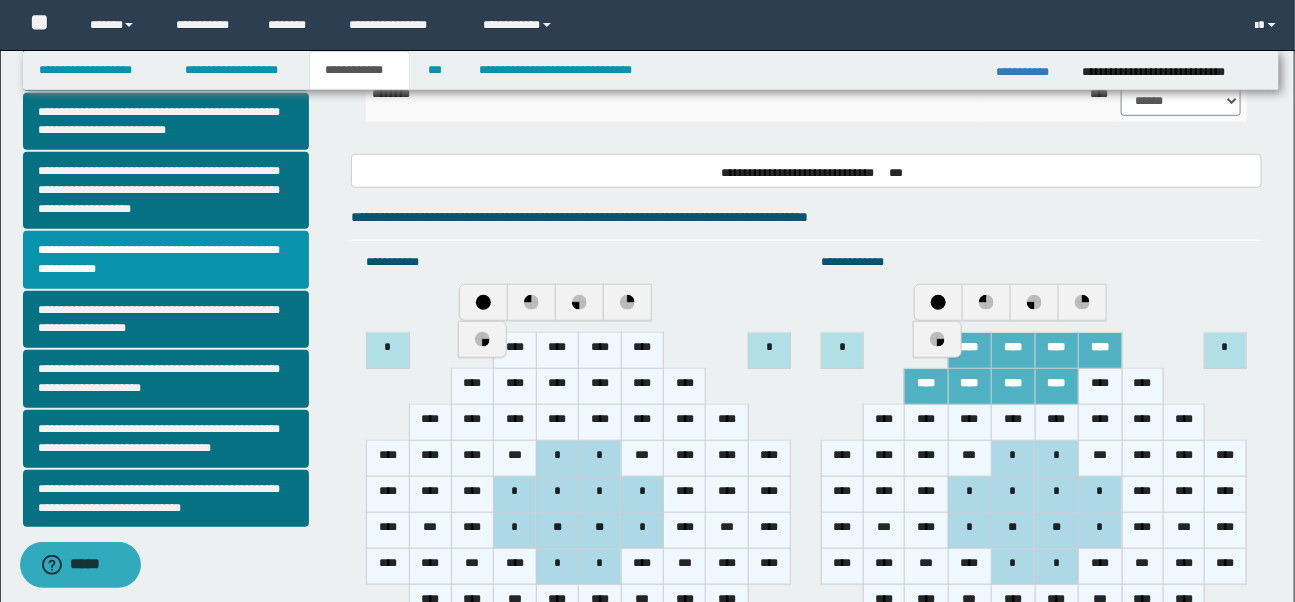 click on "****" at bounding box center [1101, 387] 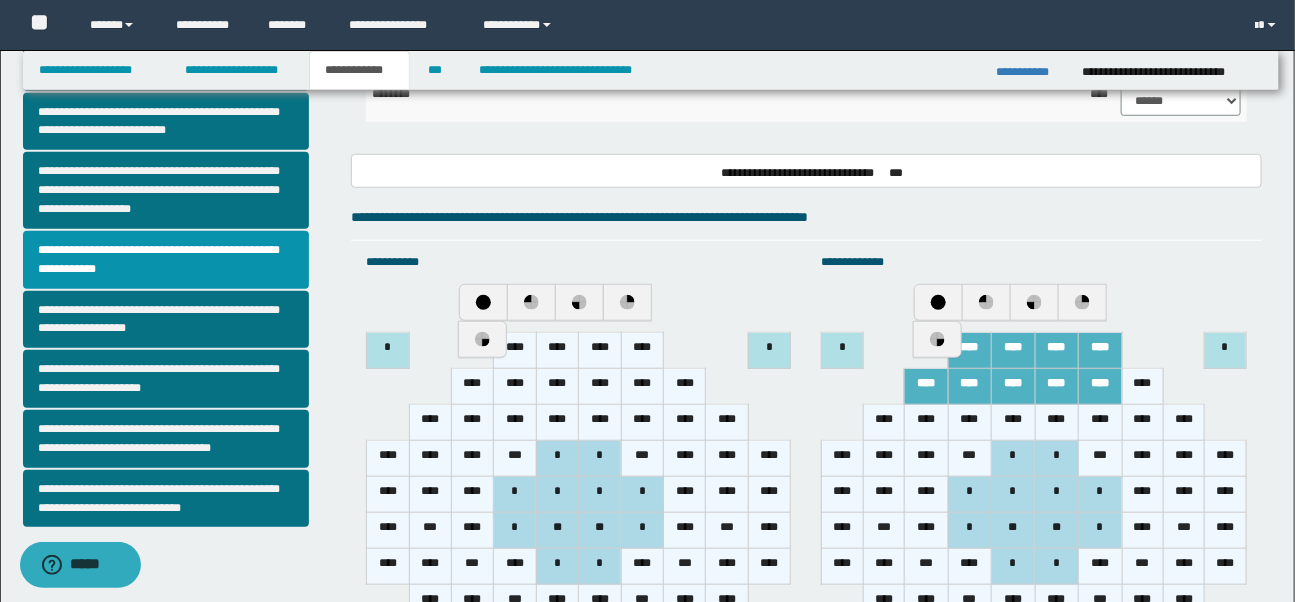drag, startPoint x: 1145, startPoint y: 392, endPoint x: 1103, endPoint y: 402, distance: 43.174065 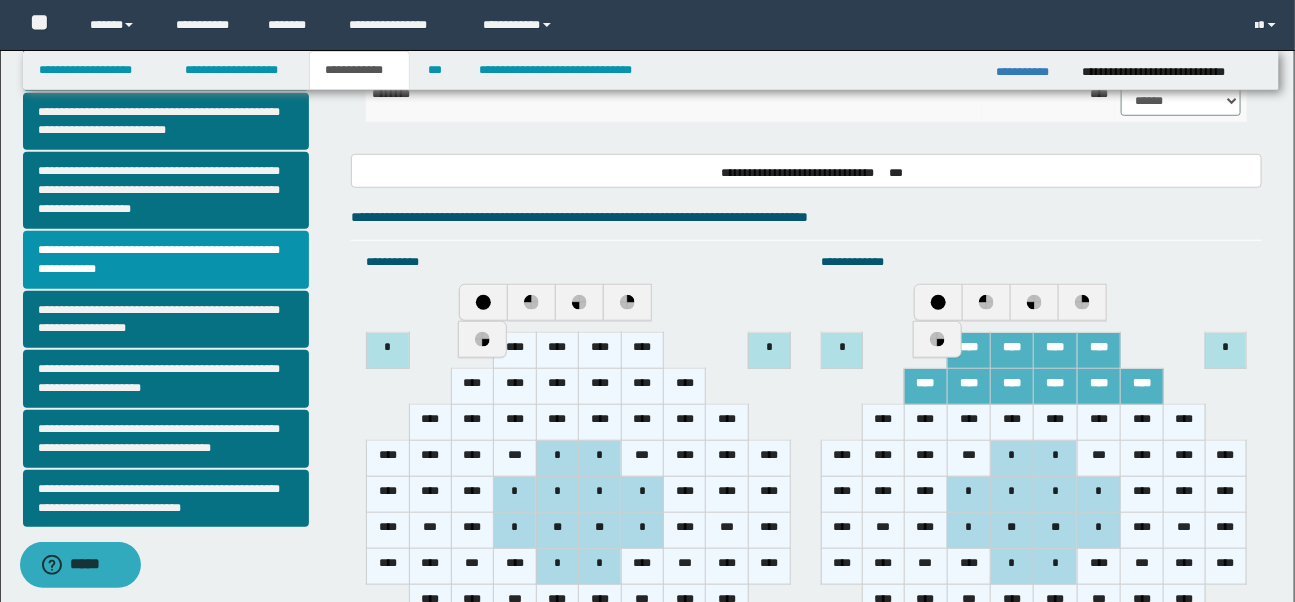 drag, startPoint x: 885, startPoint y: 425, endPoint x: 921, endPoint y: 425, distance: 36 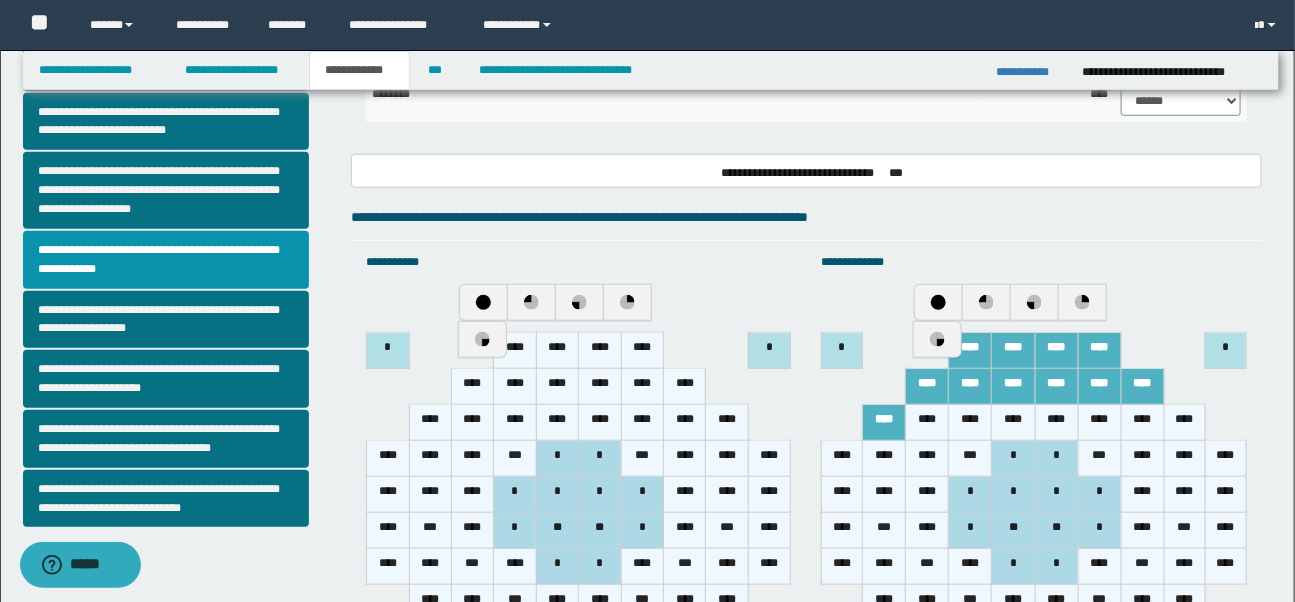 click on "****" at bounding box center [927, 423] 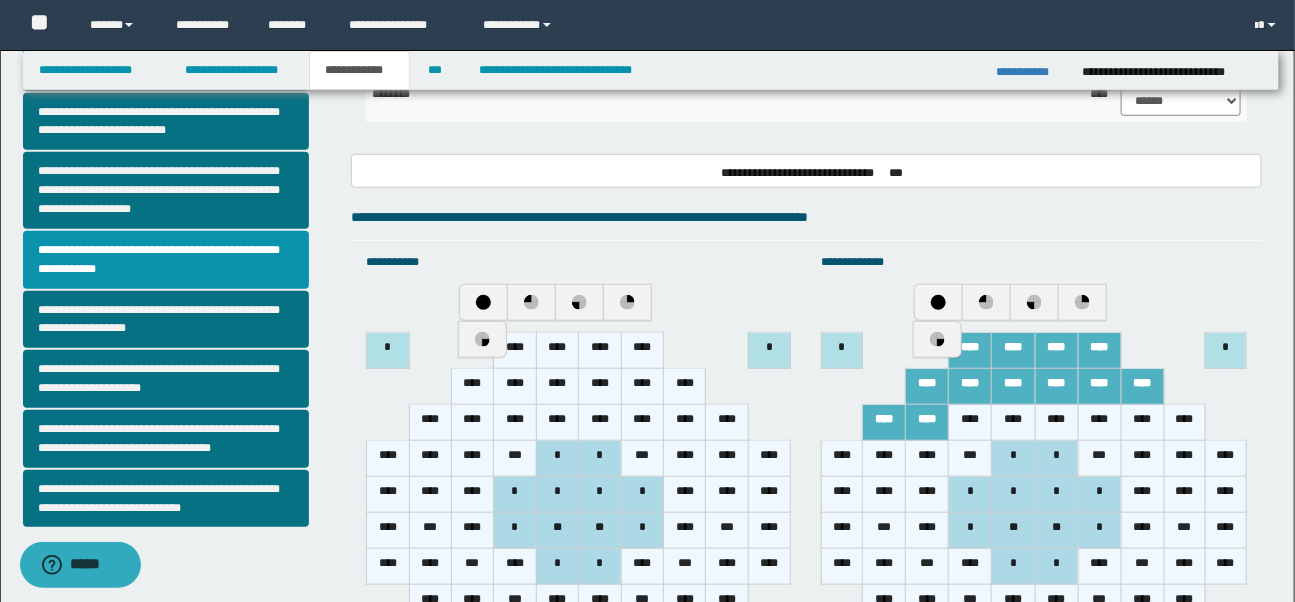 click on "****" at bounding box center [970, 423] 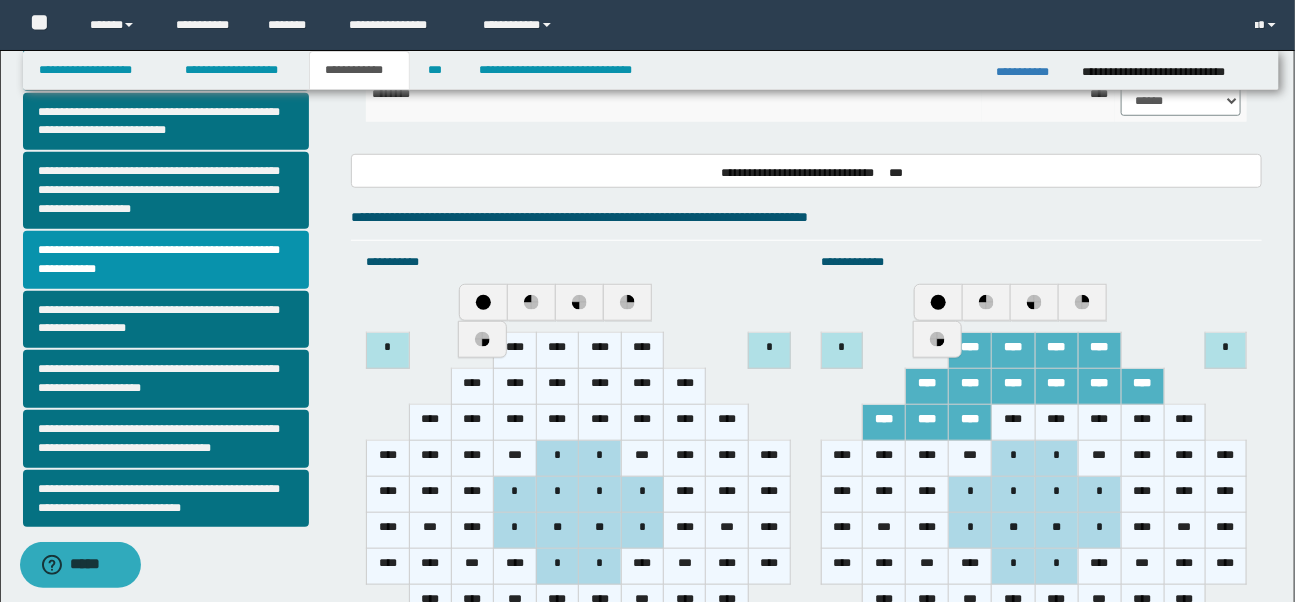 click on "****" at bounding box center [1013, 423] 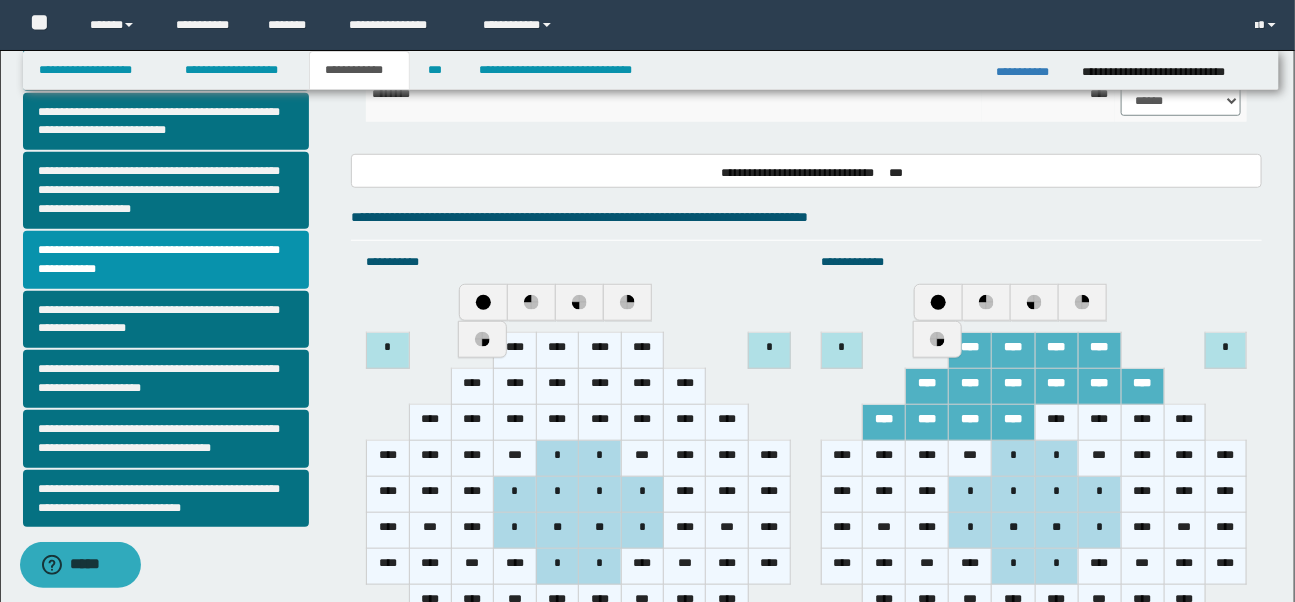 click on "****" at bounding box center [1056, 423] 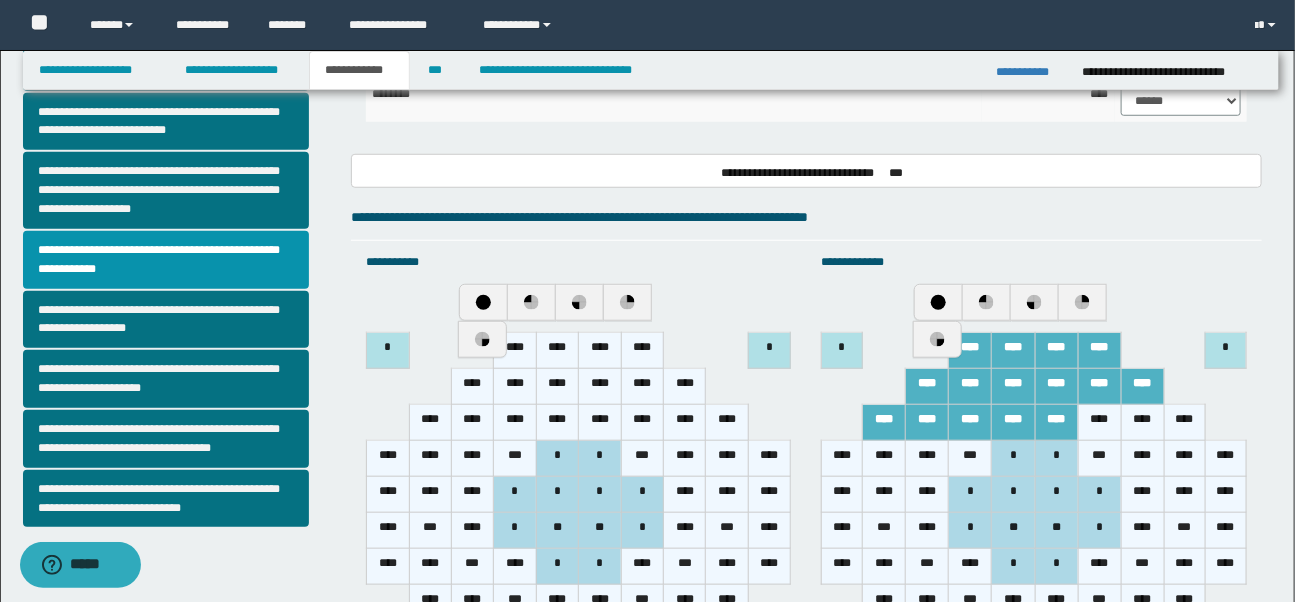 click on "****" at bounding box center [1099, 423] 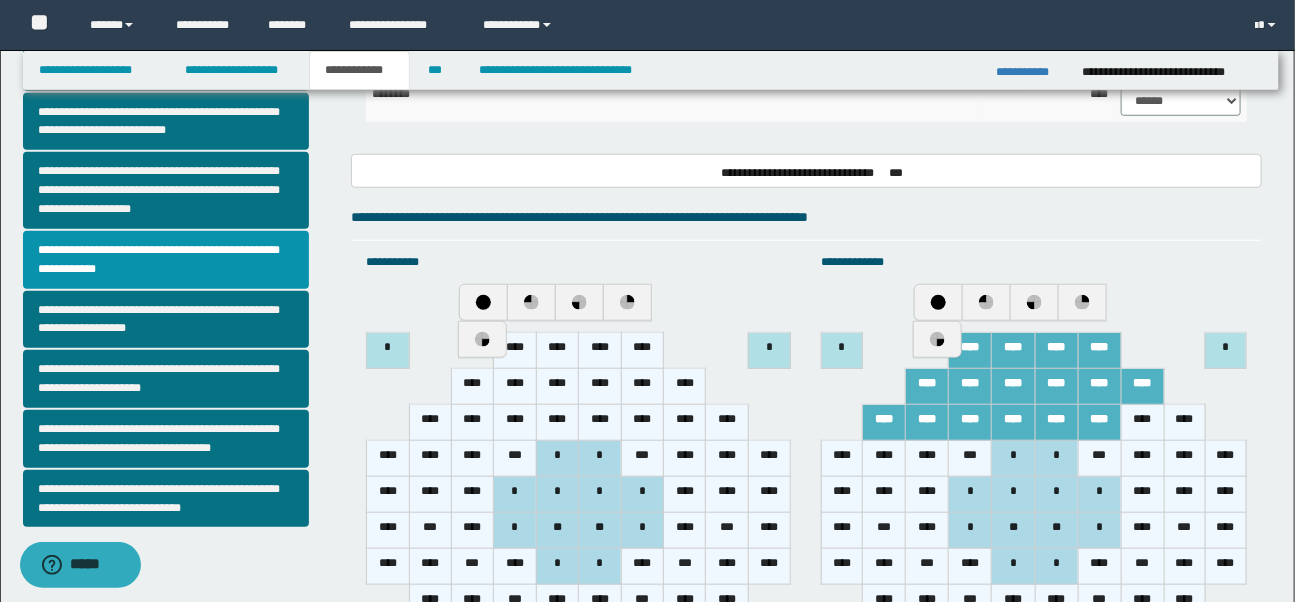 click on "****" at bounding box center [1142, 423] 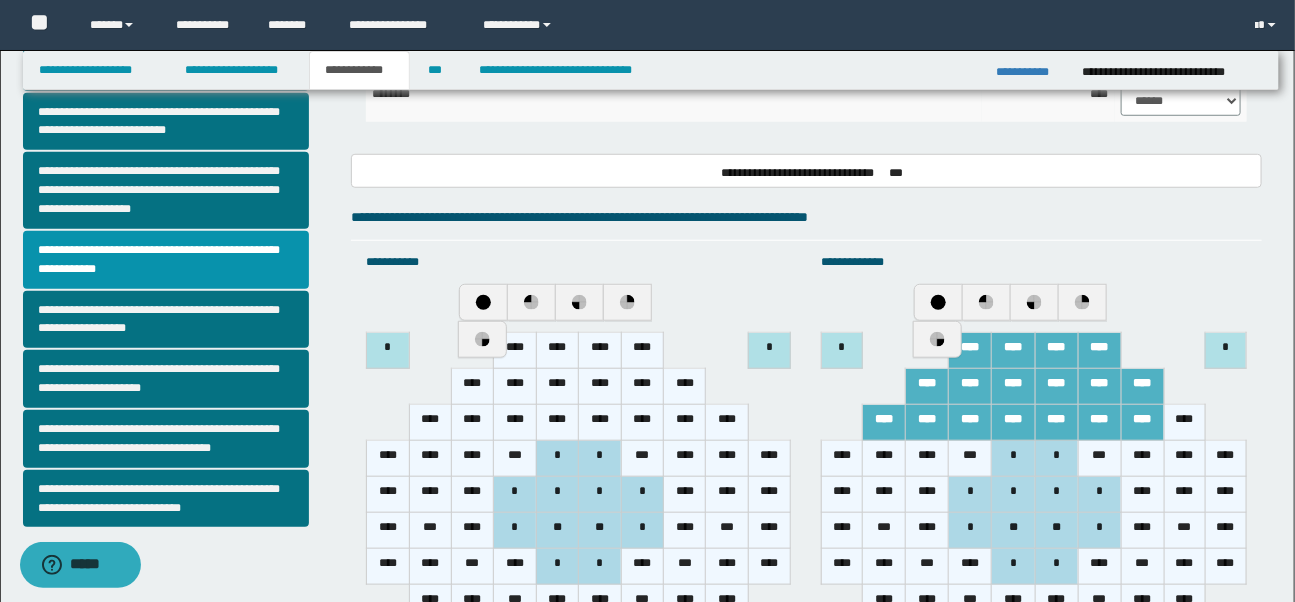 click on "****" at bounding box center (1184, 423) 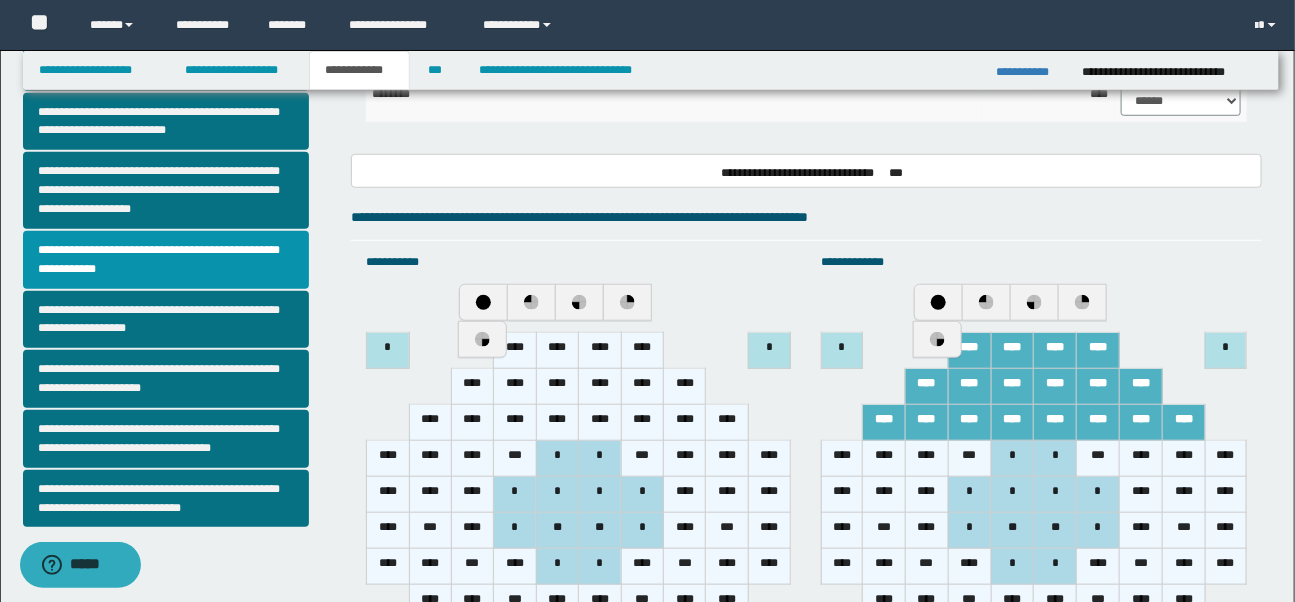 click on "****" at bounding box center [842, 459] 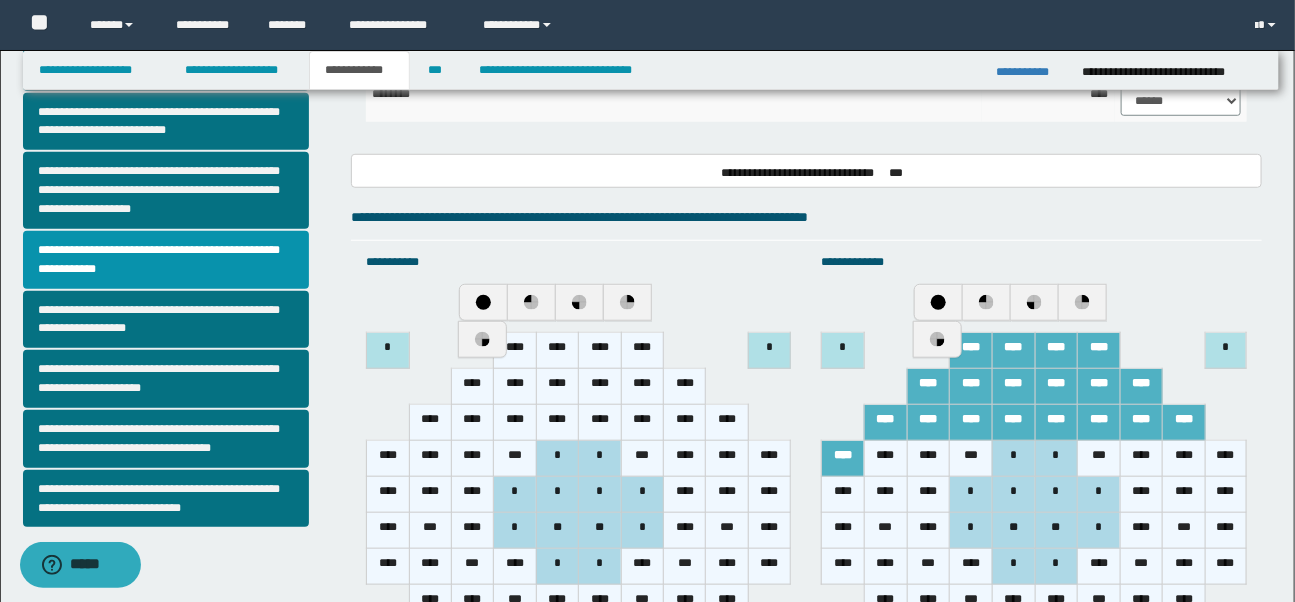 click on "****" at bounding box center (885, 459) 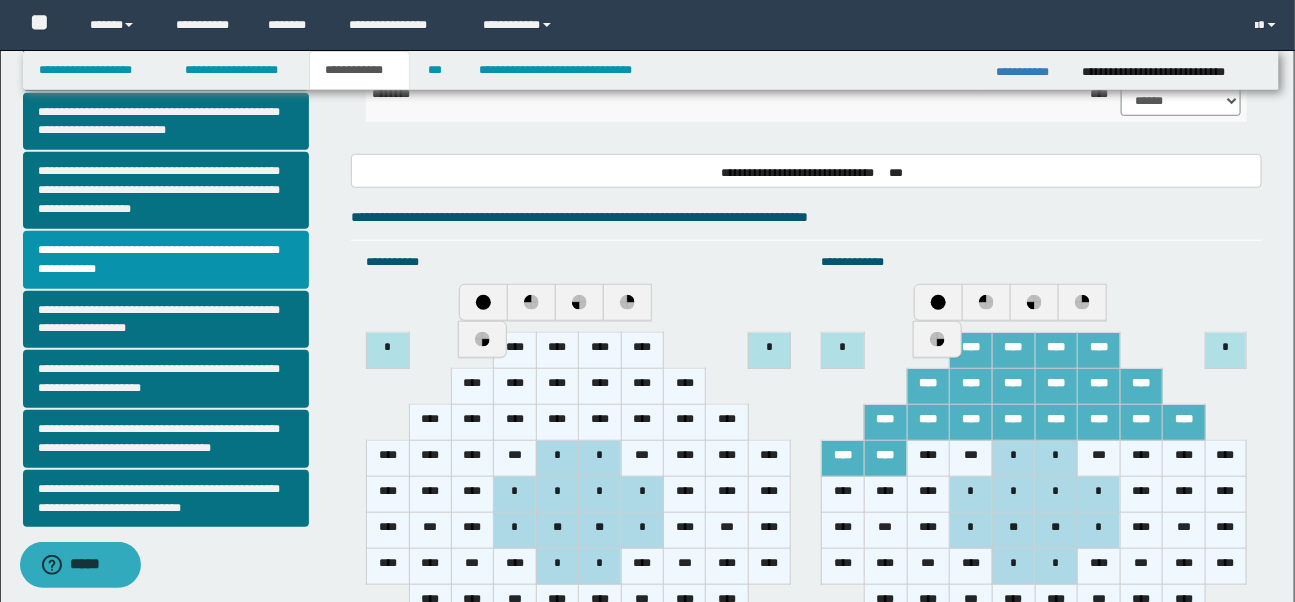 click on "****" at bounding box center [928, 459] 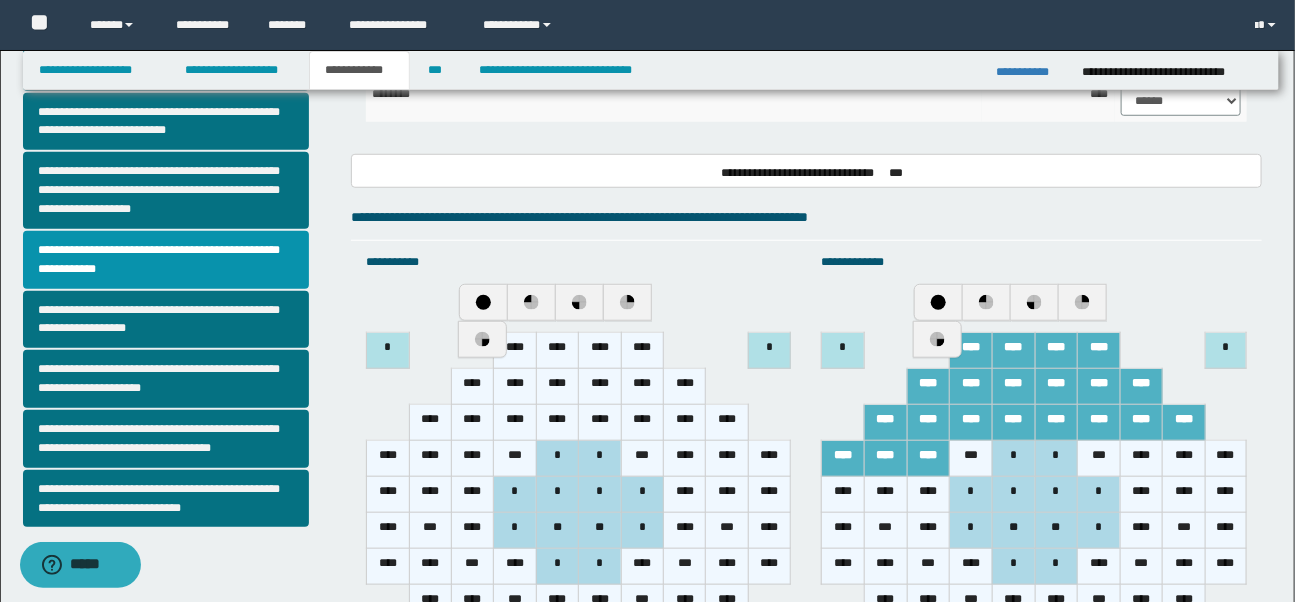 click on "***" at bounding box center [971, 459] 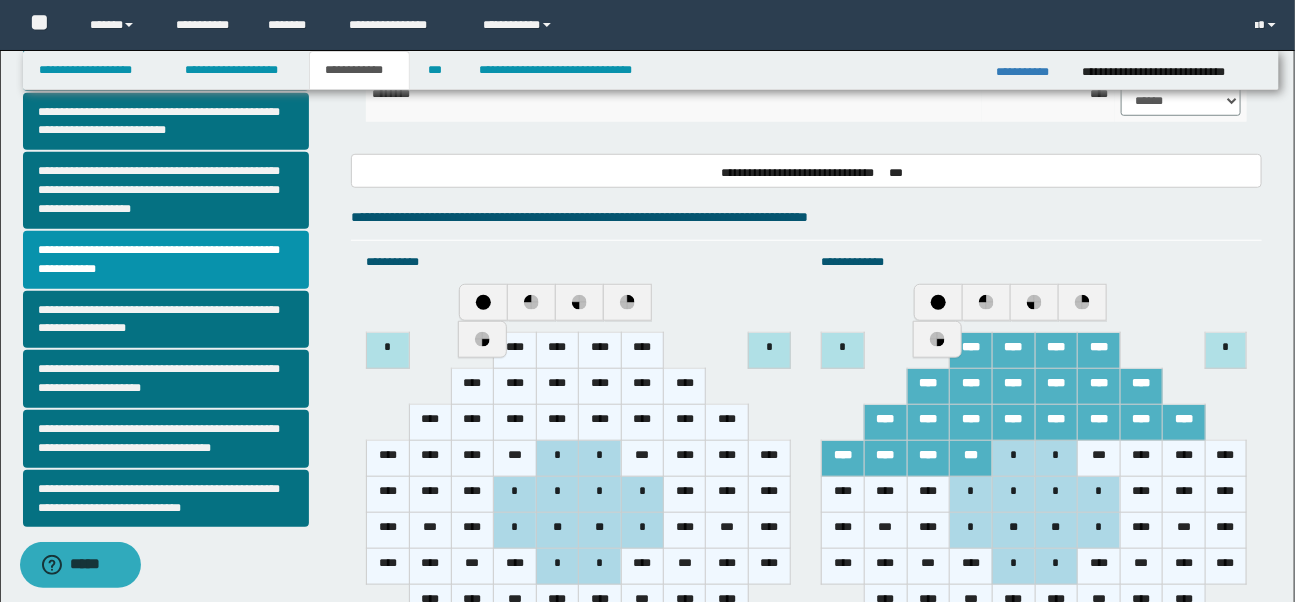 click on "*" at bounding box center (1013, 459) 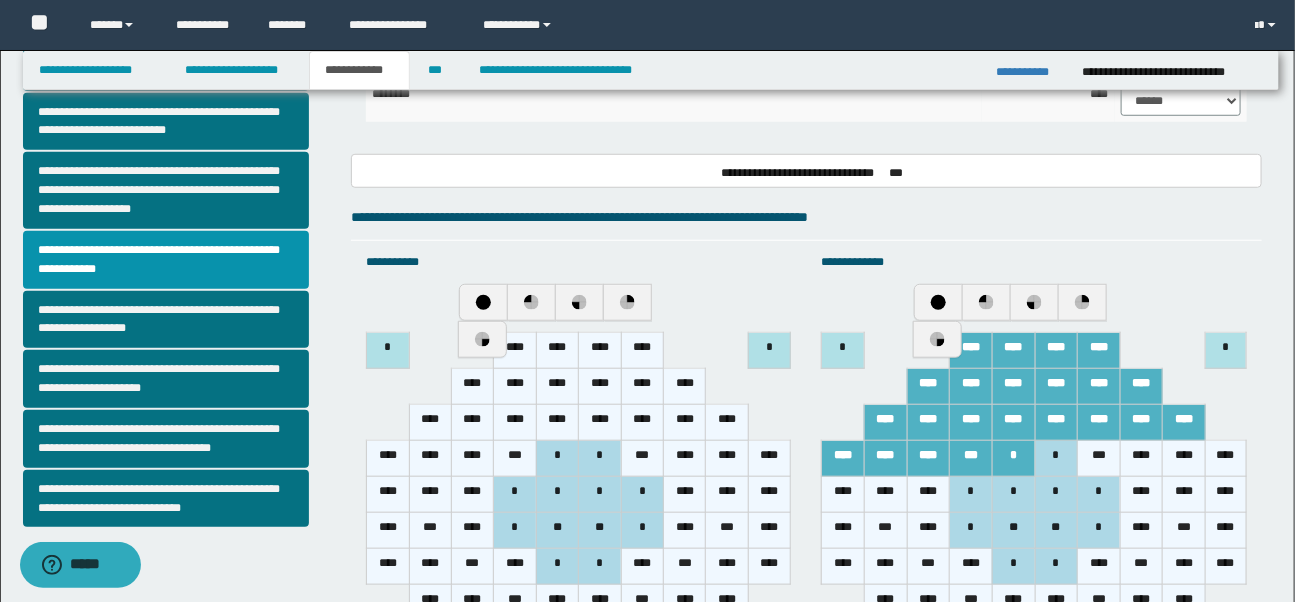 click on "*" at bounding box center [1056, 459] 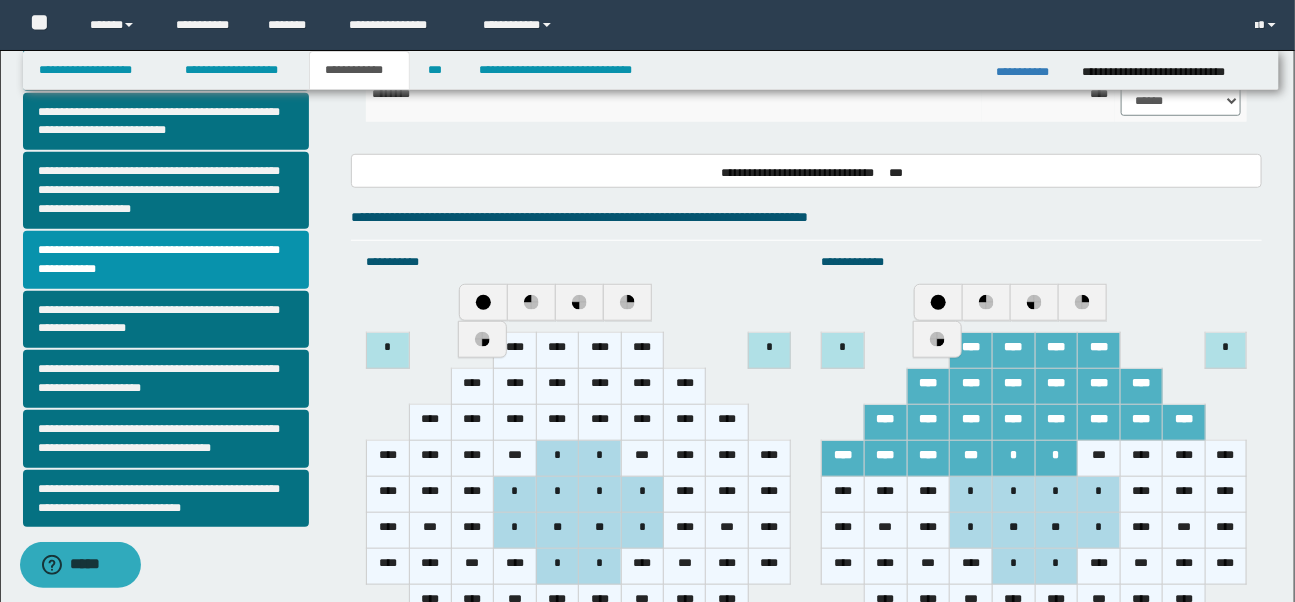click on "***" at bounding box center (1099, 459) 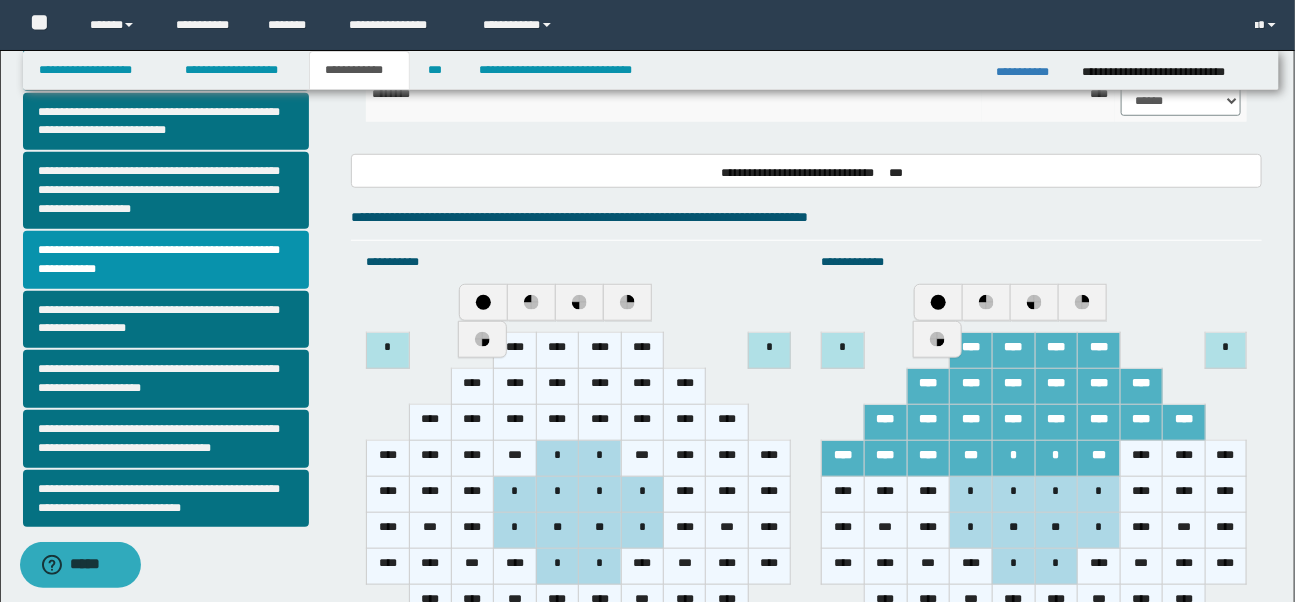 click on "****" at bounding box center (1141, 459) 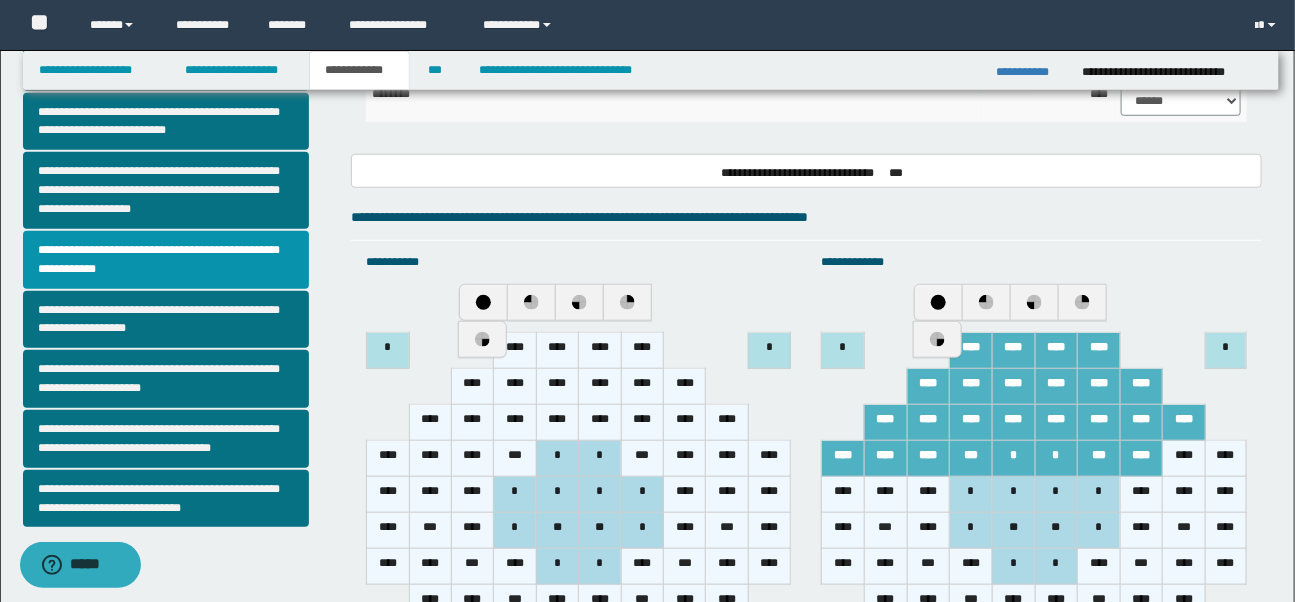 click on "****" at bounding box center [1184, 459] 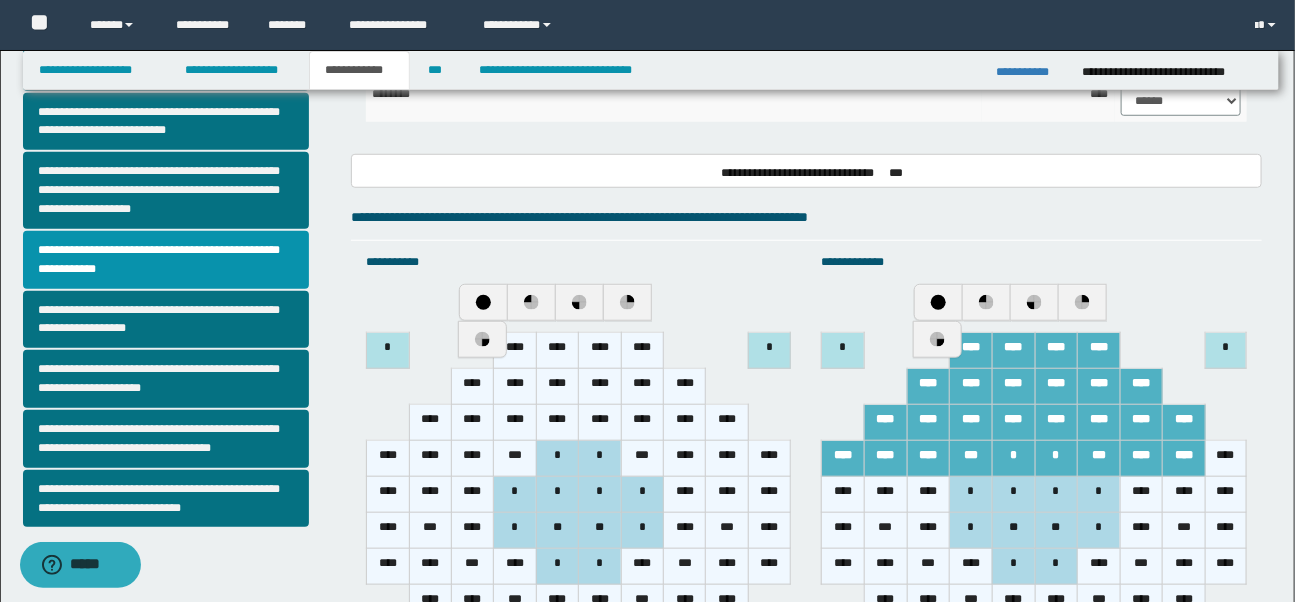 click on "****" at bounding box center (1226, 459) 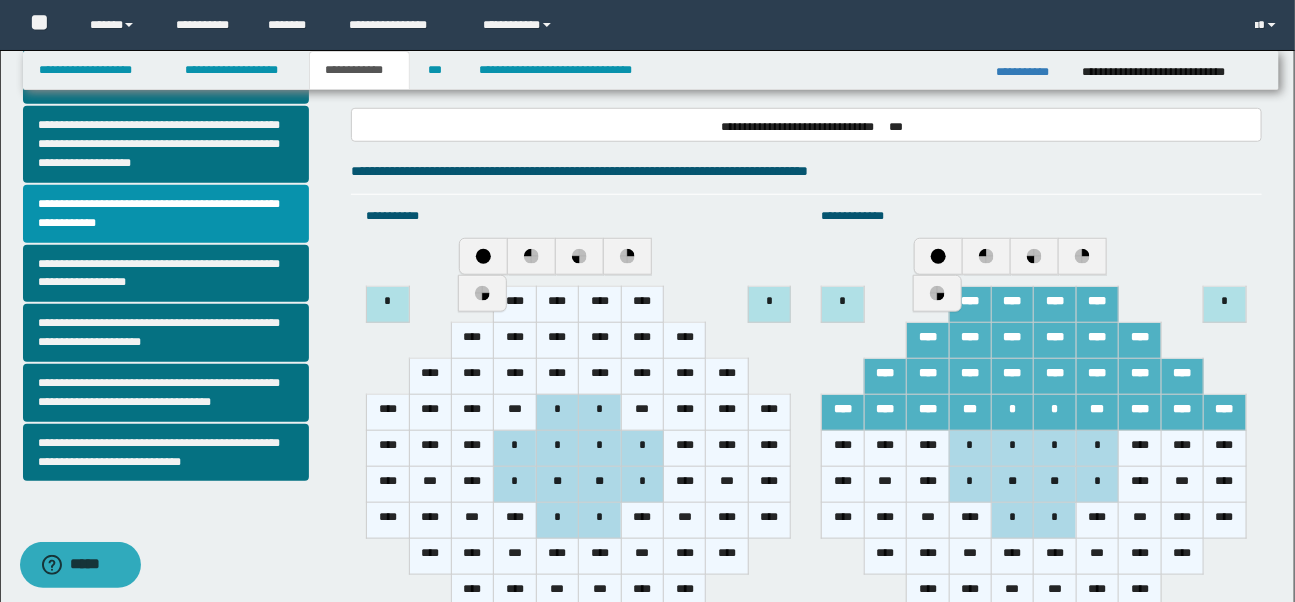 scroll, scrollTop: 601, scrollLeft: 0, axis: vertical 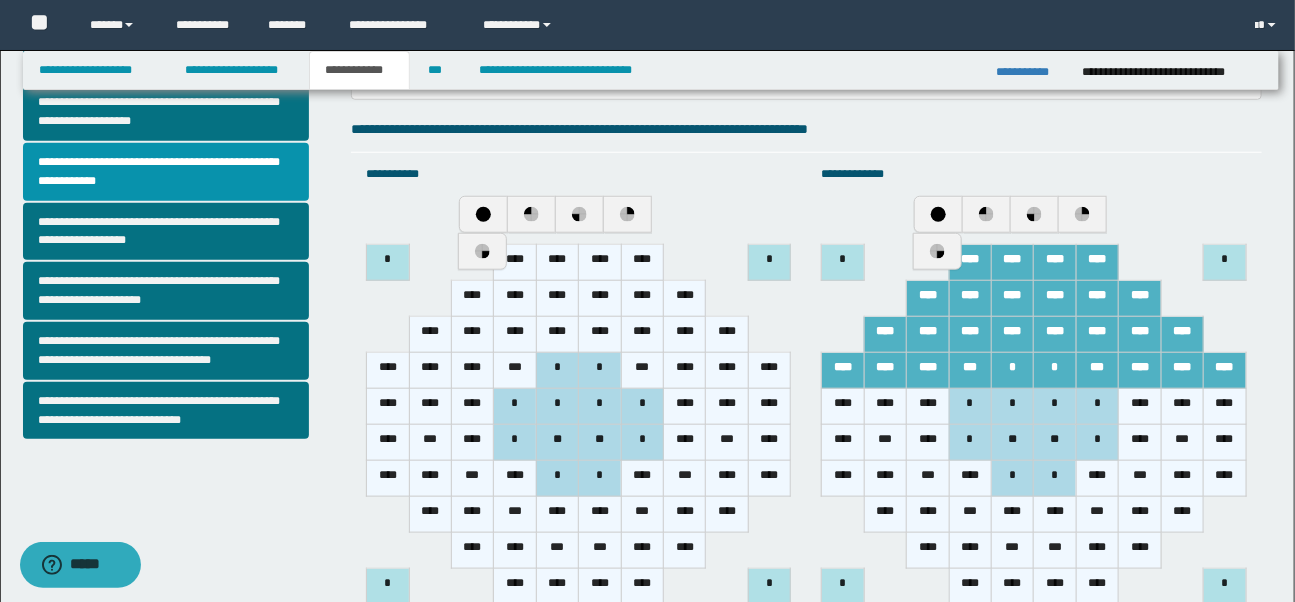 click on "****" at bounding box center [843, 407] 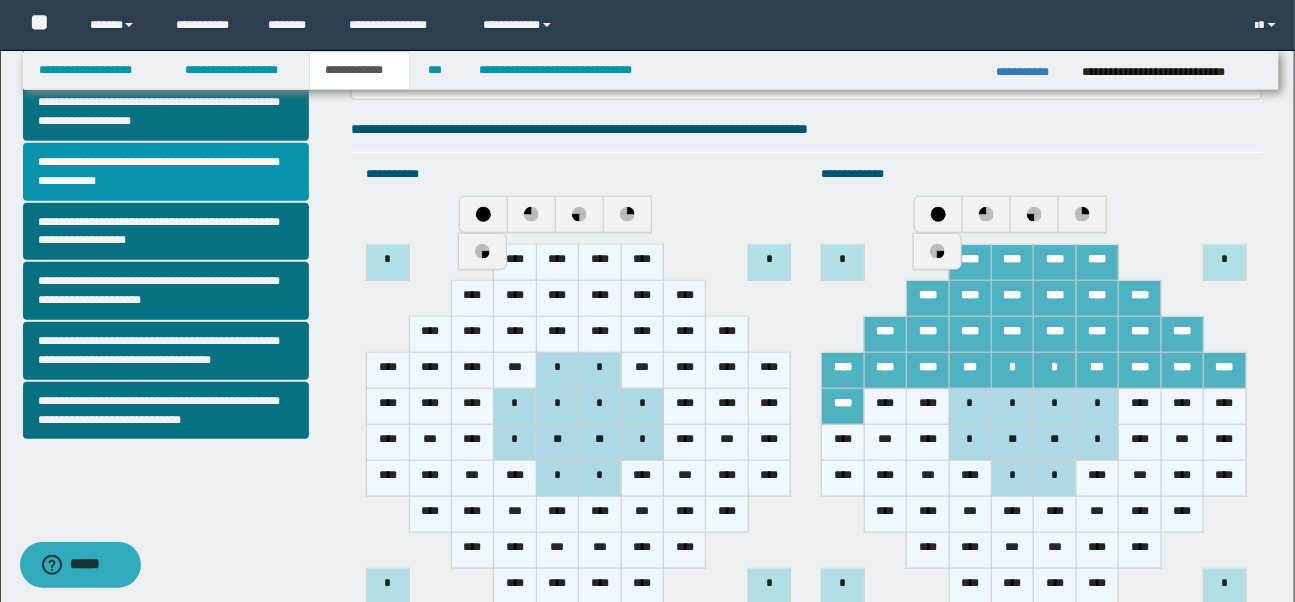 click on "****" at bounding box center [885, 407] 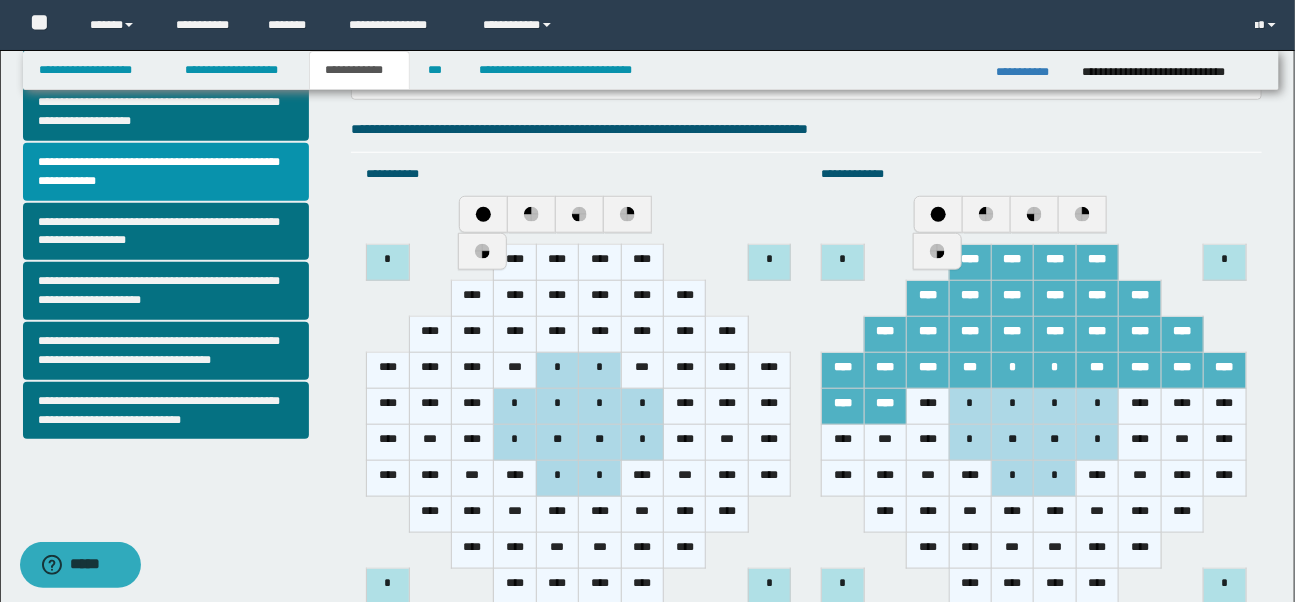 click on "****" at bounding box center (928, 407) 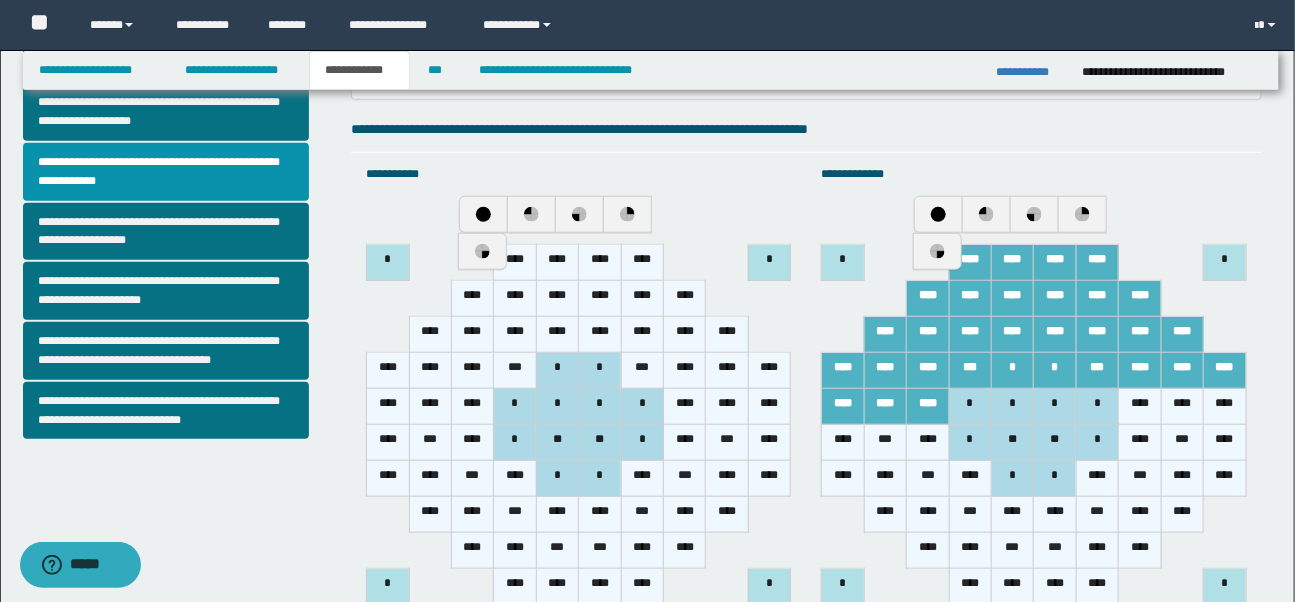 click on "*" at bounding box center [970, 407] 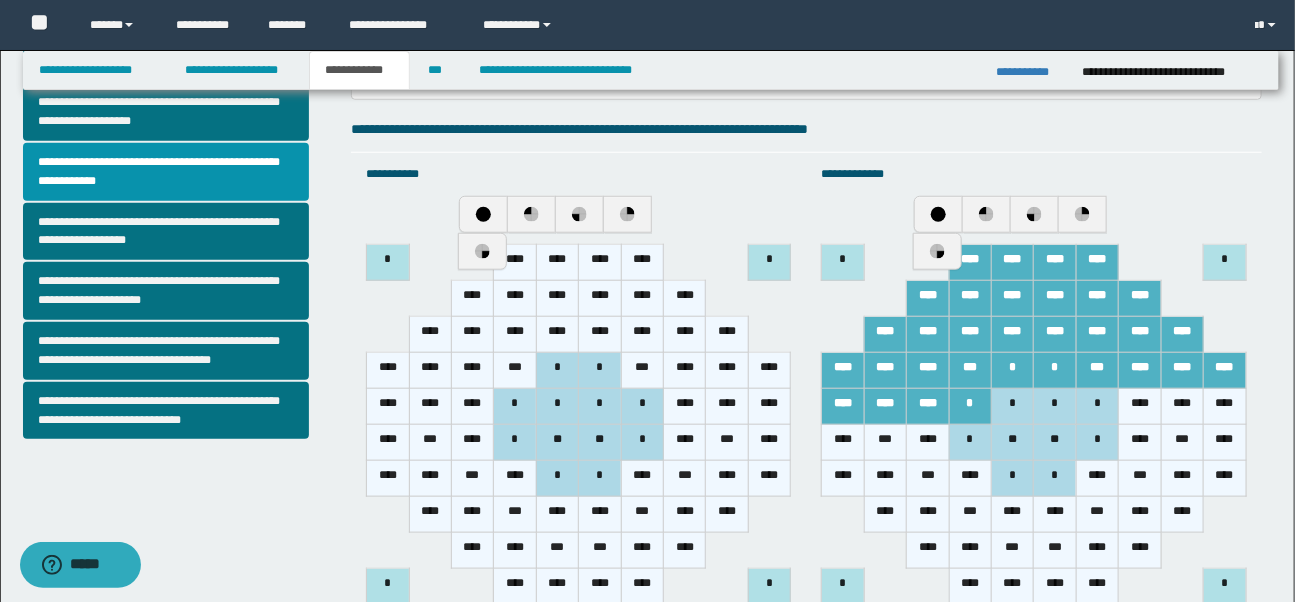 click on "*" at bounding box center [1013, 407] 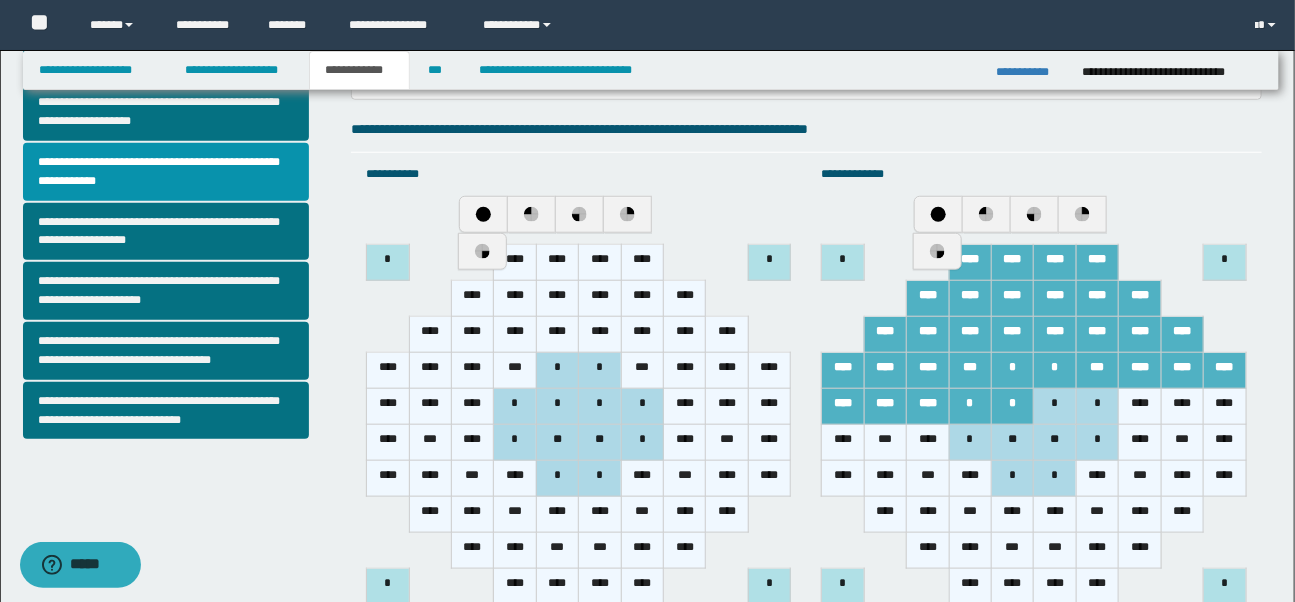 click on "*" at bounding box center (1055, 407) 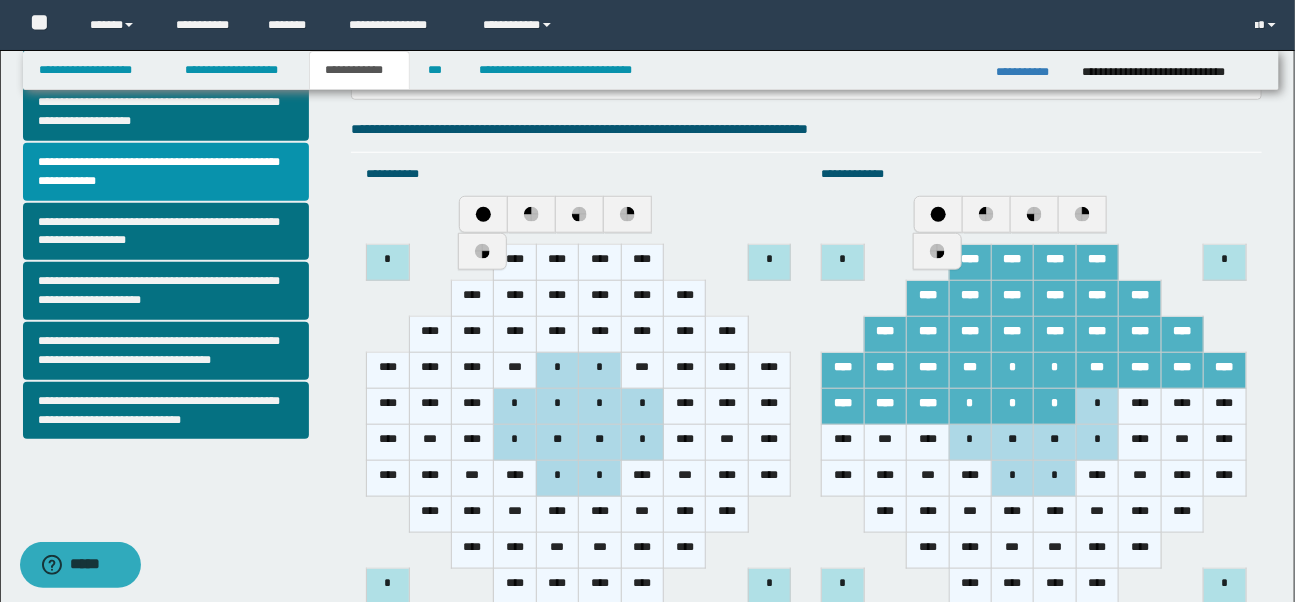 click on "*" at bounding box center [1097, 407] 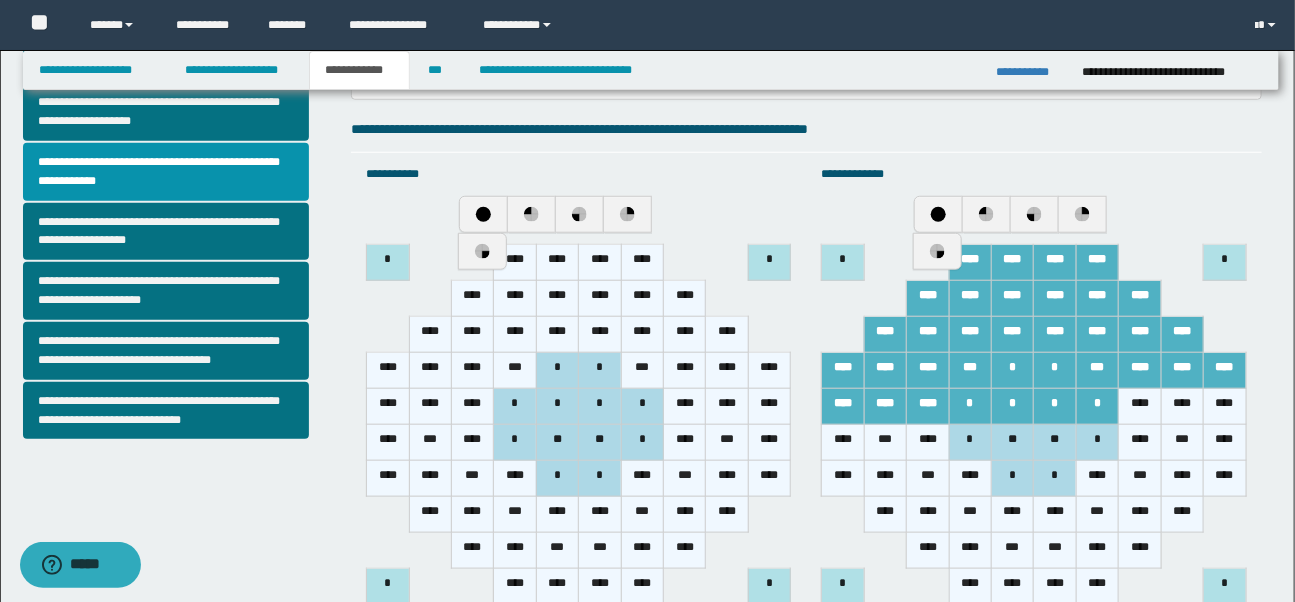click on "****" at bounding box center [1140, 407] 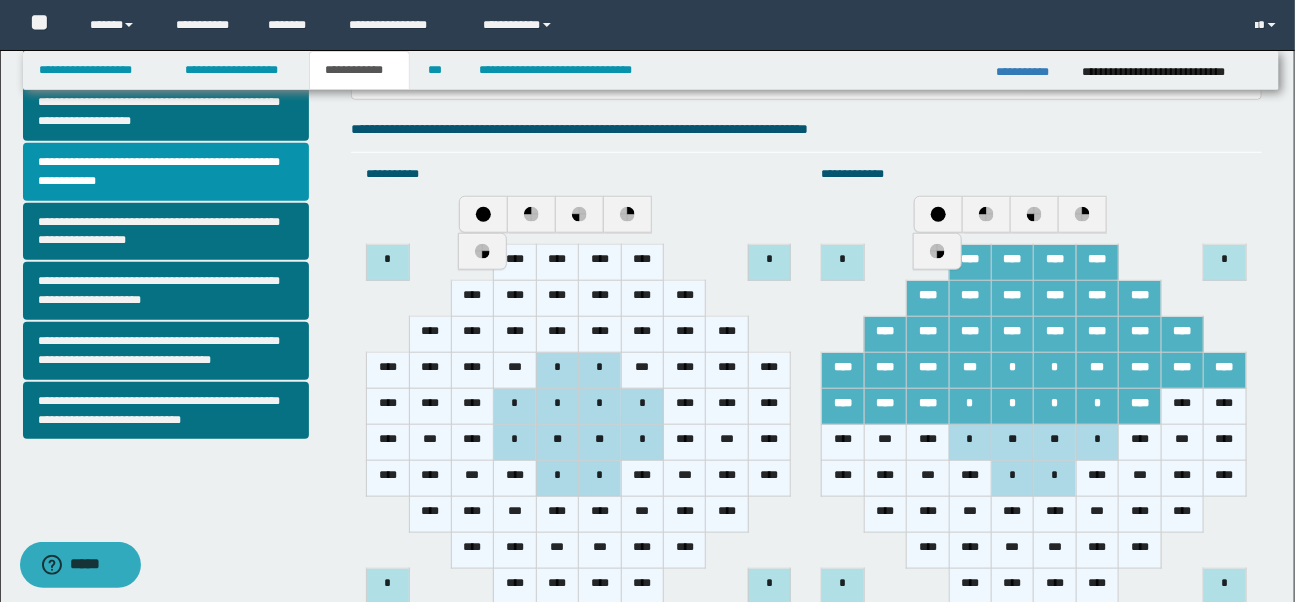 click on "****" at bounding box center [1182, 407] 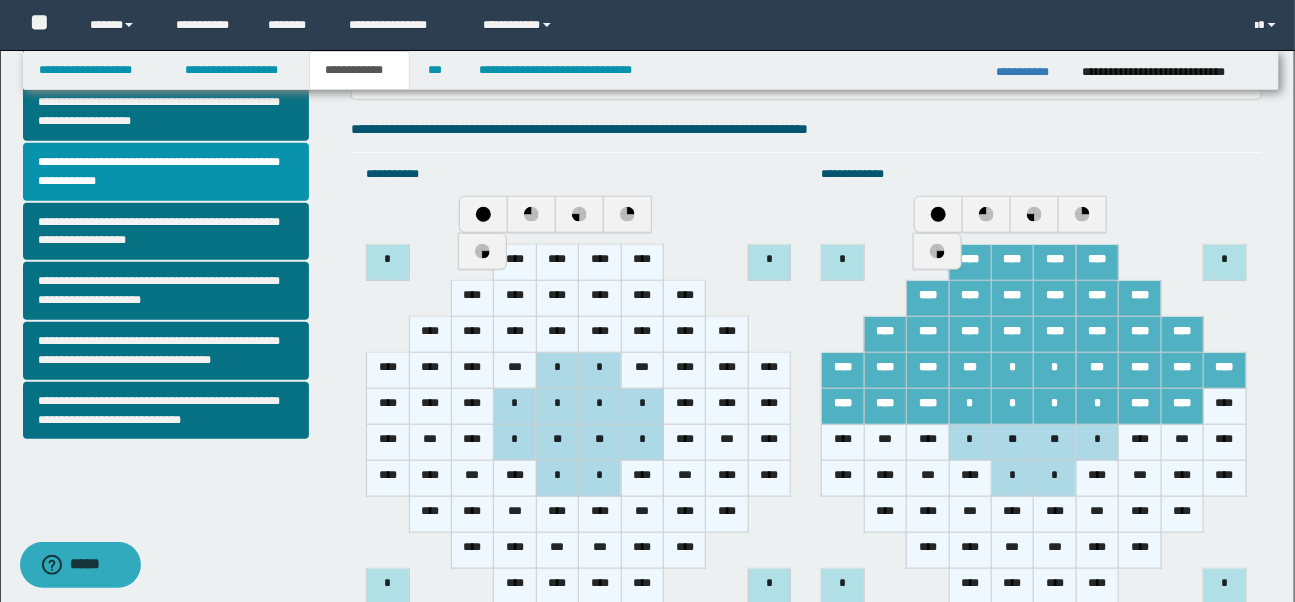 click on "****" at bounding box center (1225, 407) 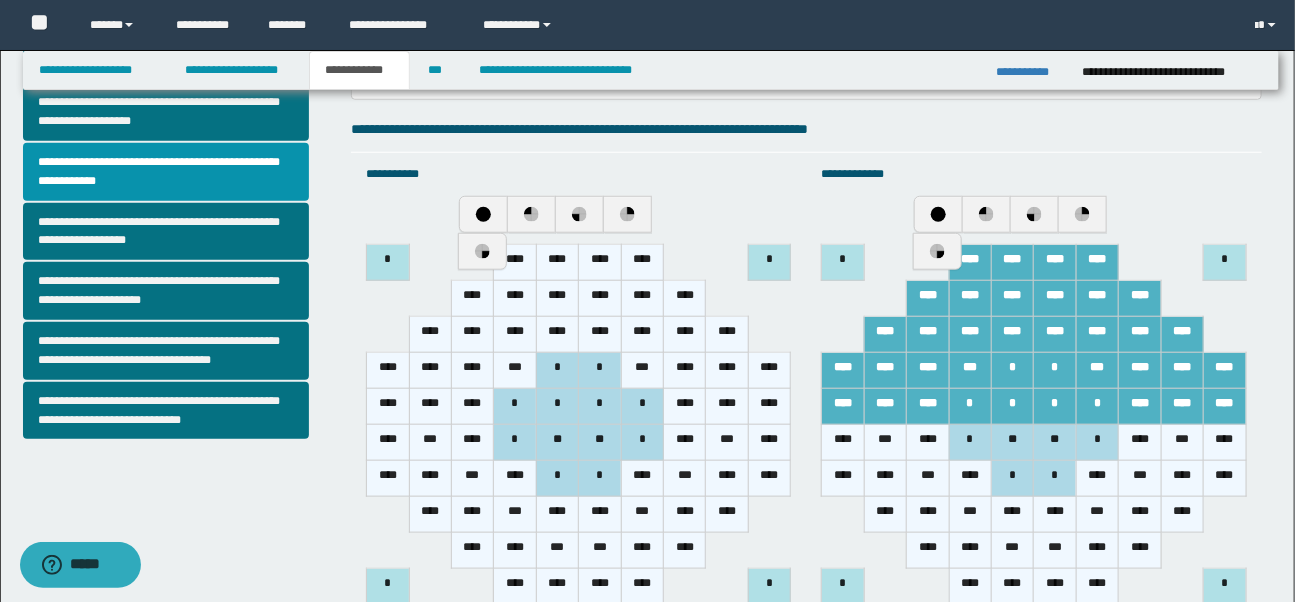 click on "****" at bounding box center (1225, 443) 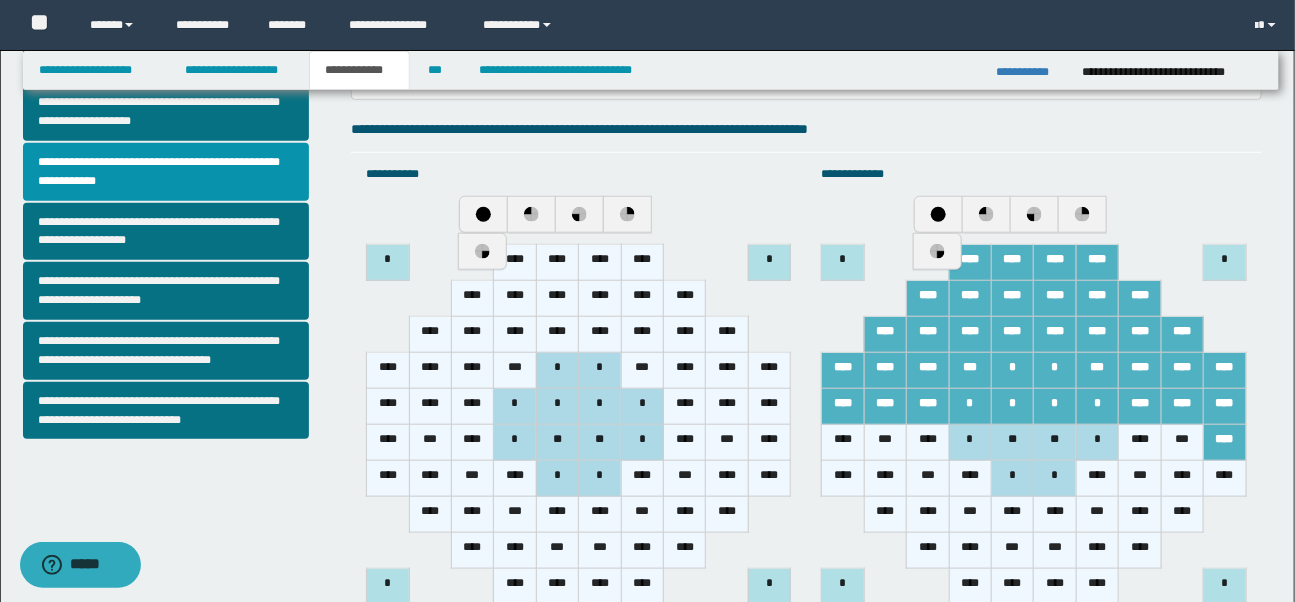 click on "***" at bounding box center (1182, 443) 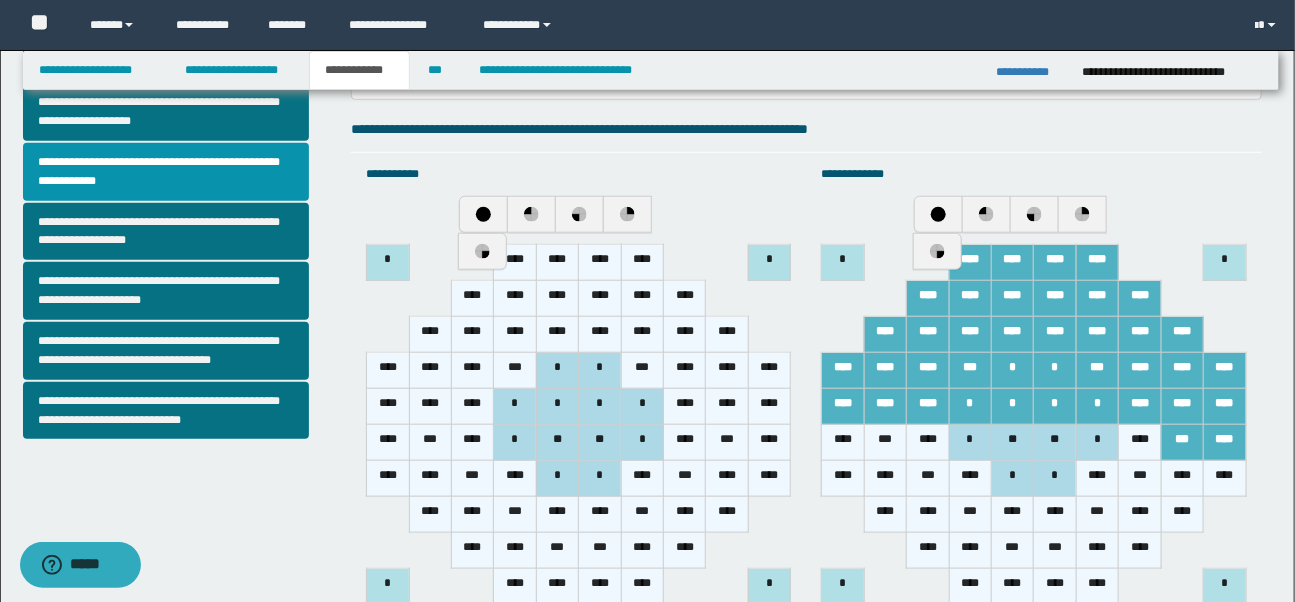 click on "****" at bounding box center [1140, 443] 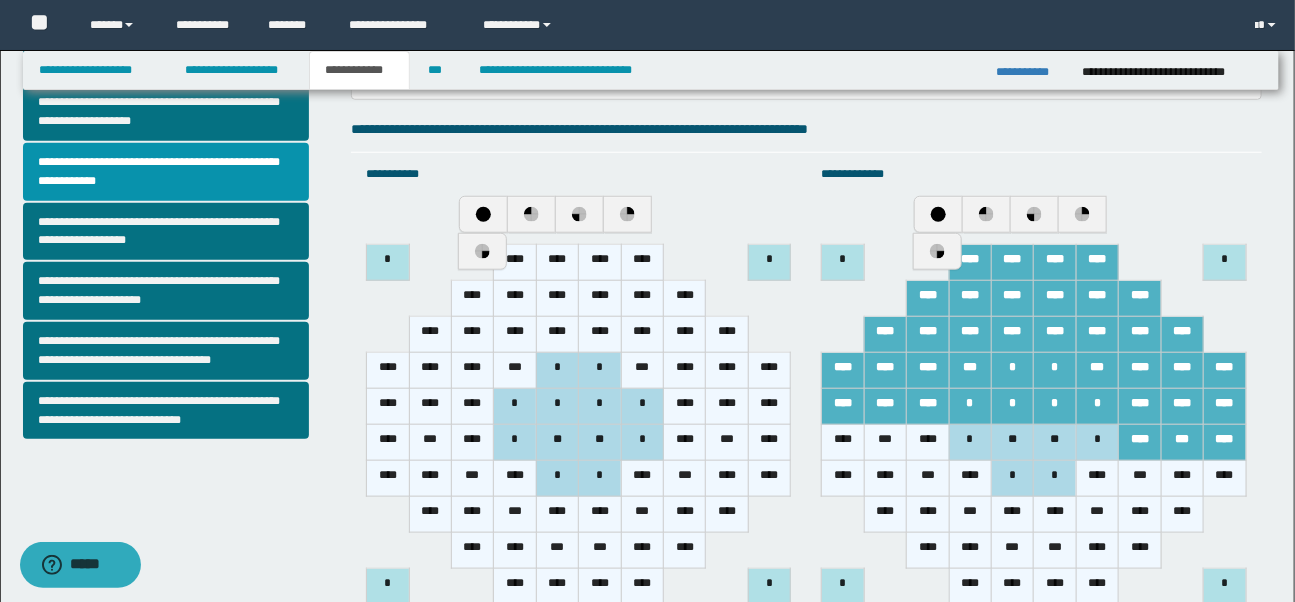 click on "*" at bounding box center [1097, 443] 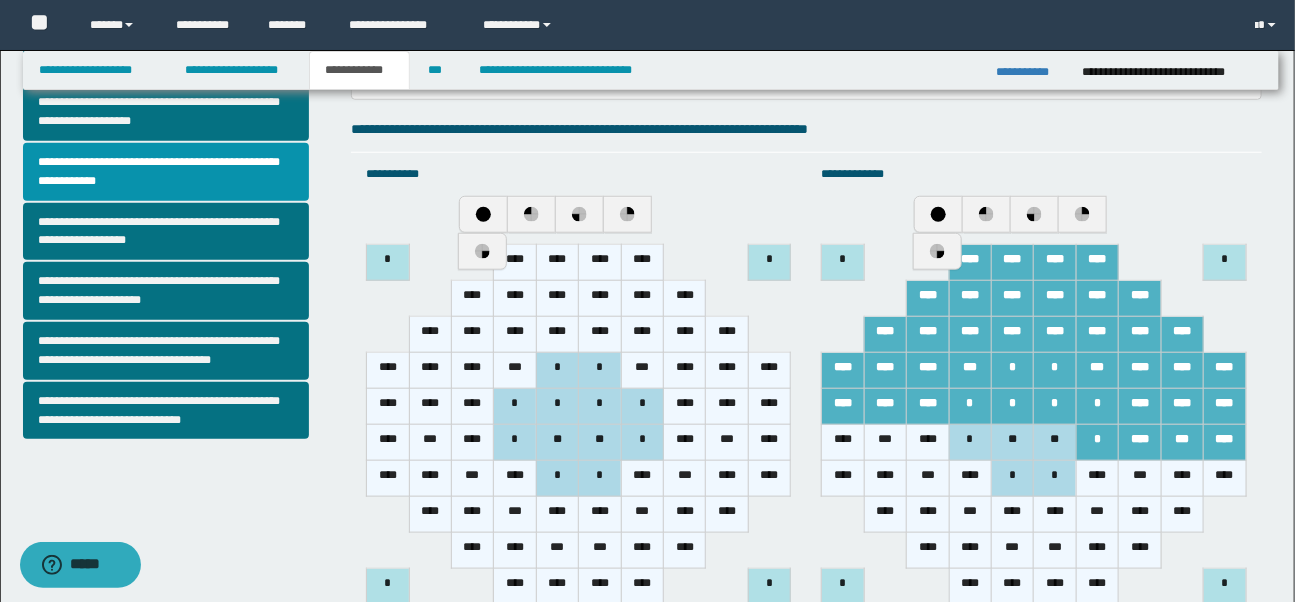 click on "**" at bounding box center [1055, 443] 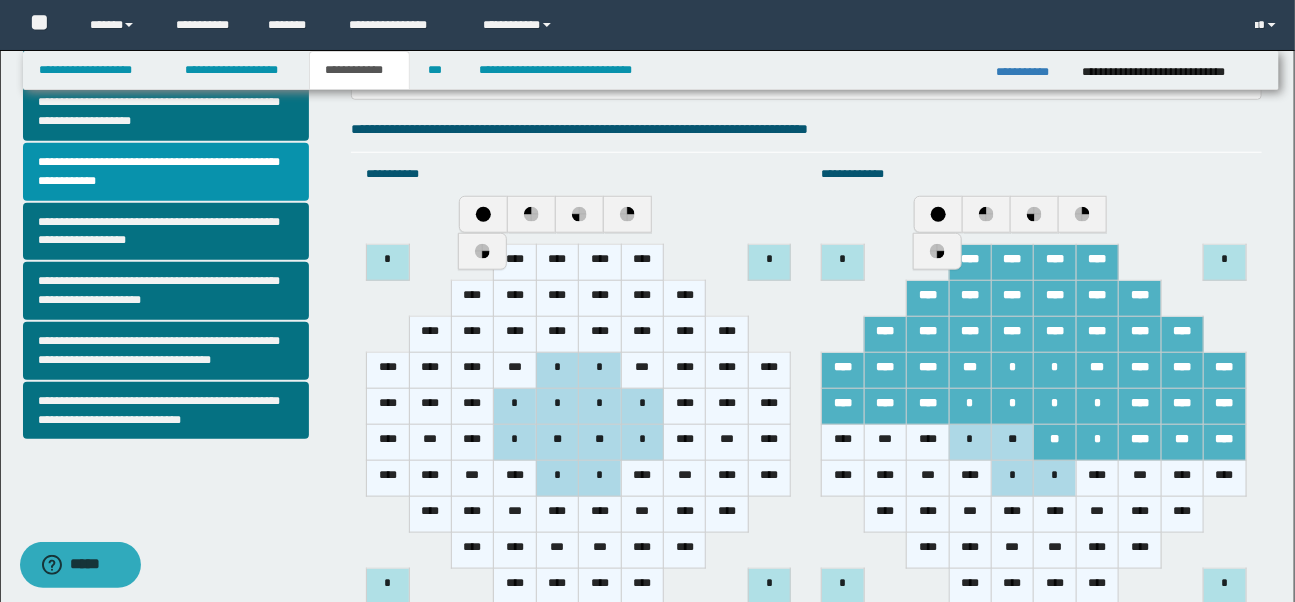 click on "**" at bounding box center (1013, 443) 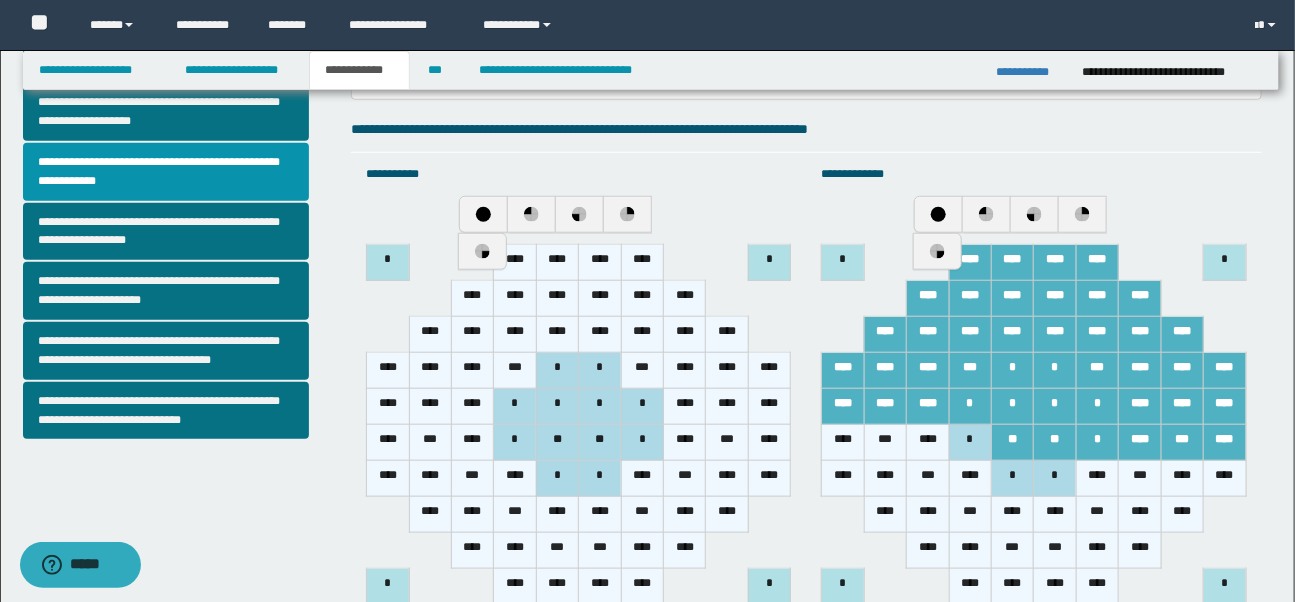 click on "*" at bounding box center (970, 443) 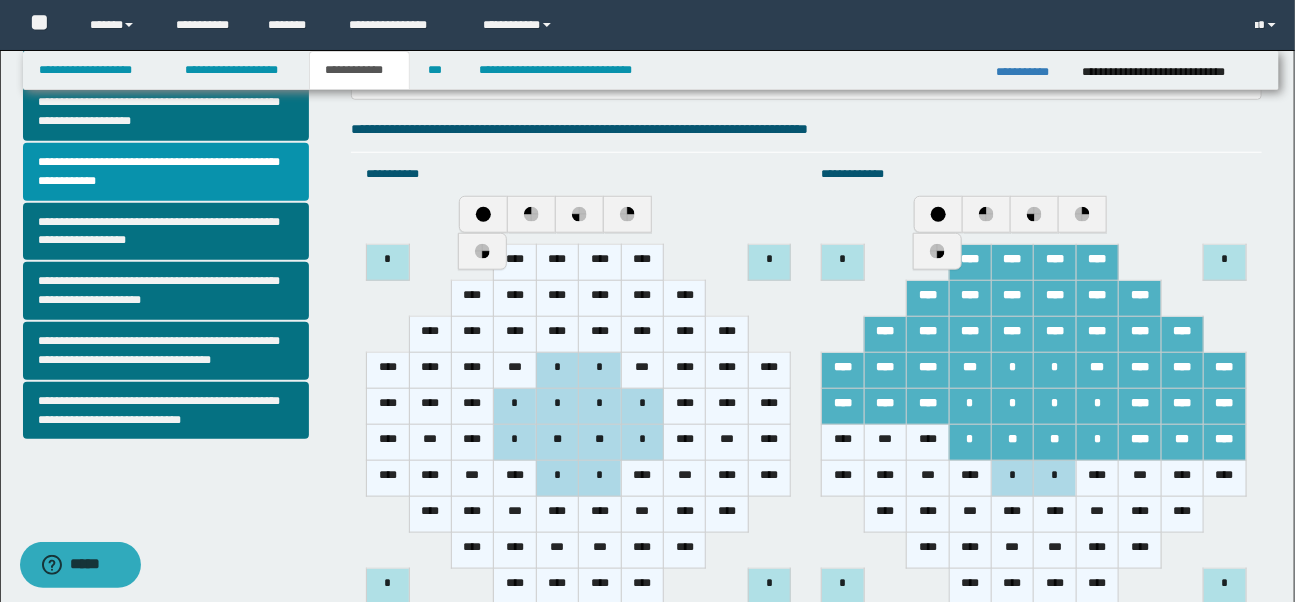 click on "****" at bounding box center (928, 443) 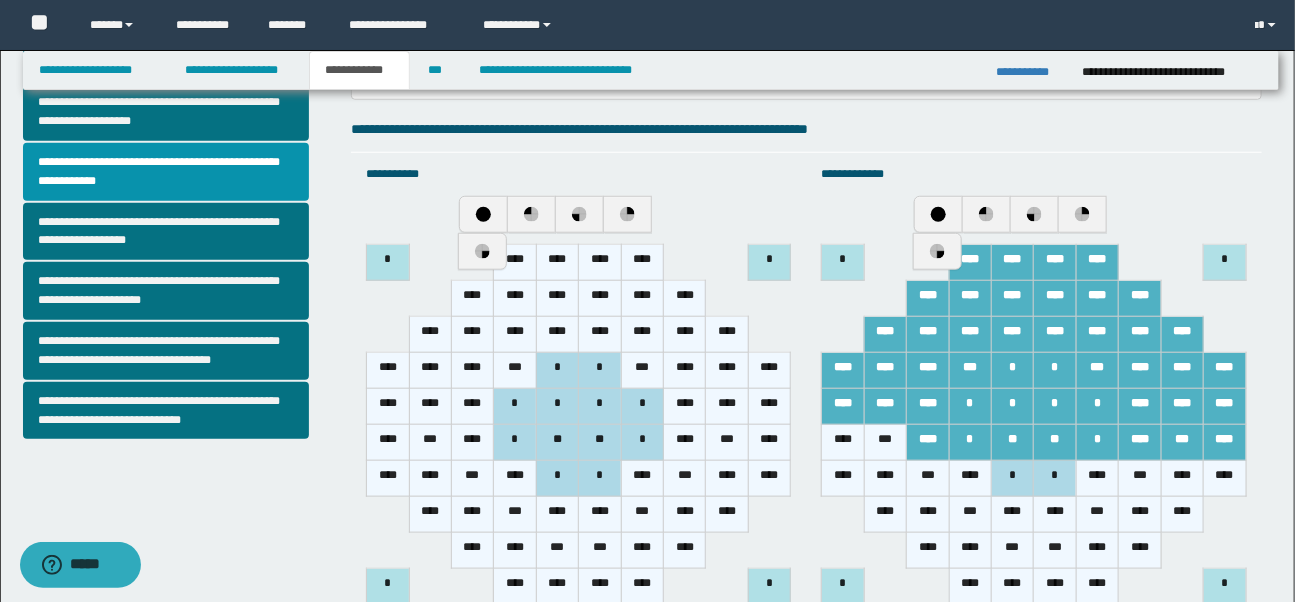drag, startPoint x: 887, startPoint y: 439, endPoint x: 864, endPoint y: 442, distance: 23.194826 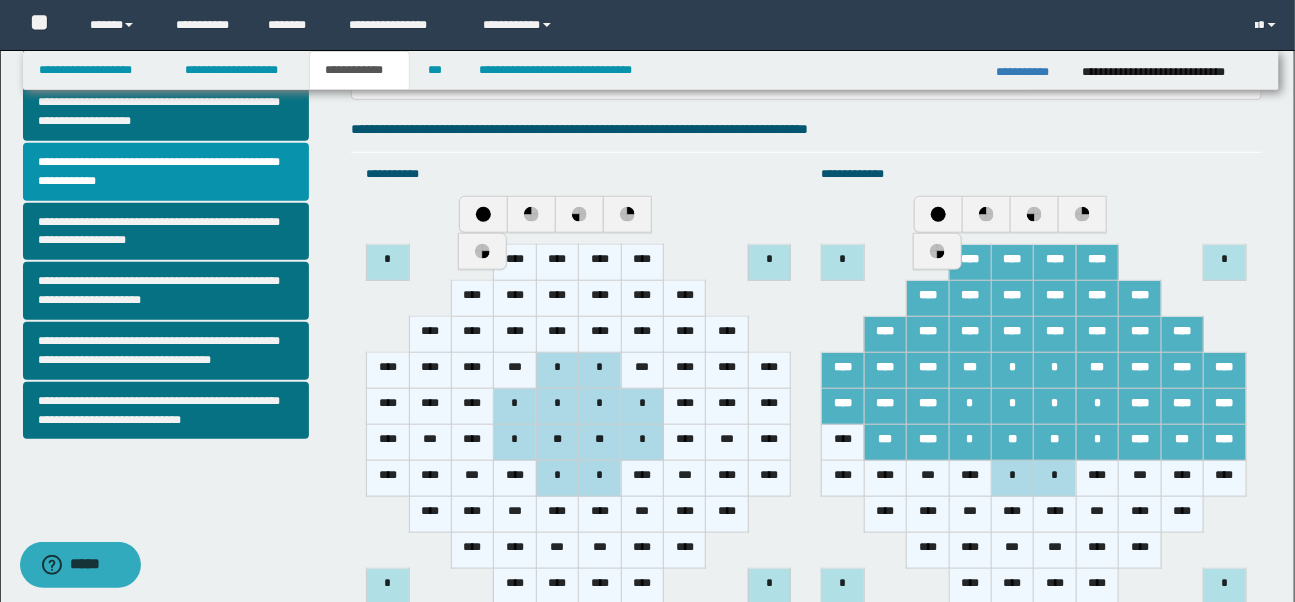 click on "****" at bounding box center [843, 443] 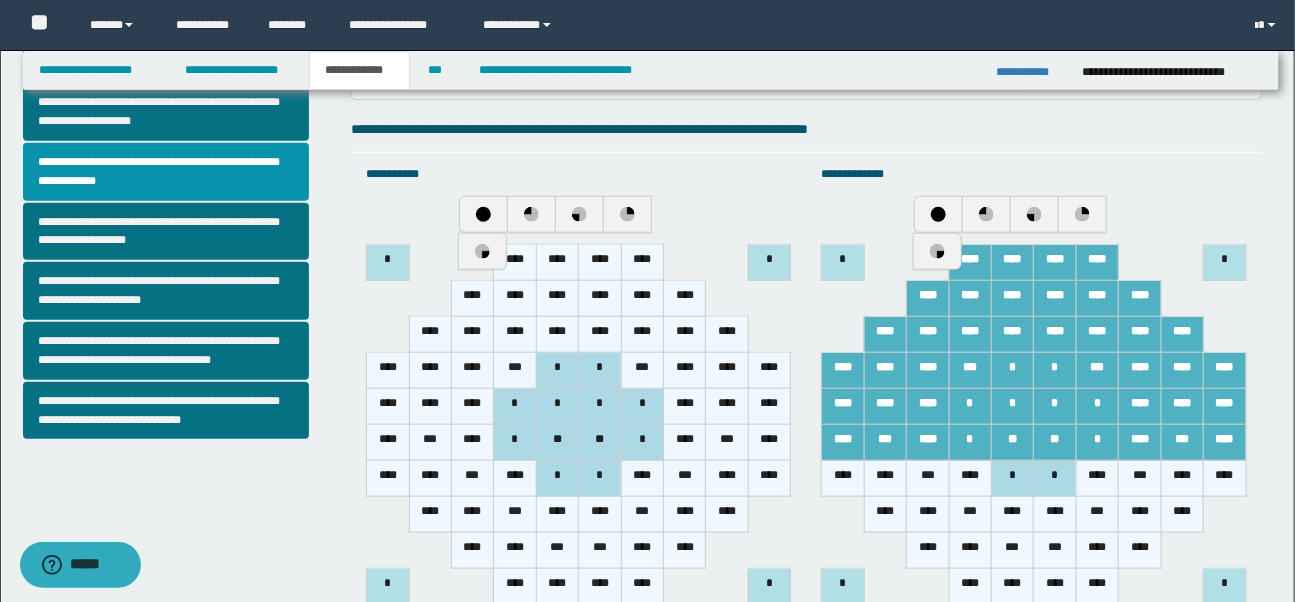 click on "****" at bounding box center (843, 479) 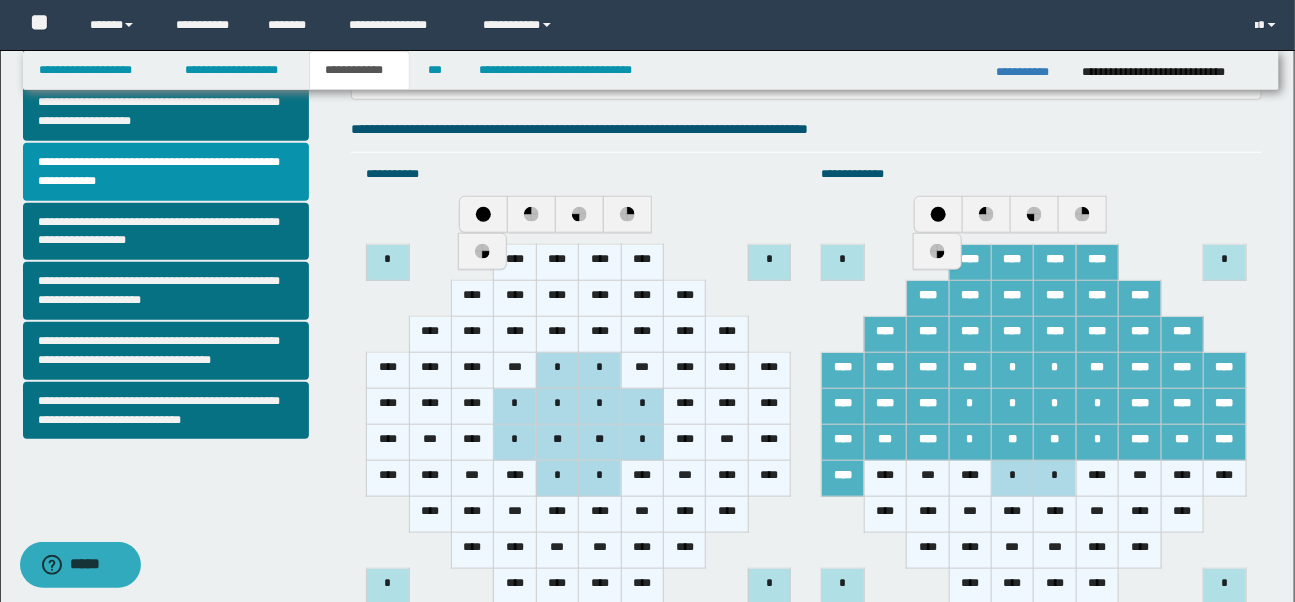 click on "****" at bounding box center [885, 479] 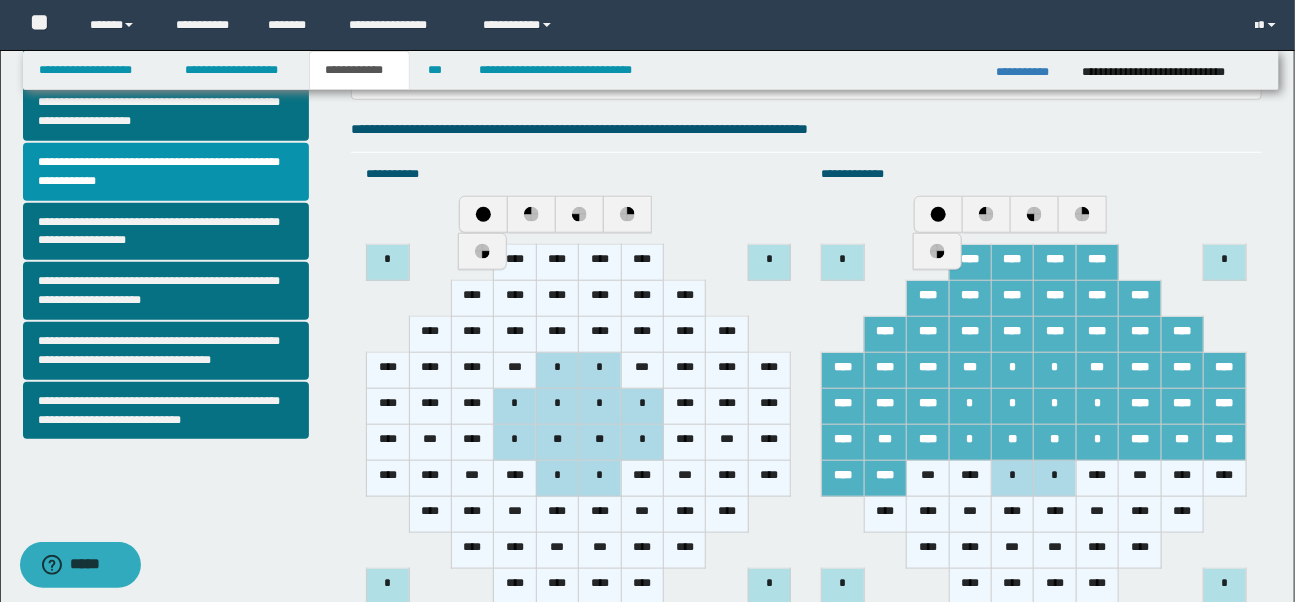 click on "***" at bounding box center (928, 479) 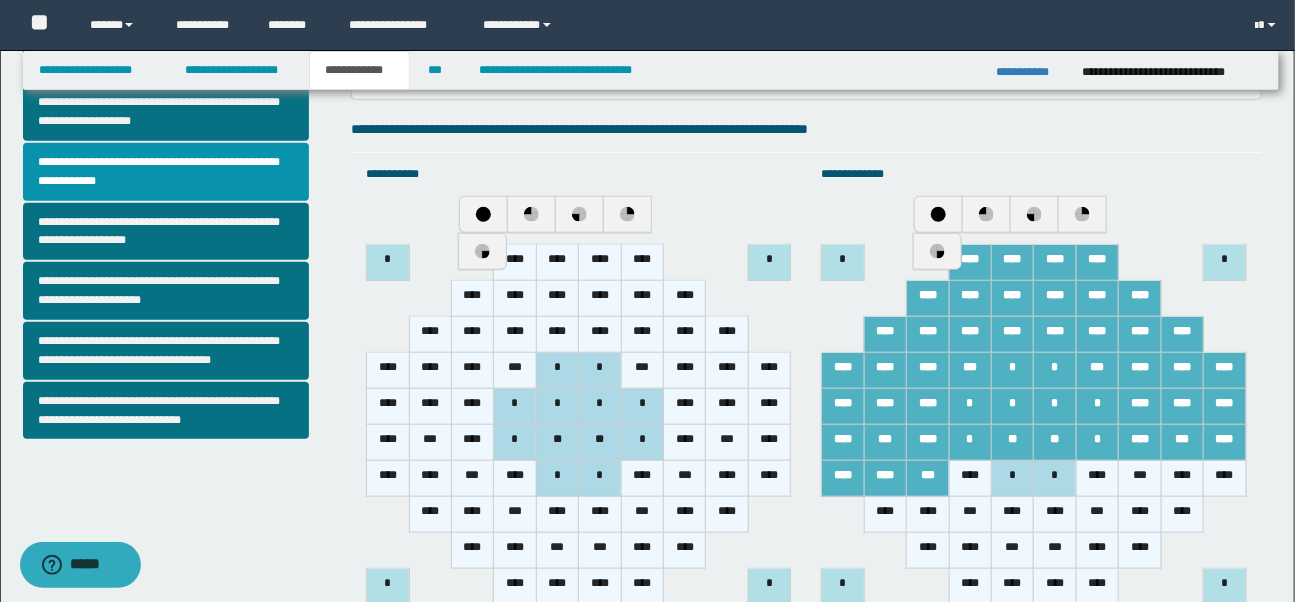 click on "****" at bounding box center [970, 479] 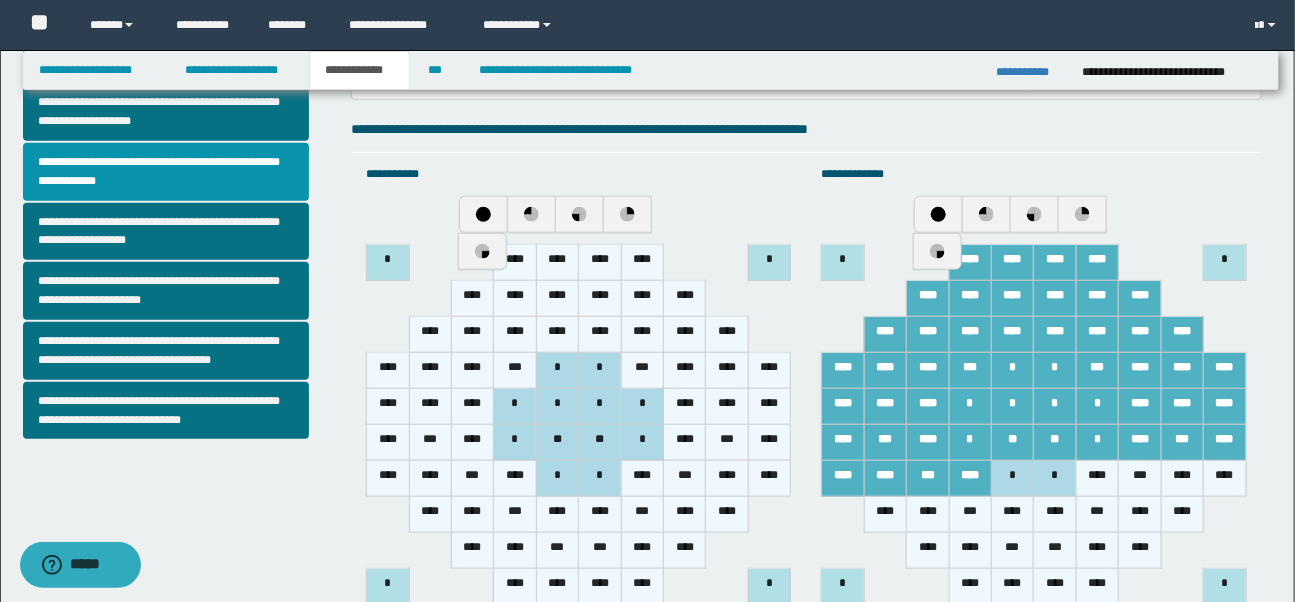click on "*" at bounding box center [1013, 479] 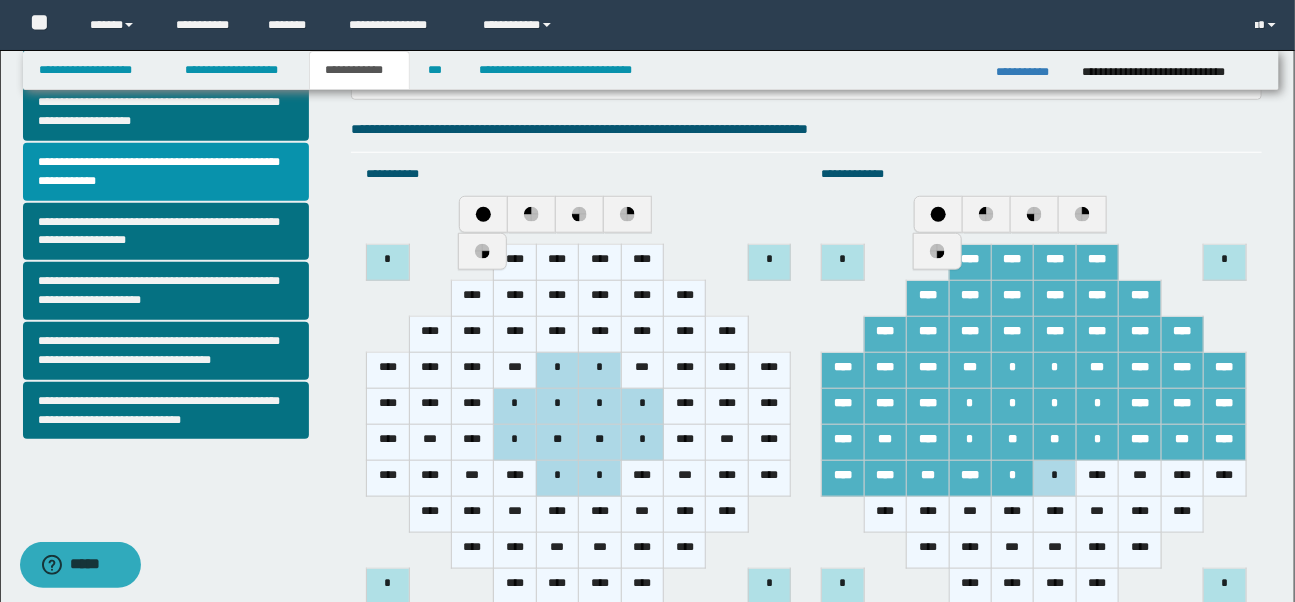 click on "*" at bounding box center [1055, 479] 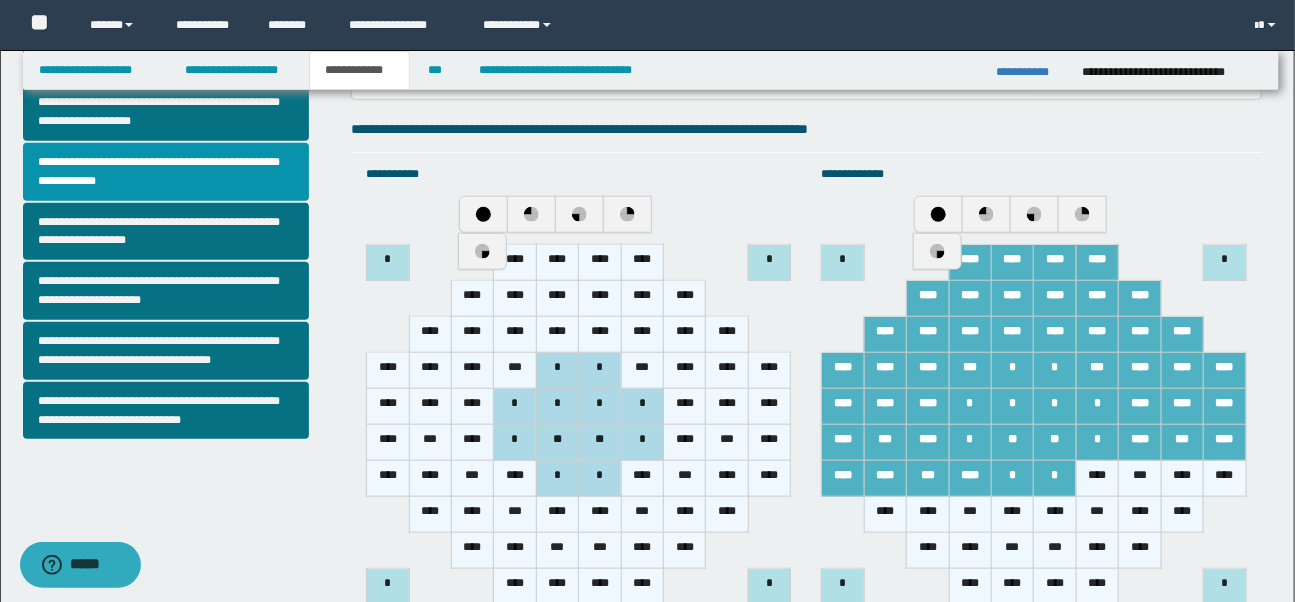click on "****" at bounding box center [1097, 479] 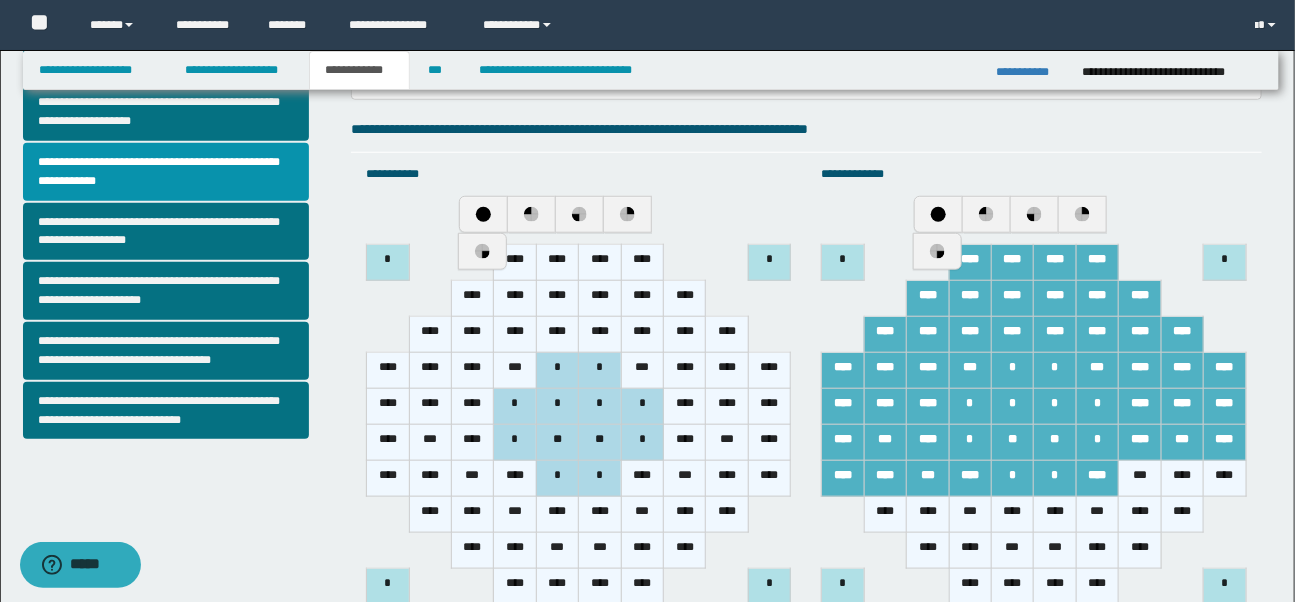 click on "***" at bounding box center [1140, 479] 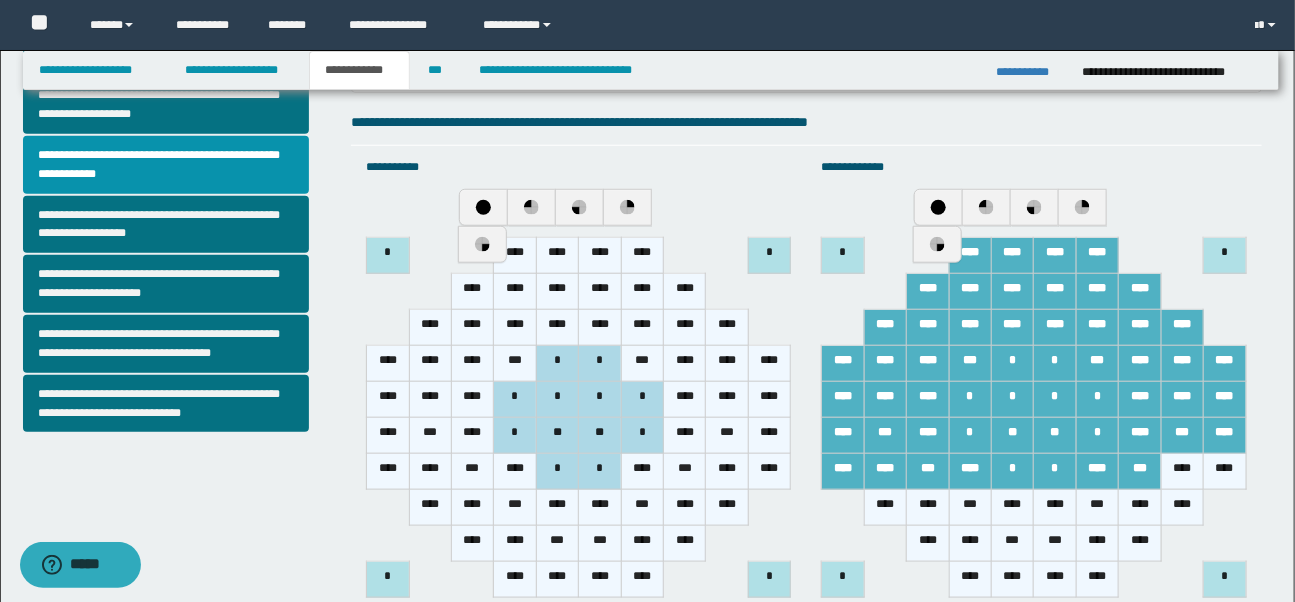 scroll, scrollTop: 618, scrollLeft: 0, axis: vertical 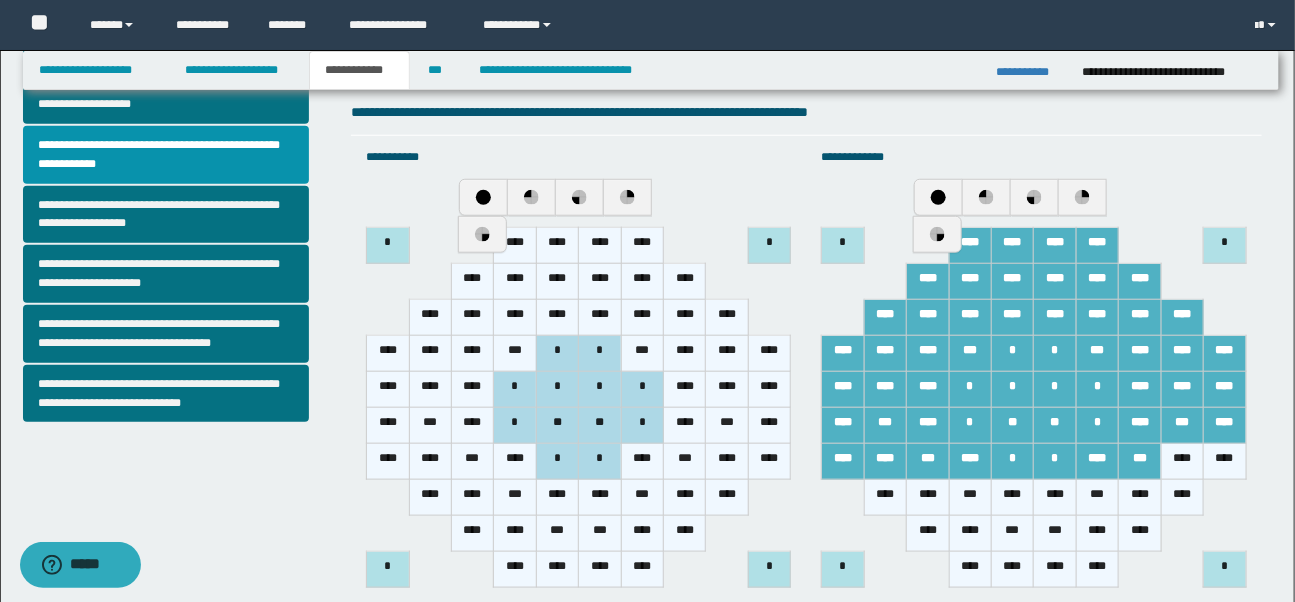 click on "****" at bounding box center (1182, 462) 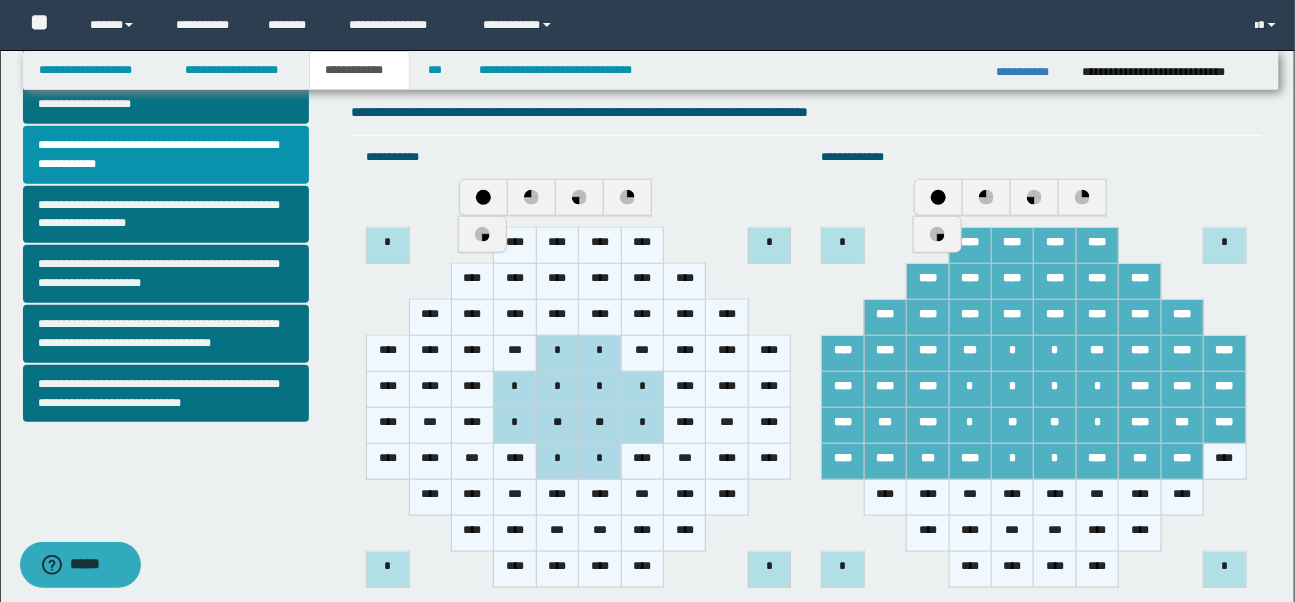 click on "****" at bounding box center (1225, 462) 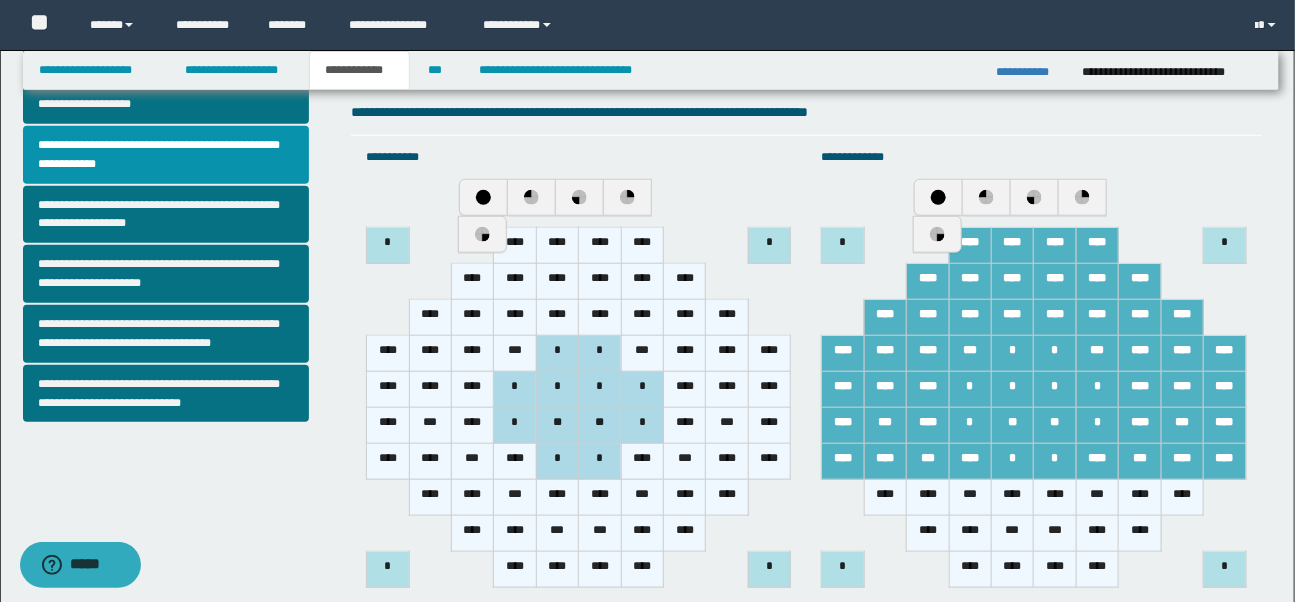 click on "****" at bounding box center (1182, 498) 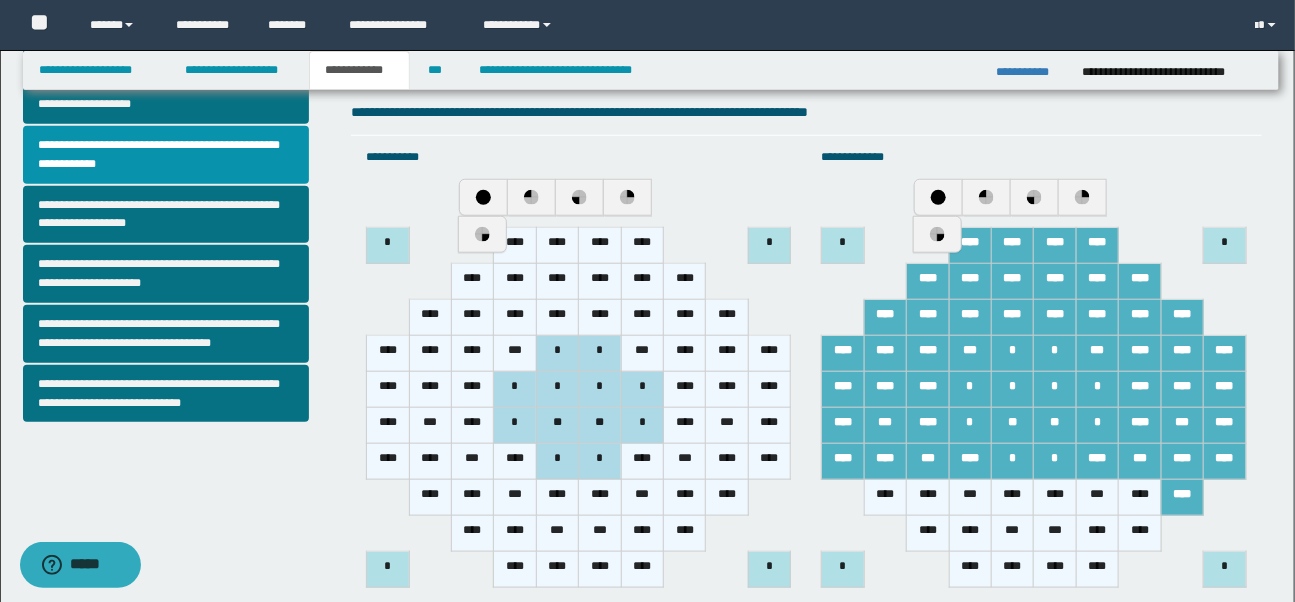 click on "****" at bounding box center (1140, 498) 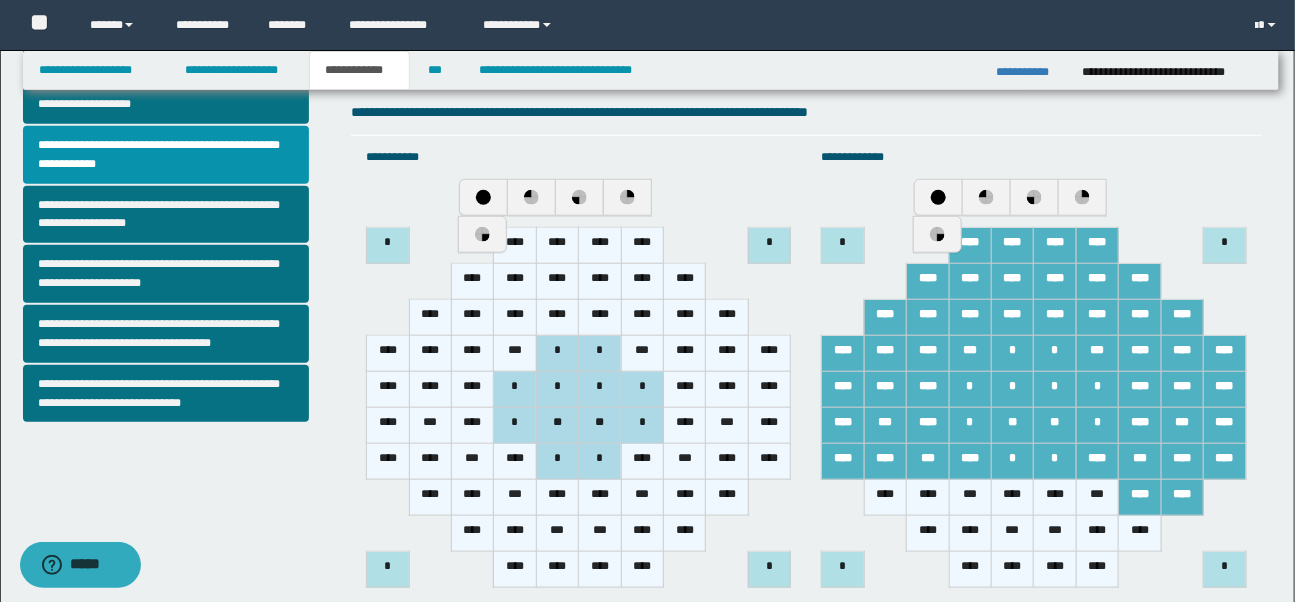 click on "***" at bounding box center [1097, 498] 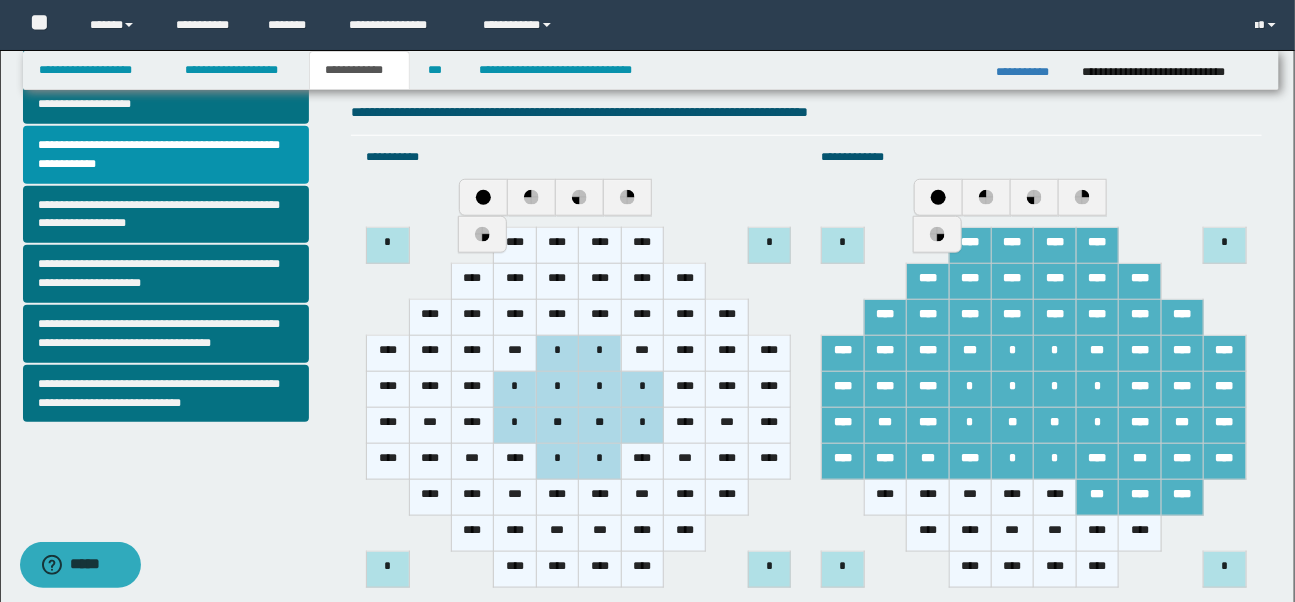 click on "****" at bounding box center [1055, 498] 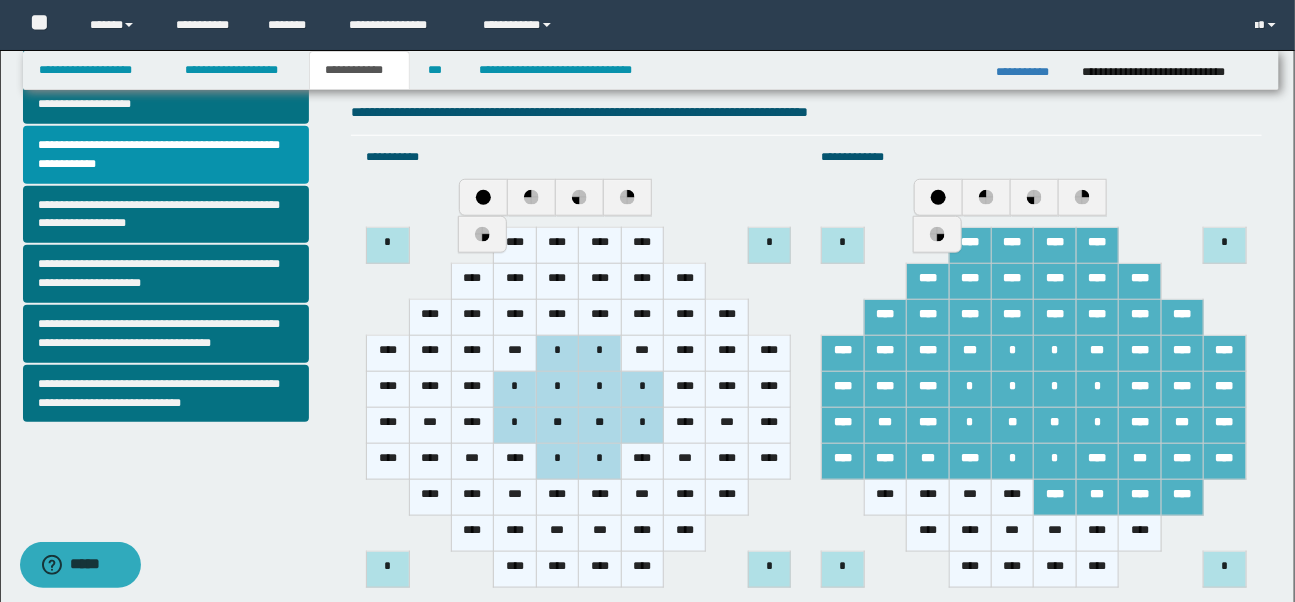 click on "****" at bounding box center [1013, 498] 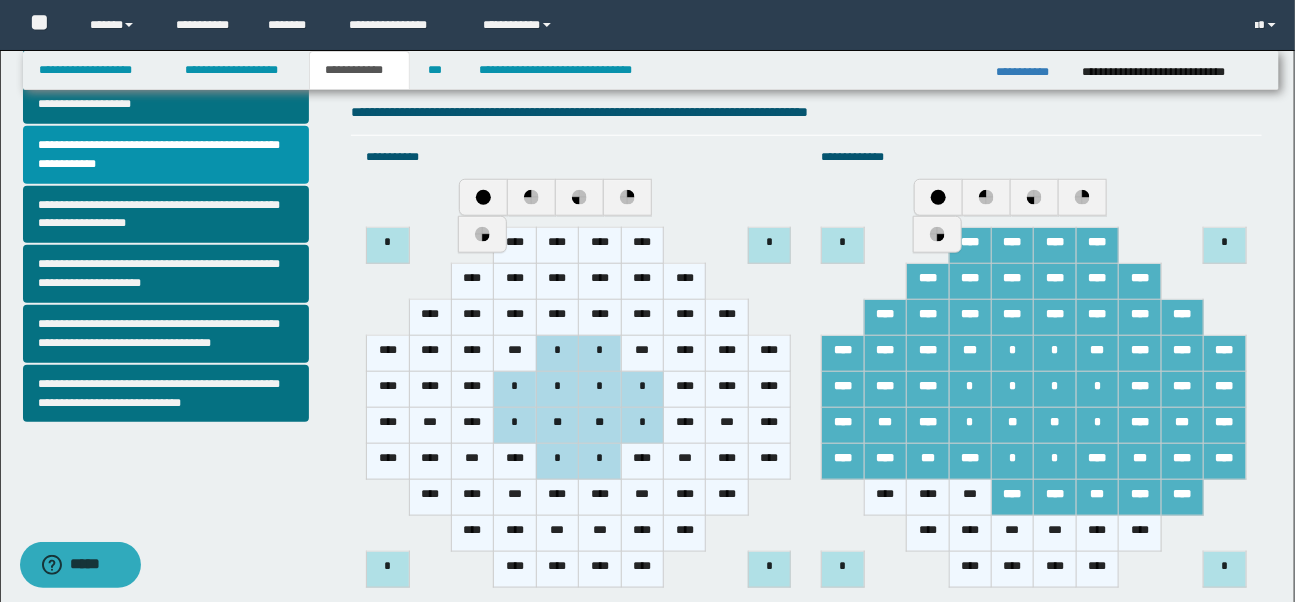 click on "***" at bounding box center [970, 498] 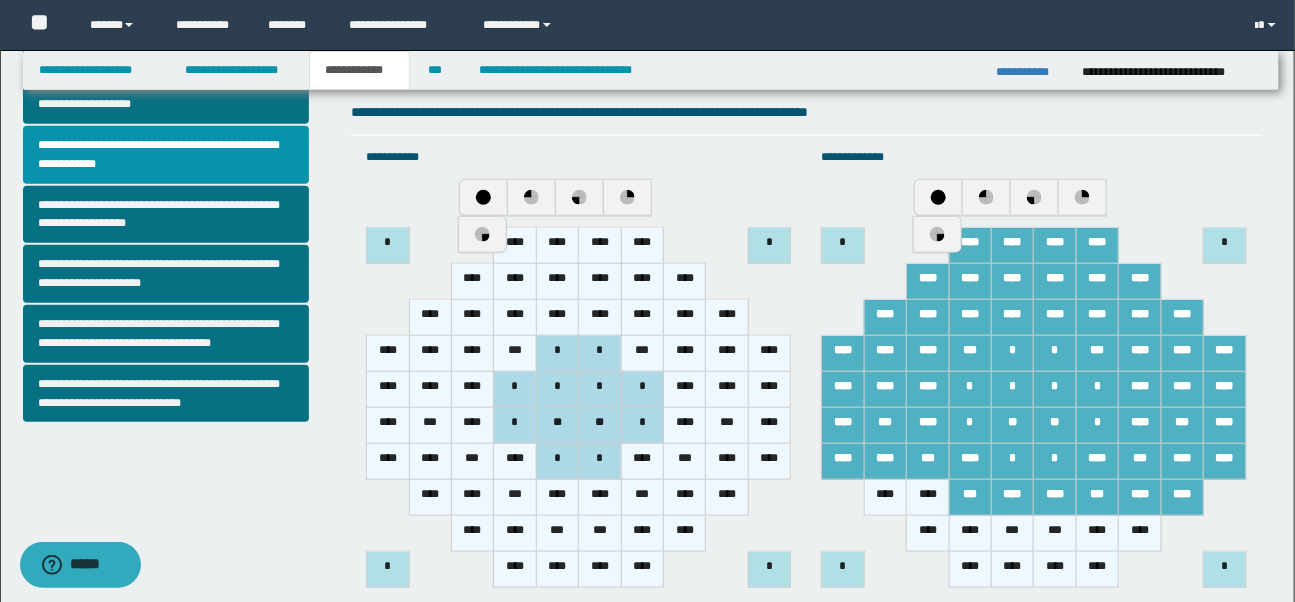 click on "****" at bounding box center (928, 498) 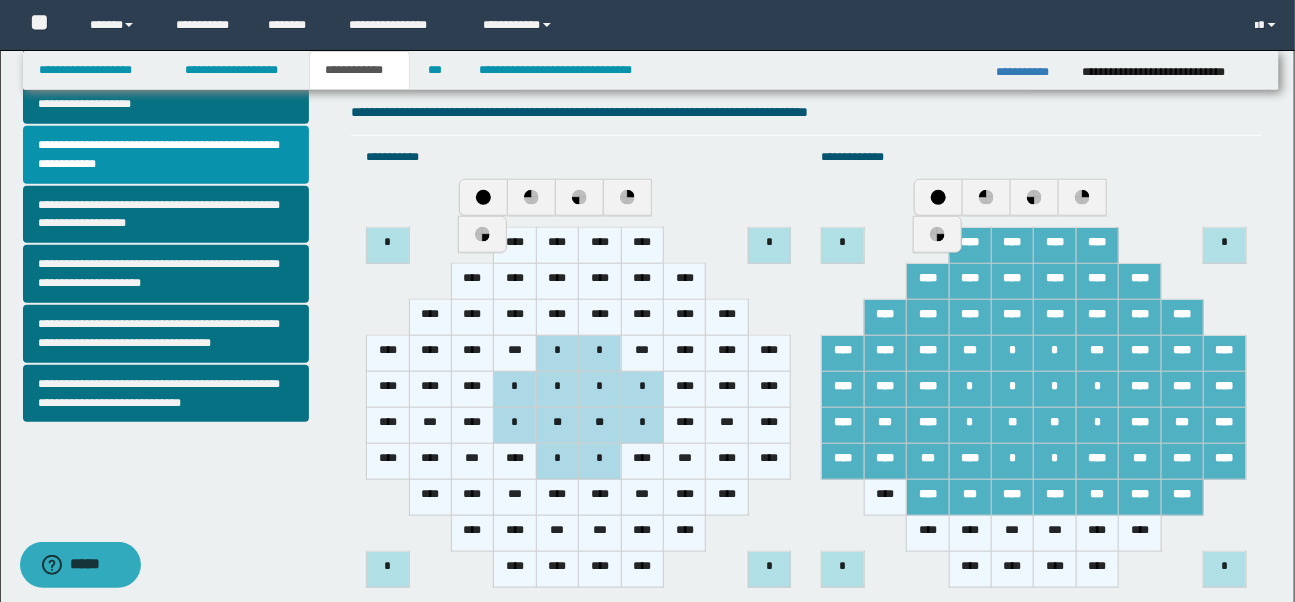 drag, startPoint x: 889, startPoint y: 497, endPoint x: 902, endPoint y: 504, distance: 14.764823 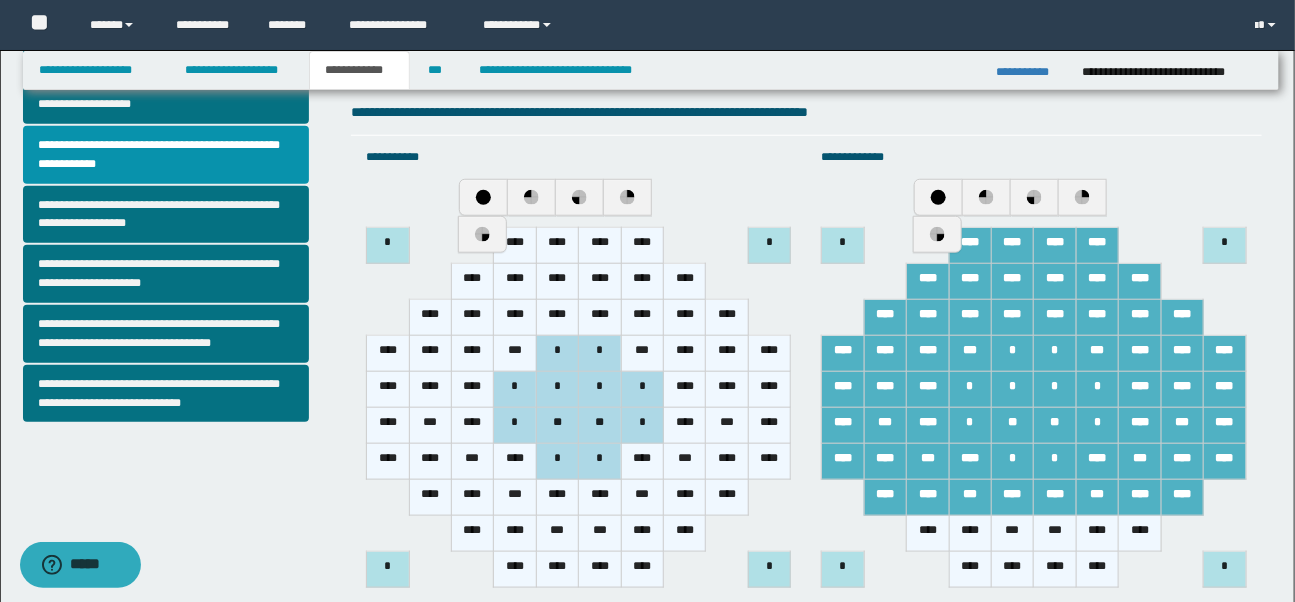 click on "****" at bounding box center (928, 534) 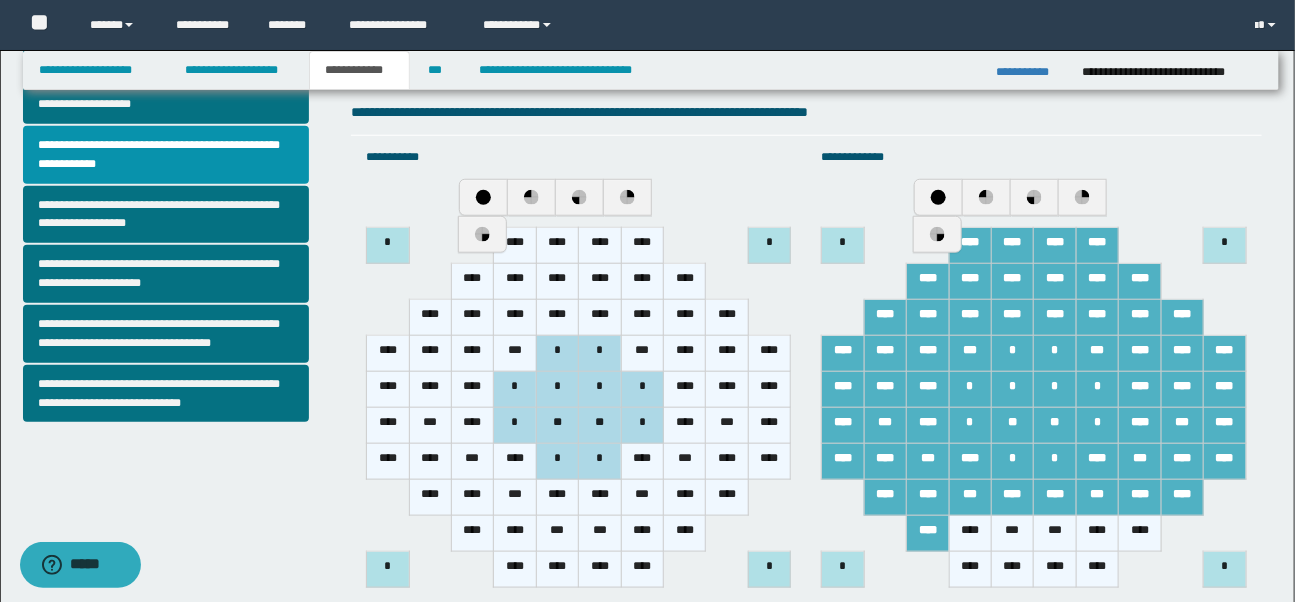 click on "****" at bounding box center [970, 534] 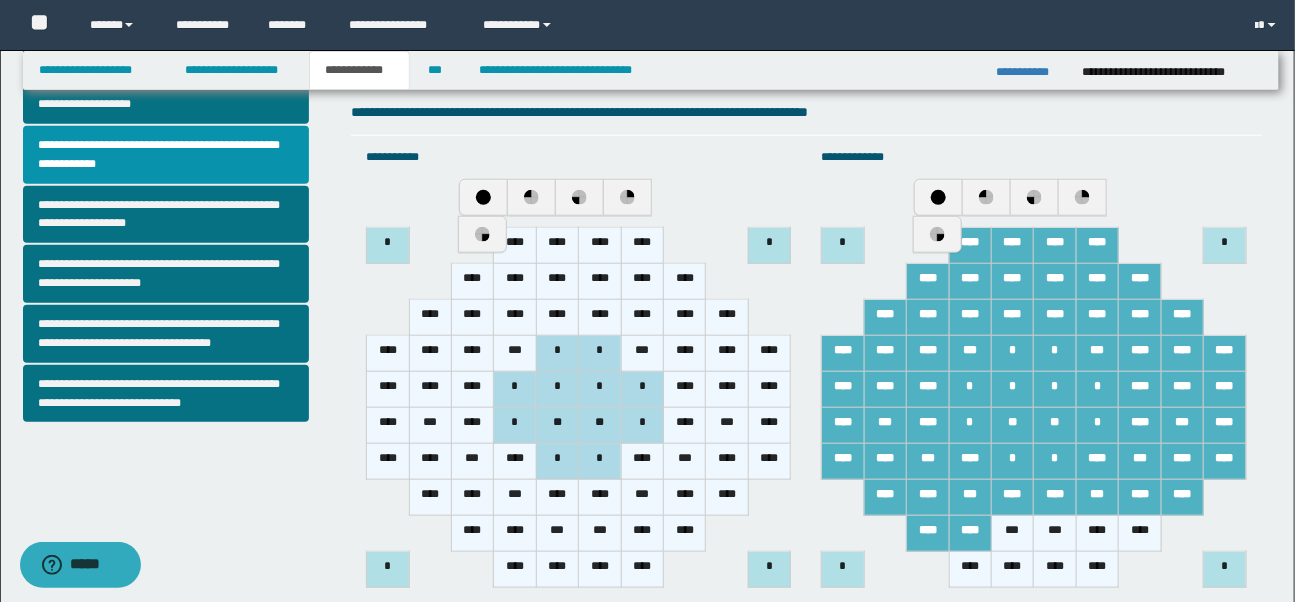 drag, startPoint x: 1006, startPoint y: 536, endPoint x: 1020, endPoint y: 535, distance: 14.035668 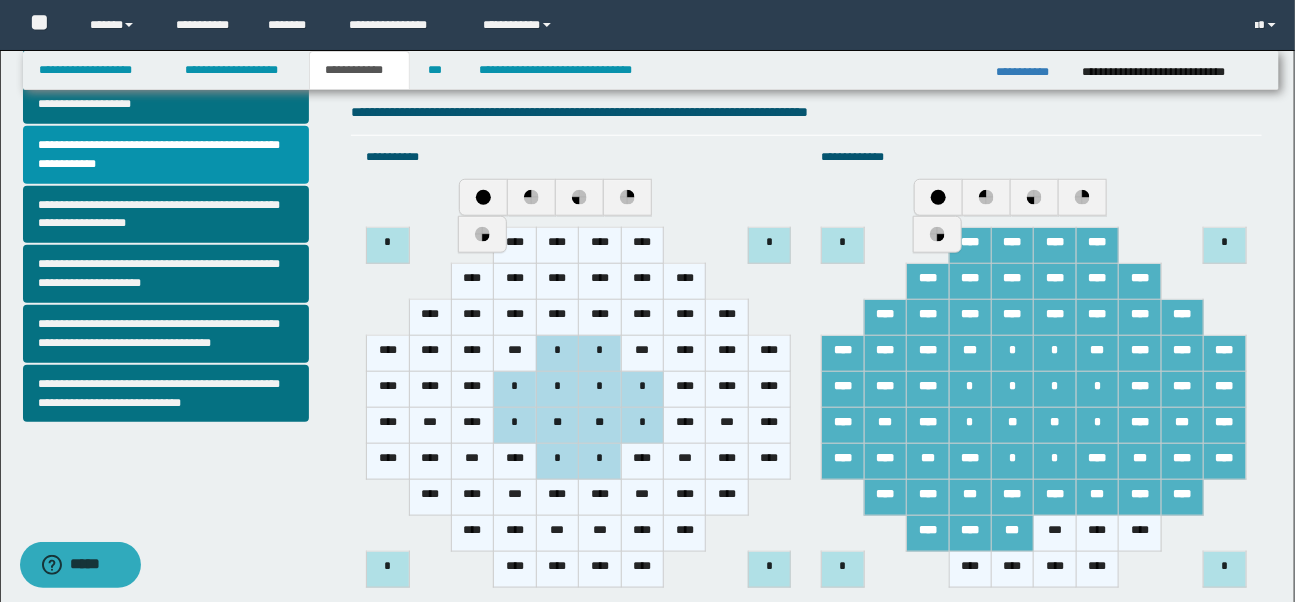 click on "***" at bounding box center [1055, 534] 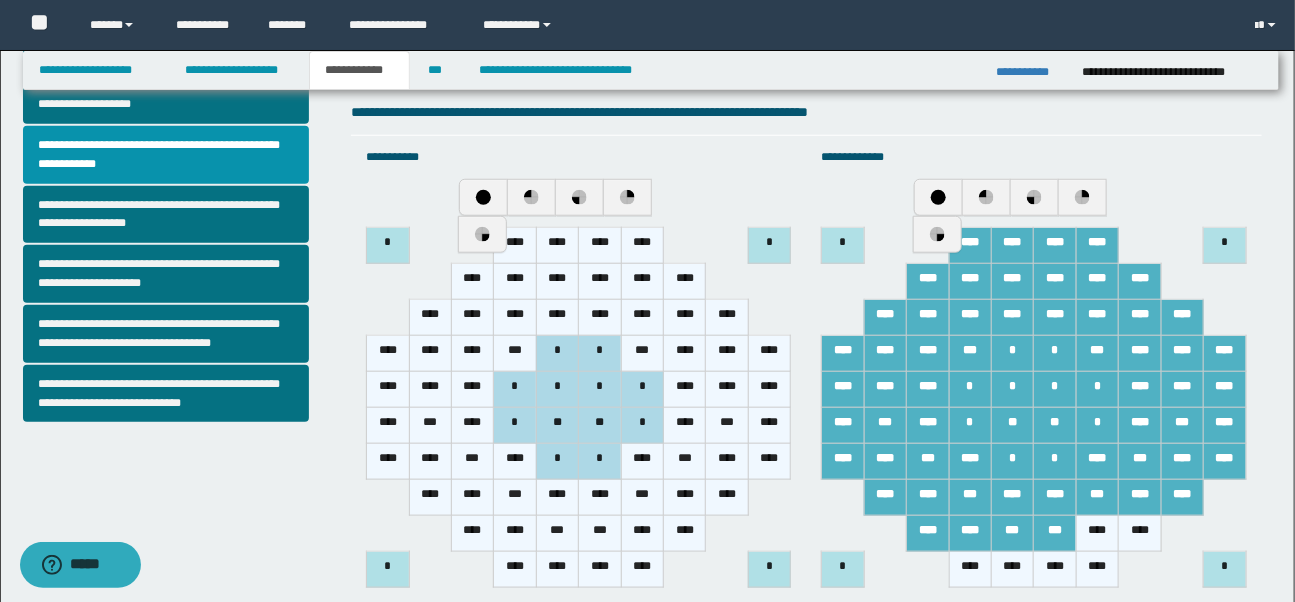 drag, startPoint x: 1097, startPoint y: 530, endPoint x: 1108, endPoint y: 530, distance: 11 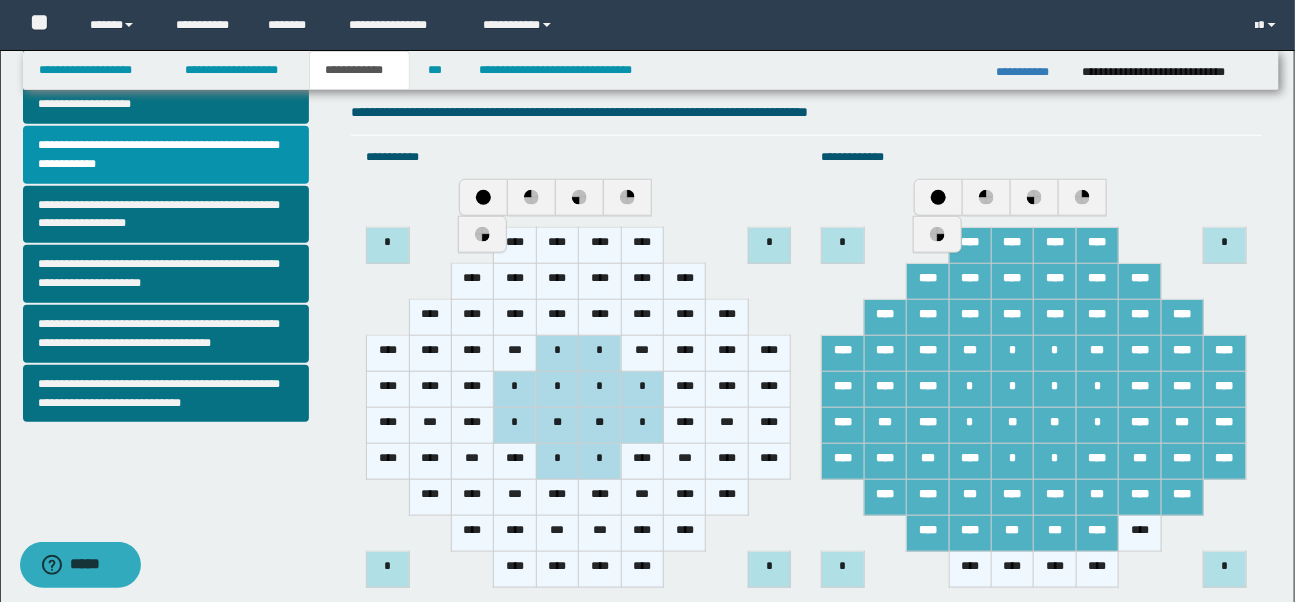 click on "****" at bounding box center (1140, 534) 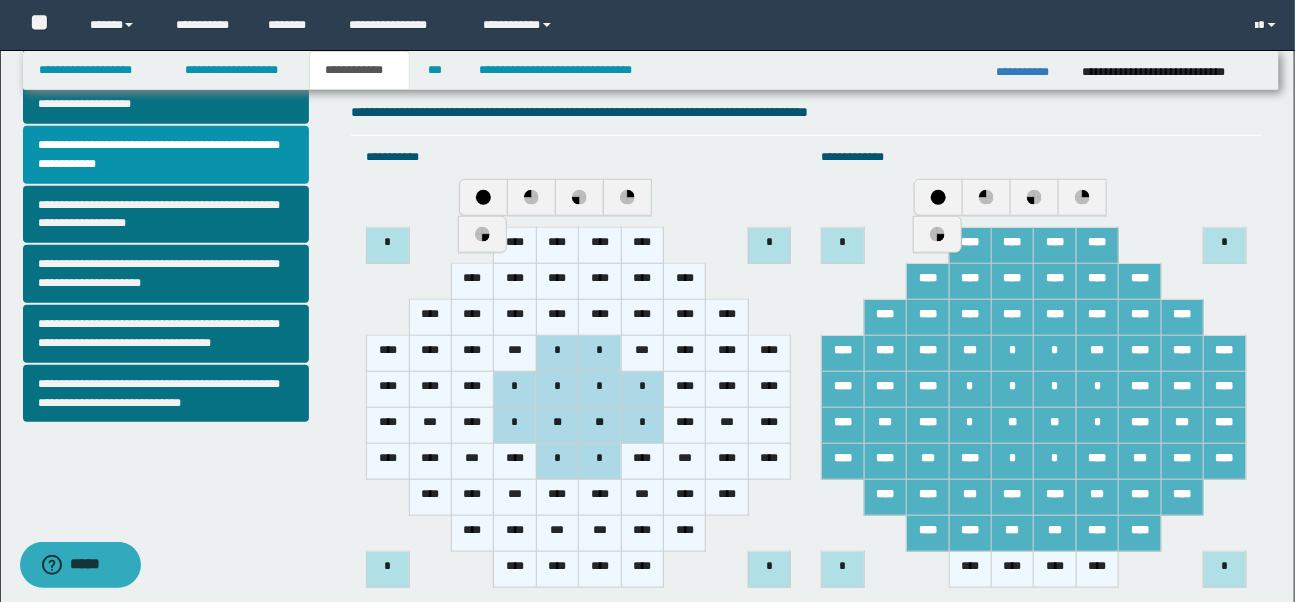 click on "****" at bounding box center [1097, 570] 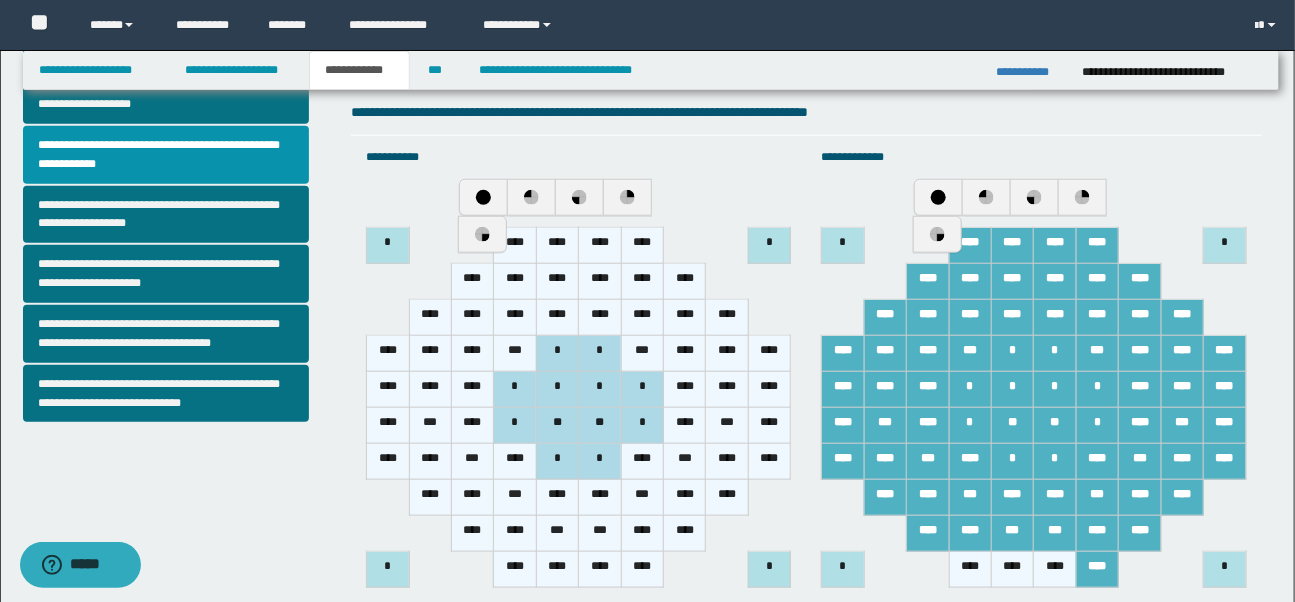 click on "****" at bounding box center (1055, 570) 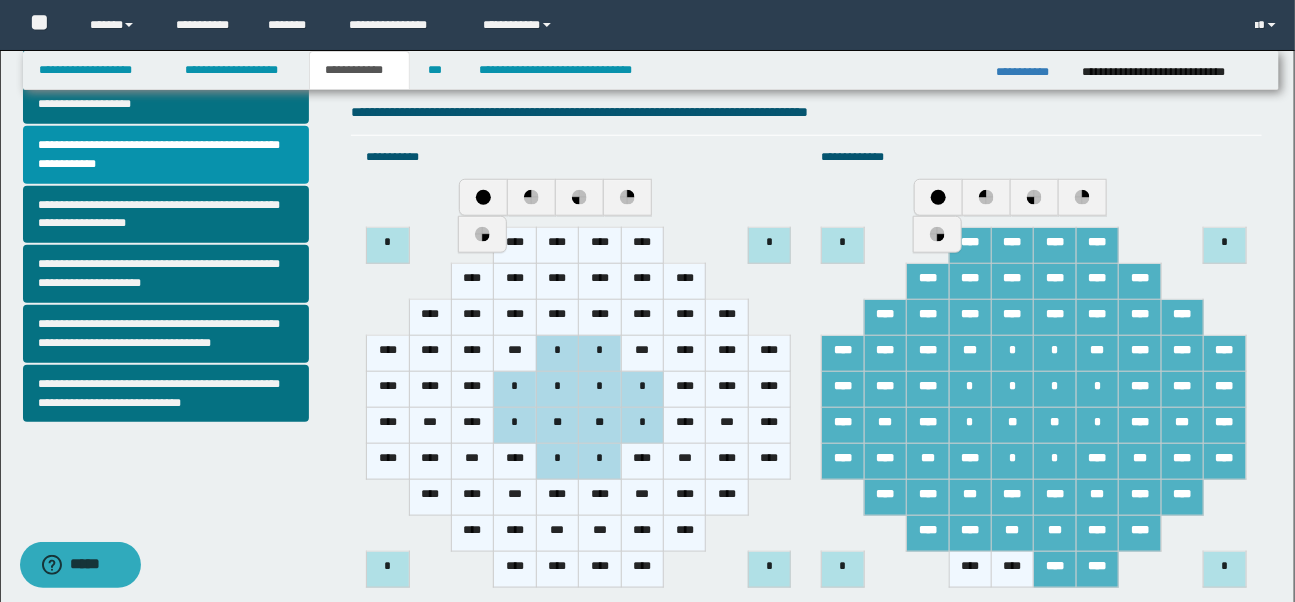 drag, startPoint x: 1006, startPoint y: 573, endPoint x: 971, endPoint y: 576, distance: 35.128338 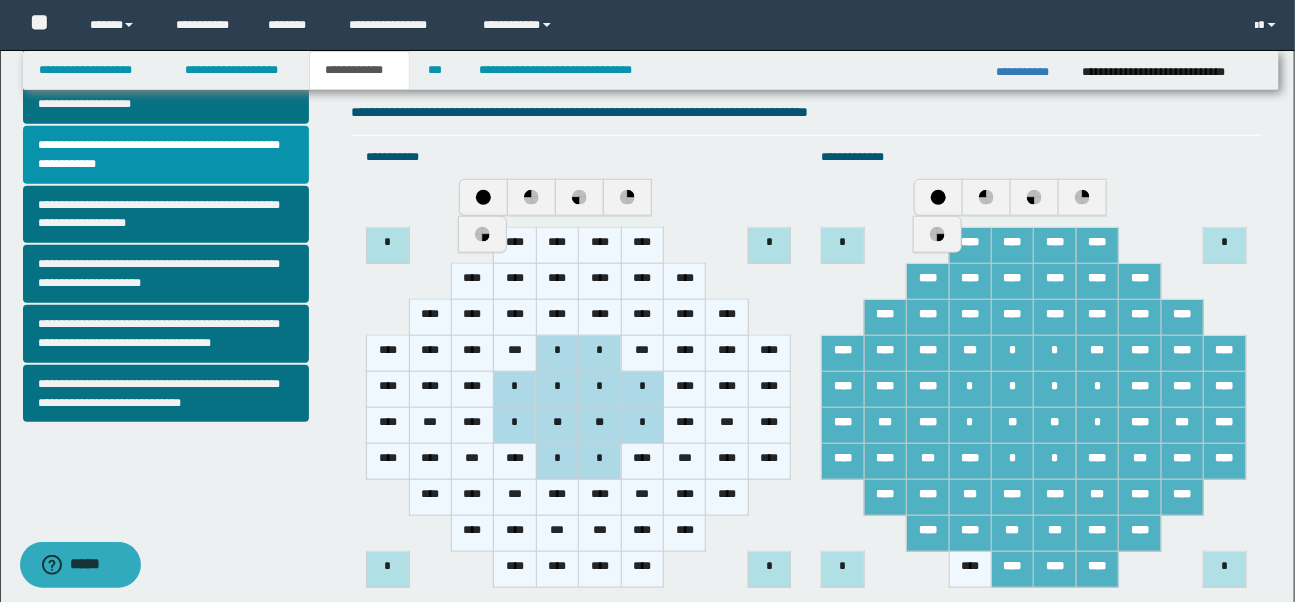 click on "****" at bounding box center [970, 570] 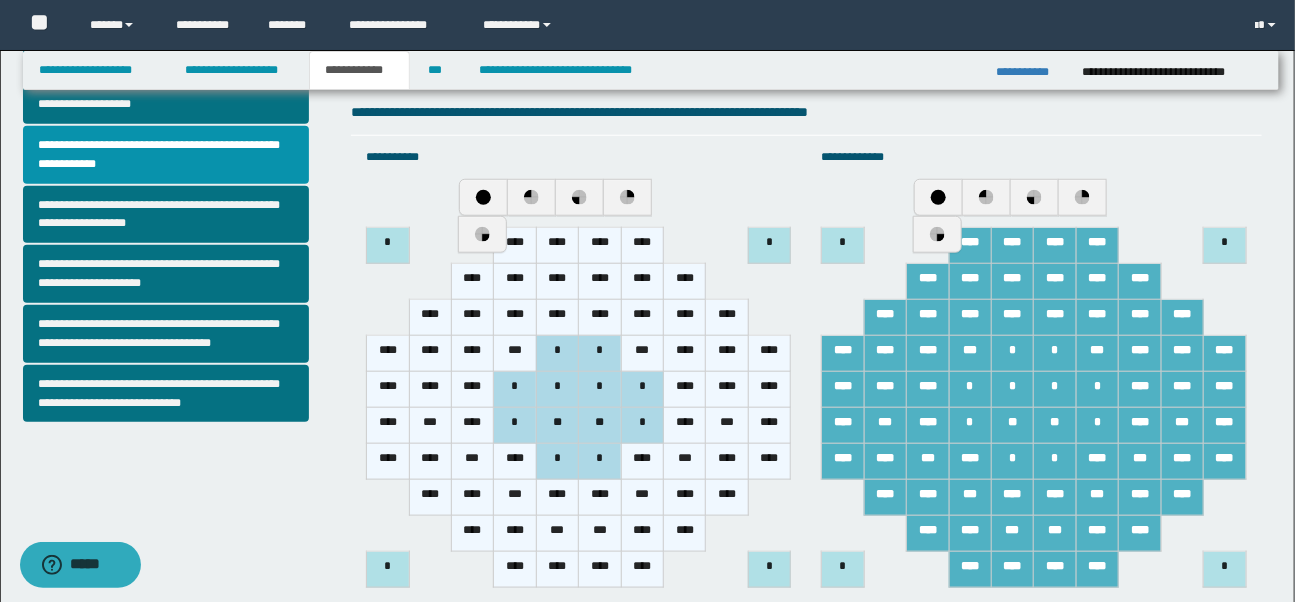 click on "****" at bounding box center (685, 426) 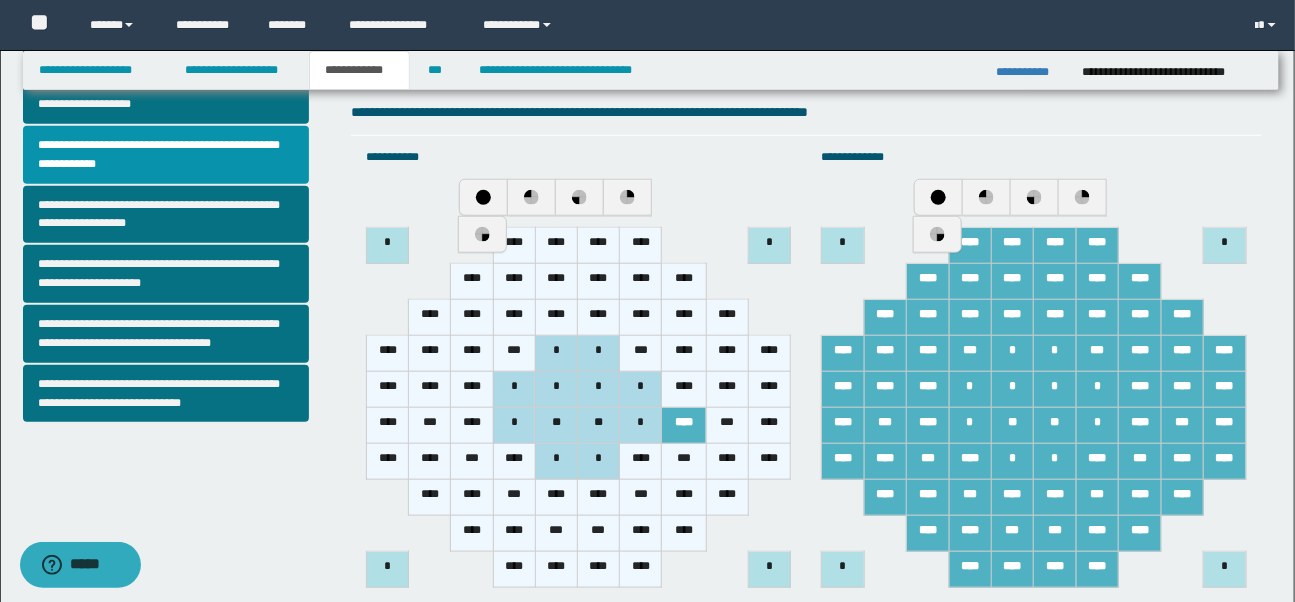 click on "**********" at bounding box center (647, 438) 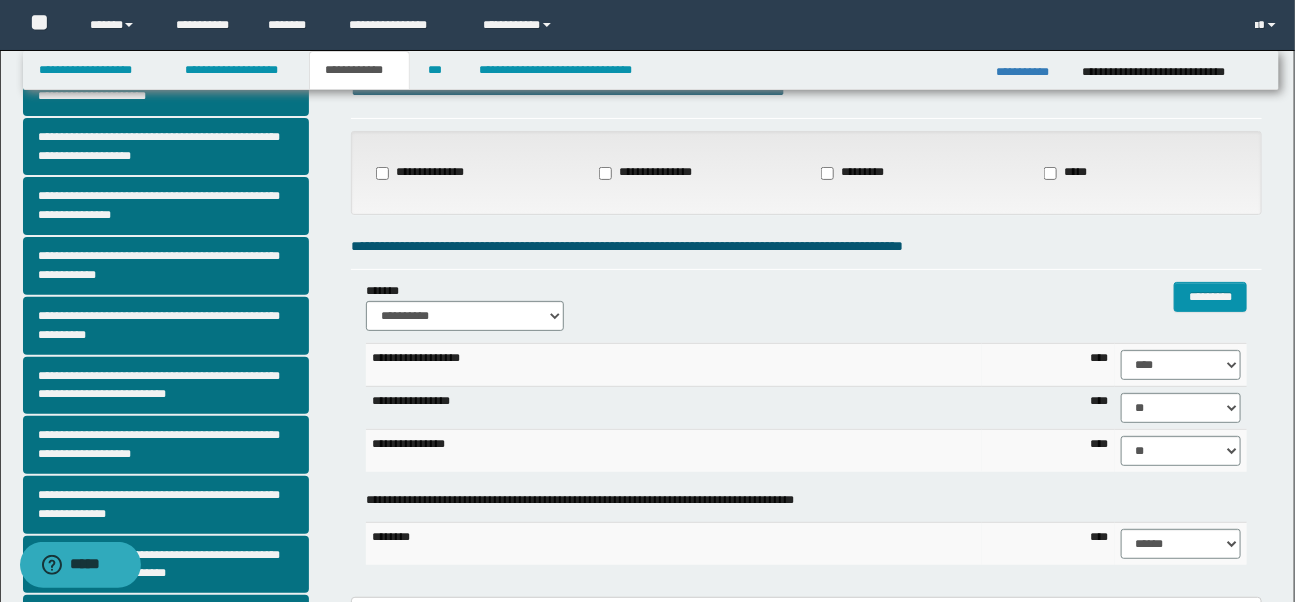 scroll, scrollTop: 35, scrollLeft: 0, axis: vertical 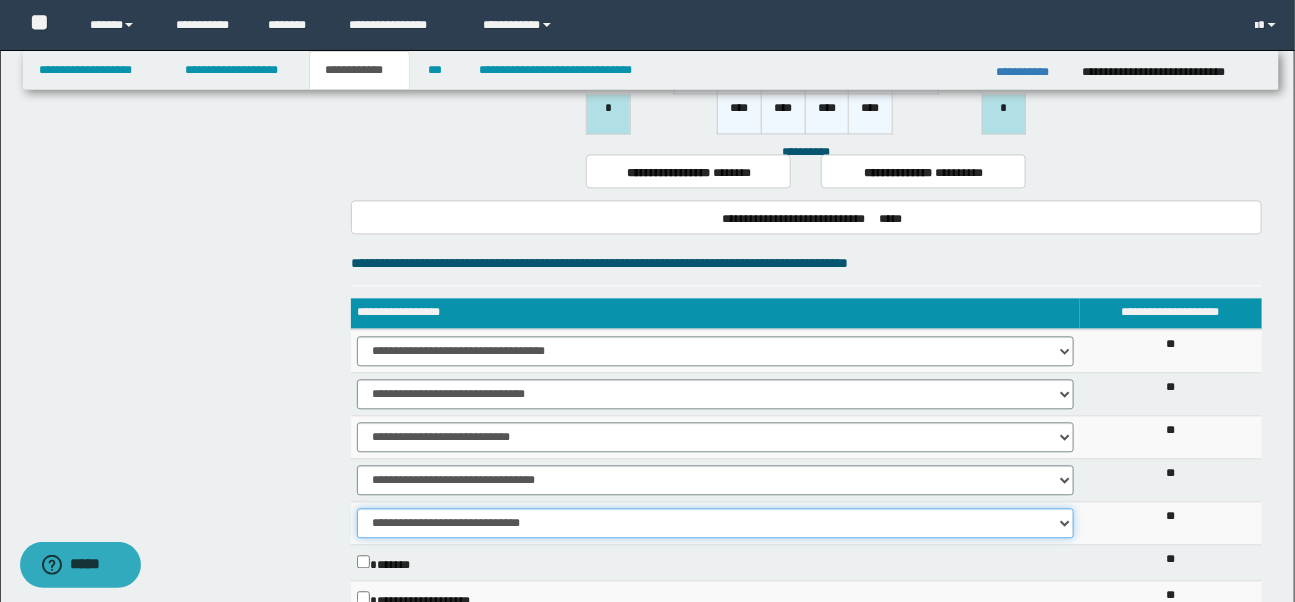 click on "**********" at bounding box center [715, 523] 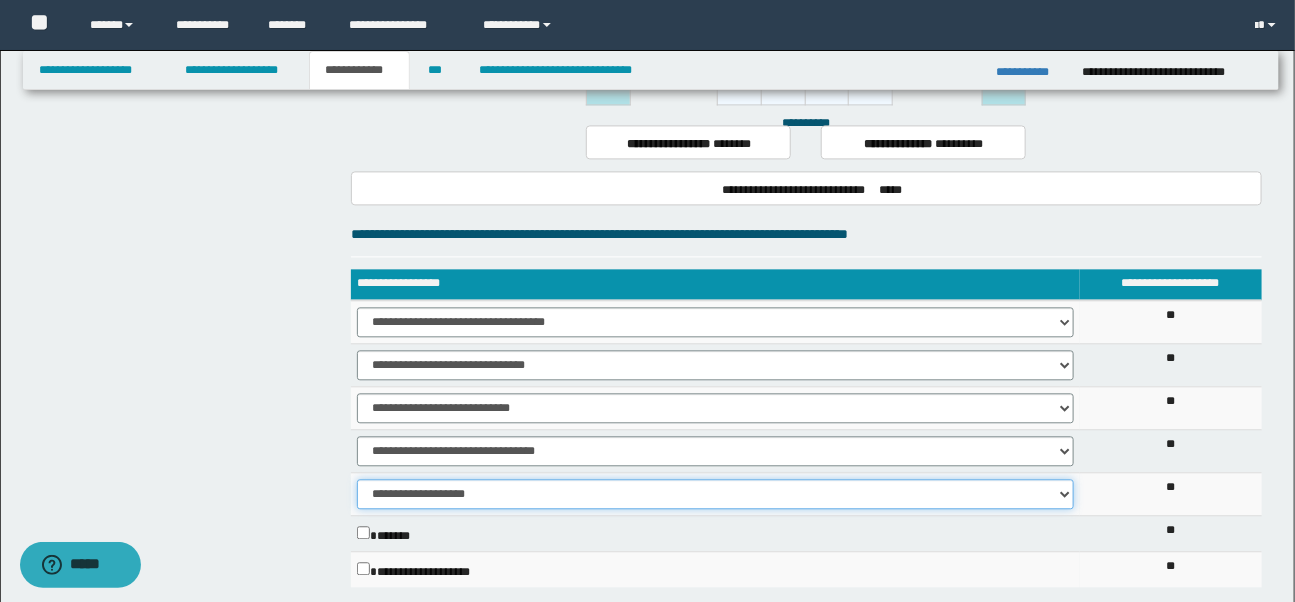 scroll, scrollTop: 1552, scrollLeft: 0, axis: vertical 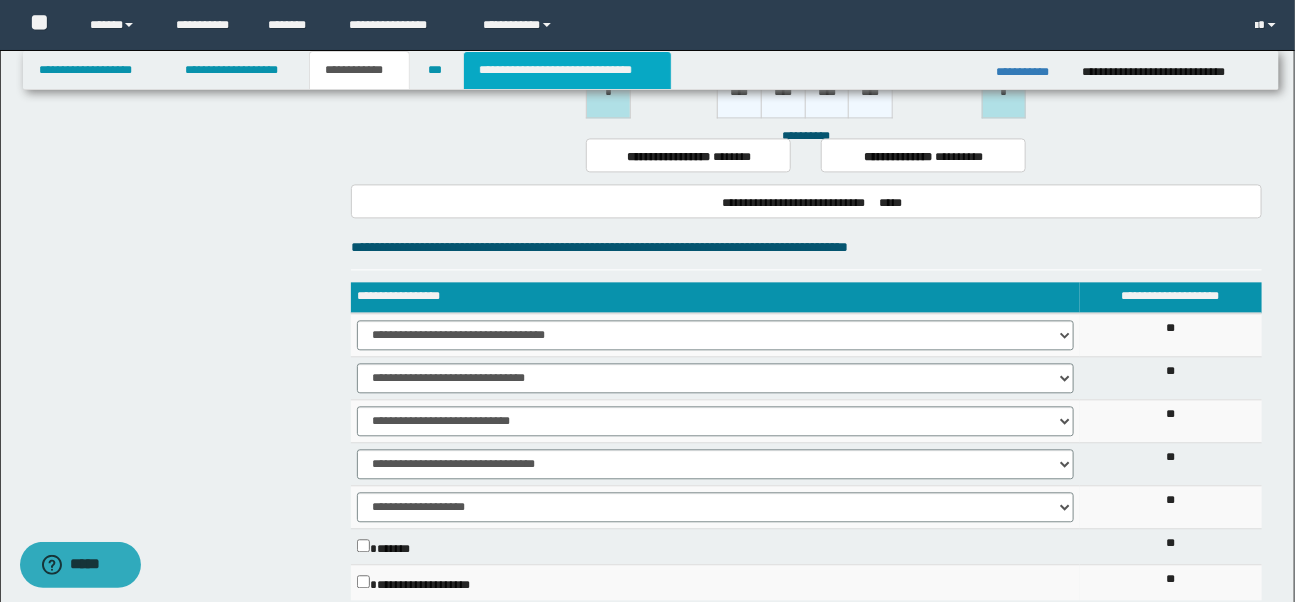 click on "**********" at bounding box center (567, 70) 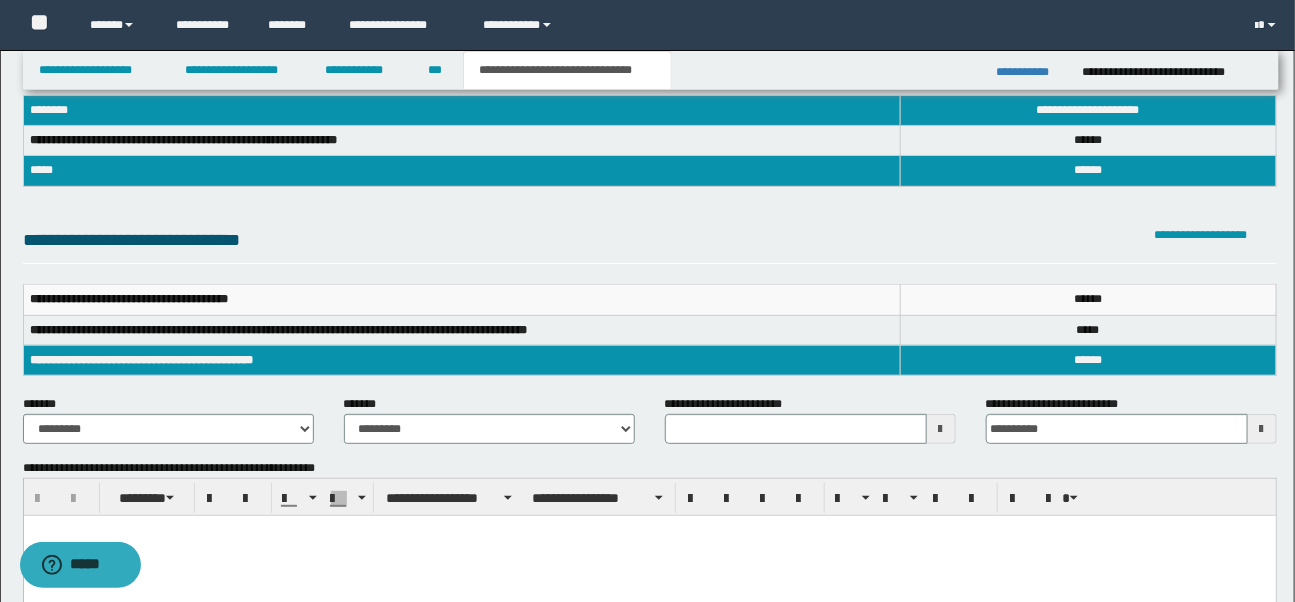scroll, scrollTop: 98, scrollLeft: 0, axis: vertical 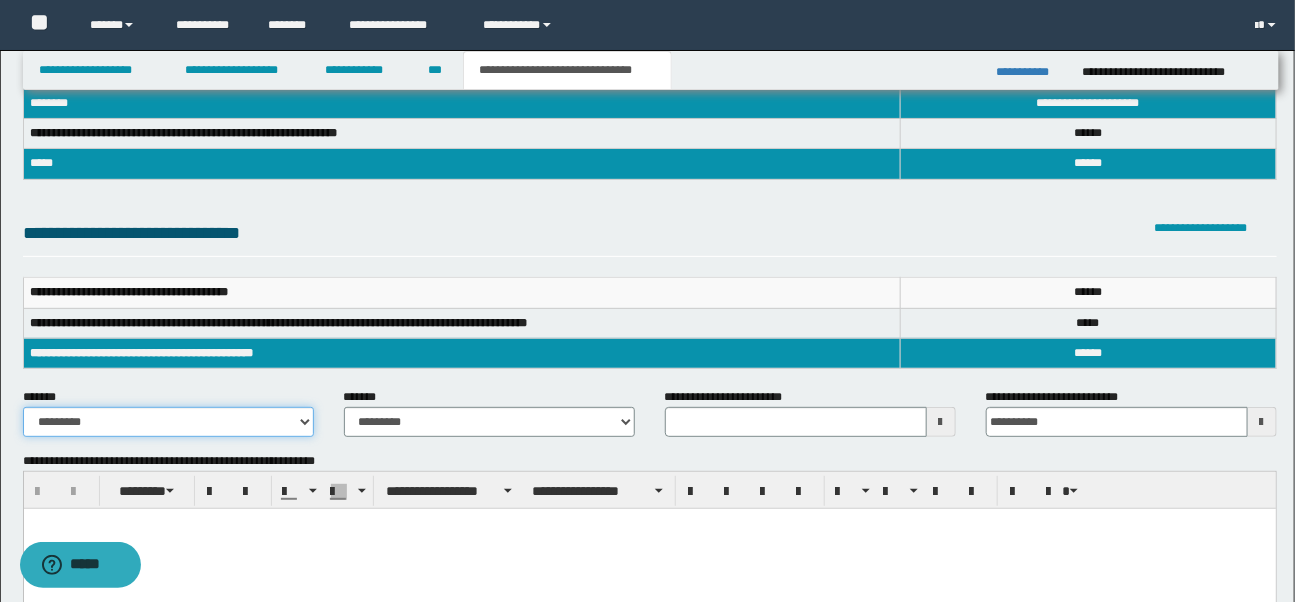 click on "**********" at bounding box center (168, 422) 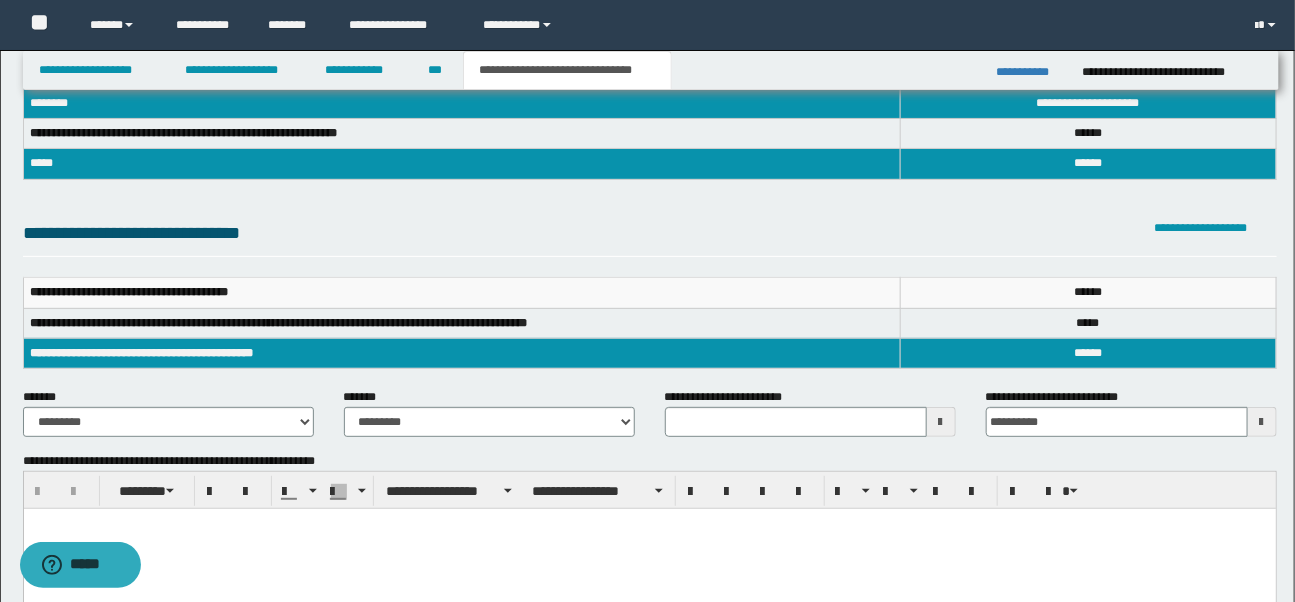 click on "**********" at bounding box center [489, 420] 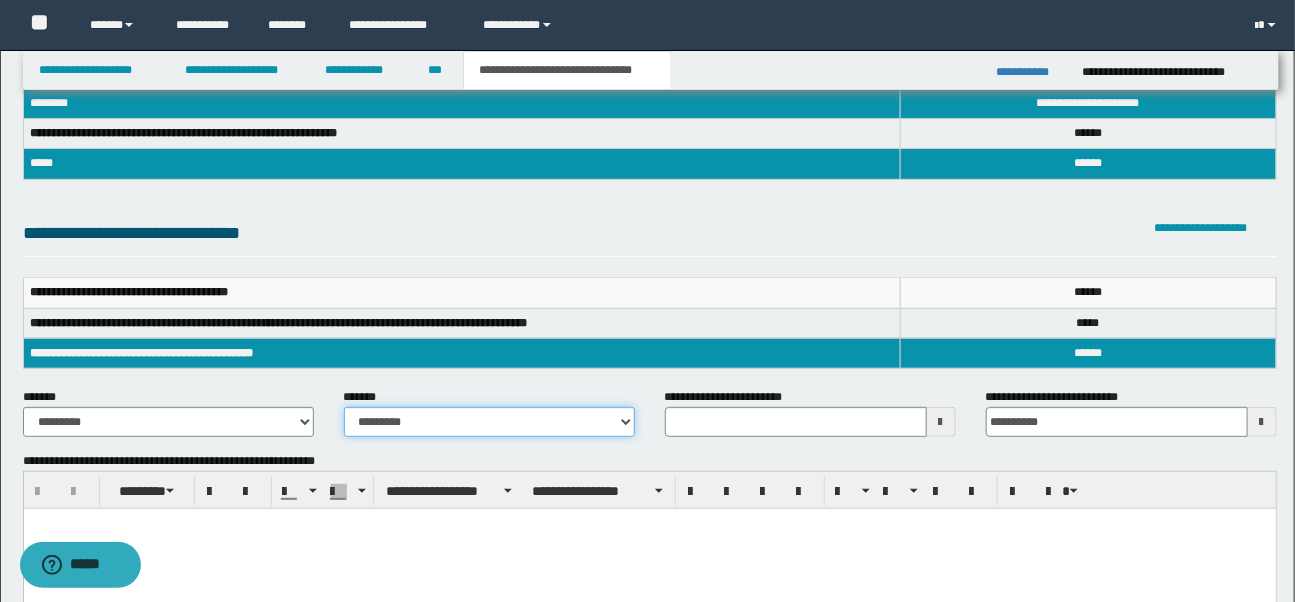 click on "**********" at bounding box center [489, 422] 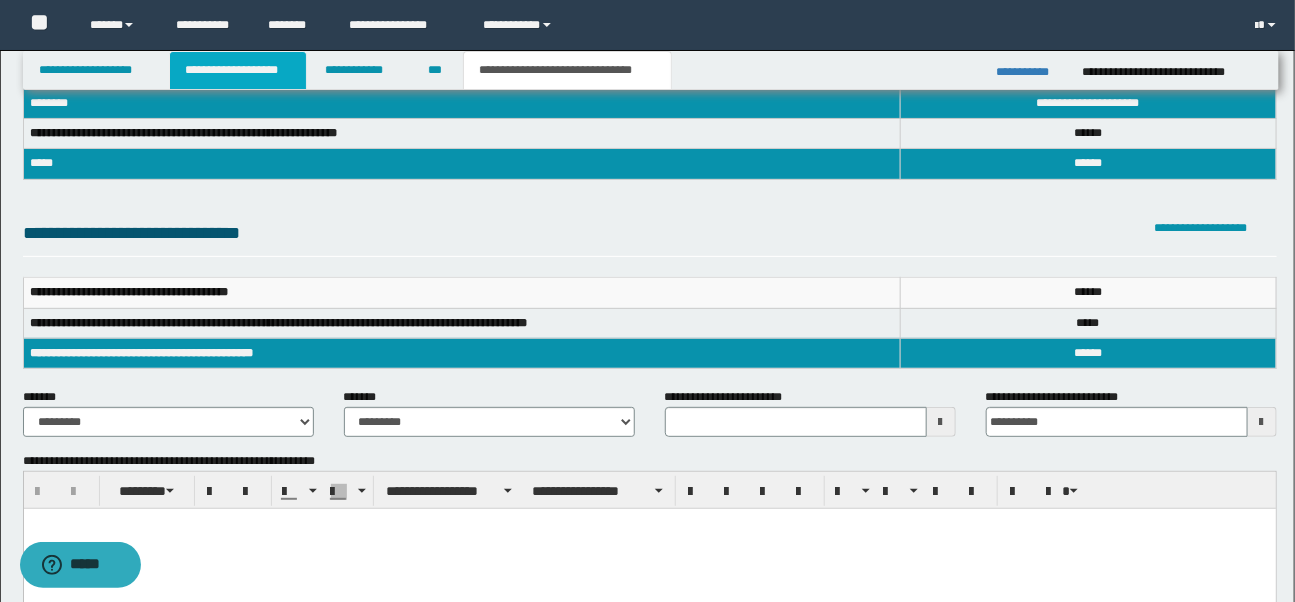 click on "**********" at bounding box center (238, 70) 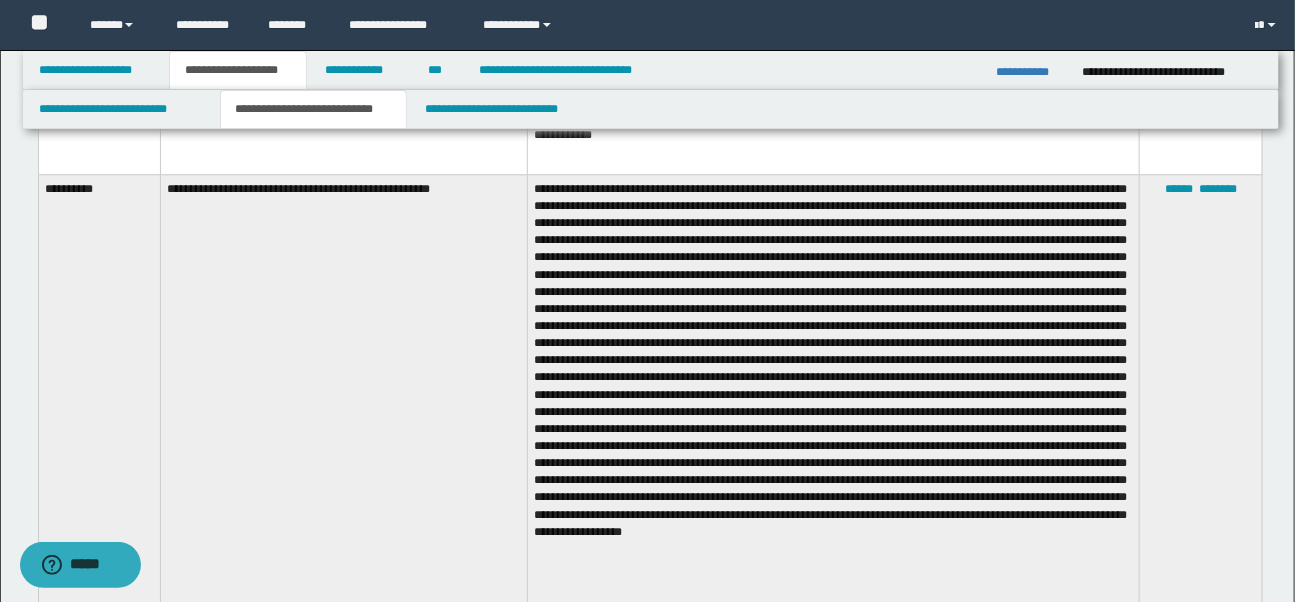 scroll, scrollTop: 1820, scrollLeft: 0, axis: vertical 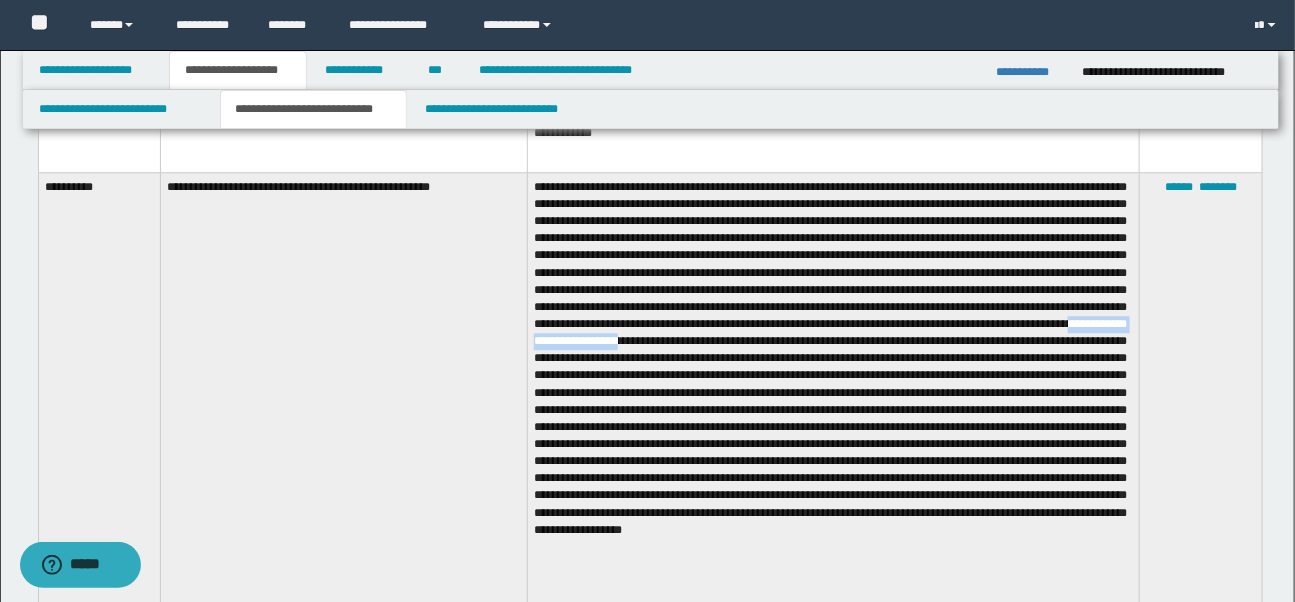 drag, startPoint x: 1024, startPoint y: 361, endPoint x: 614, endPoint y: 375, distance: 410.23895 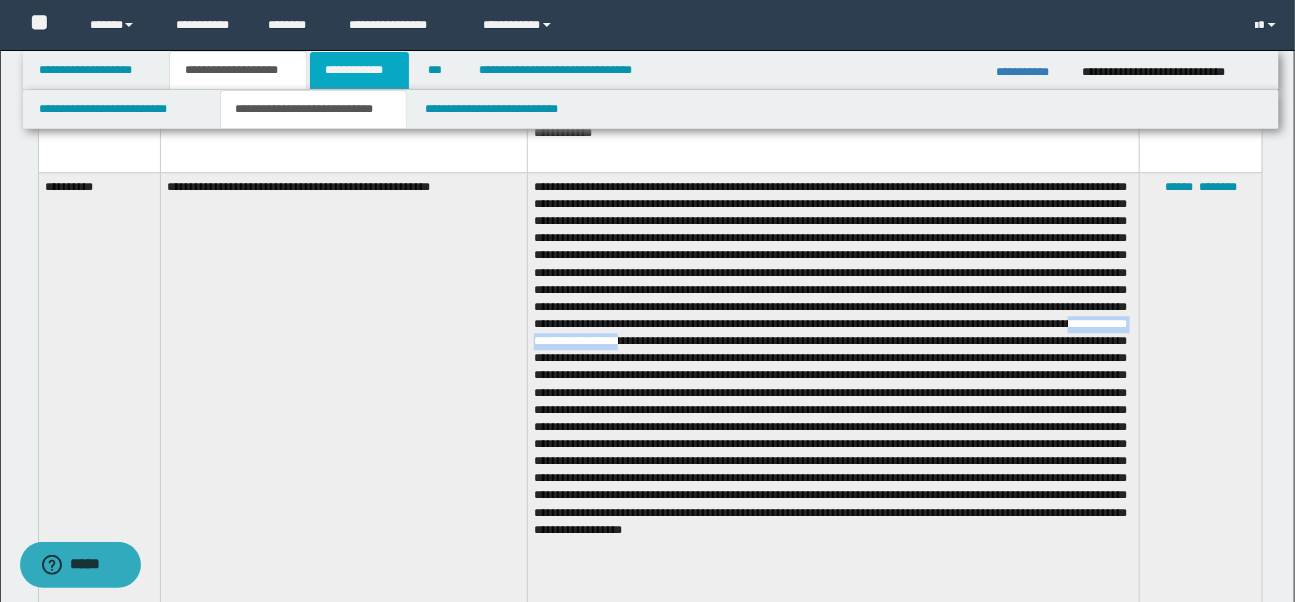 click on "**********" at bounding box center [359, 70] 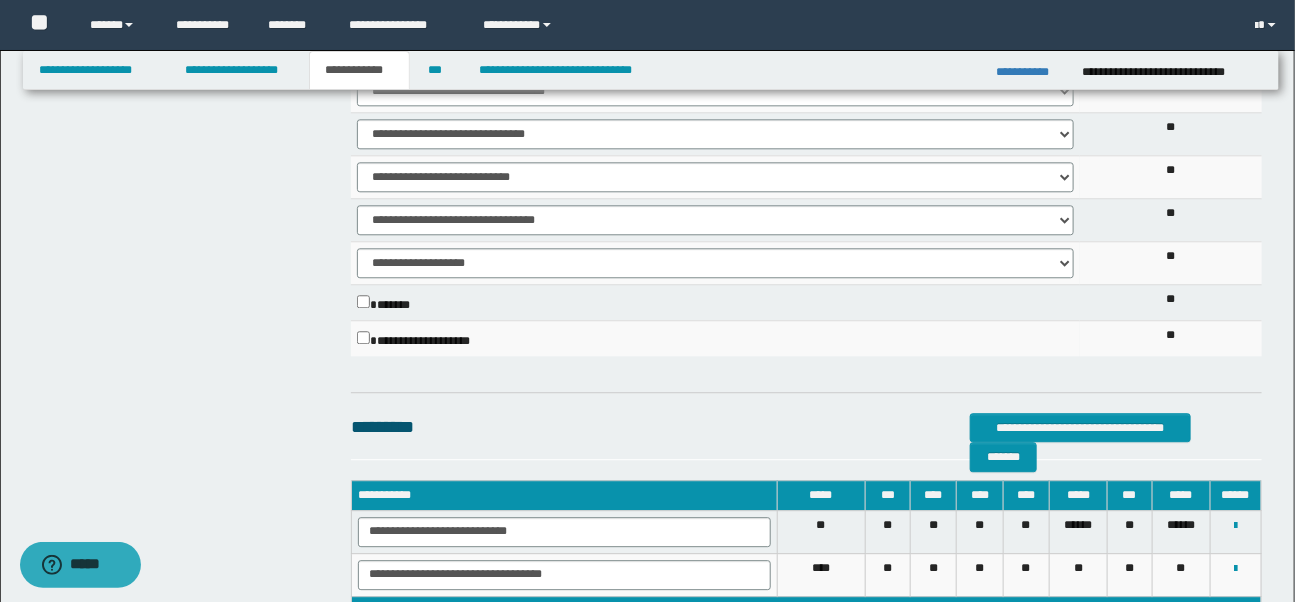 scroll, scrollTop: 1796, scrollLeft: 0, axis: vertical 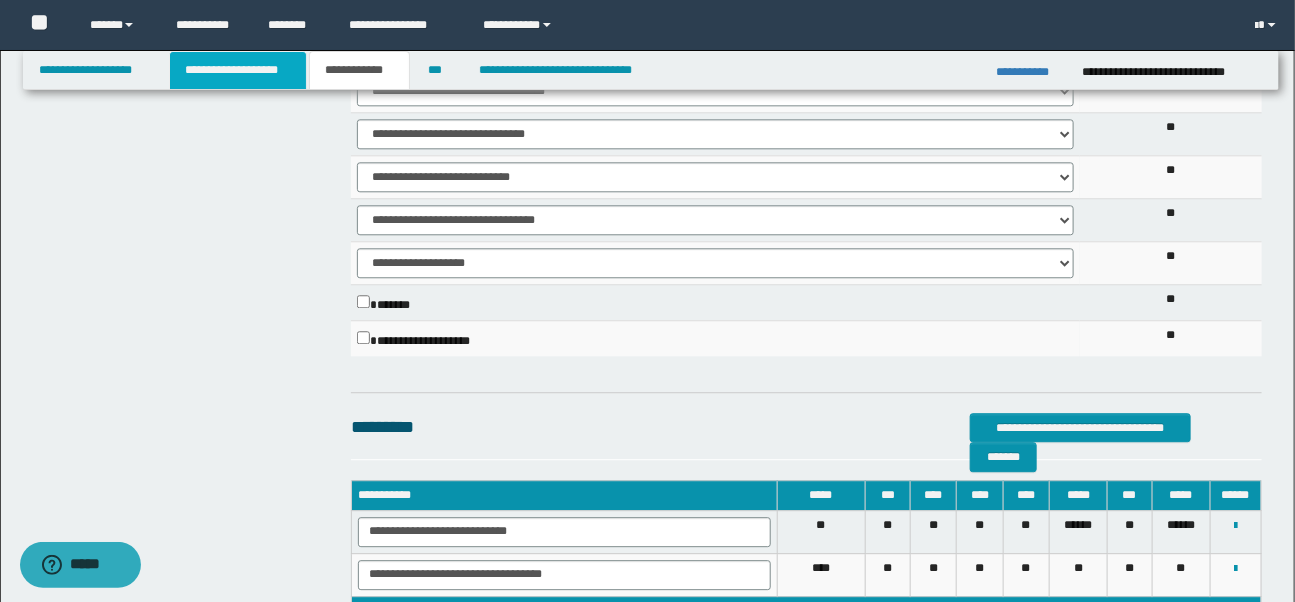 click on "**********" at bounding box center [238, 70] 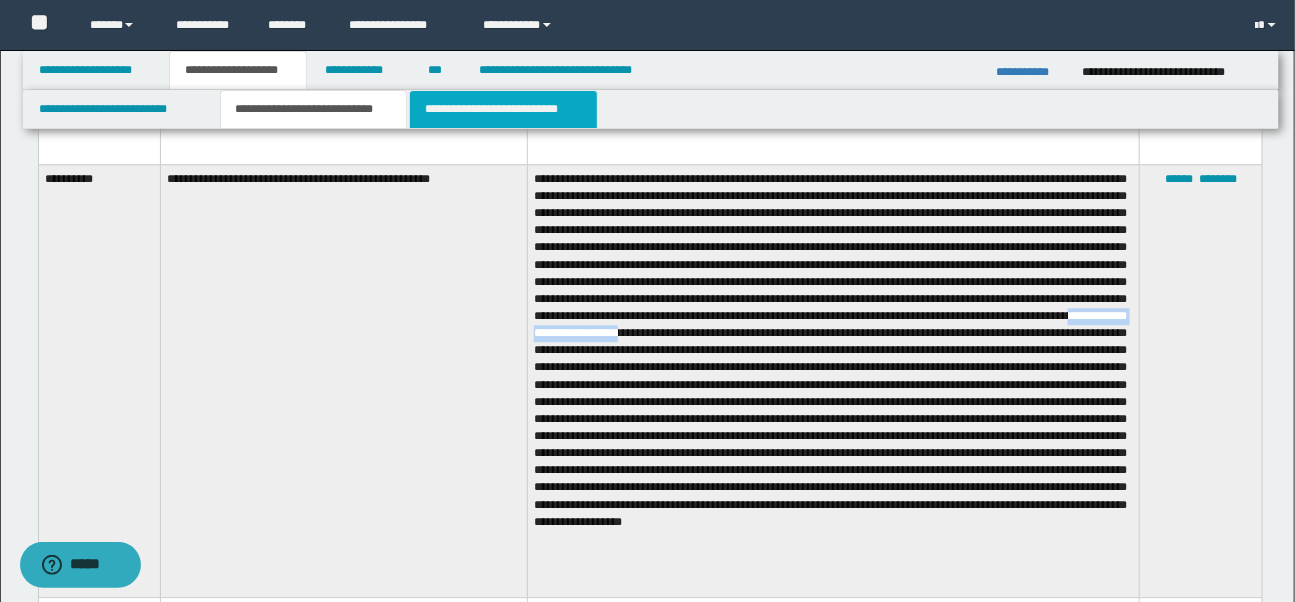 click on "**********" at bounding box center (503, 109) 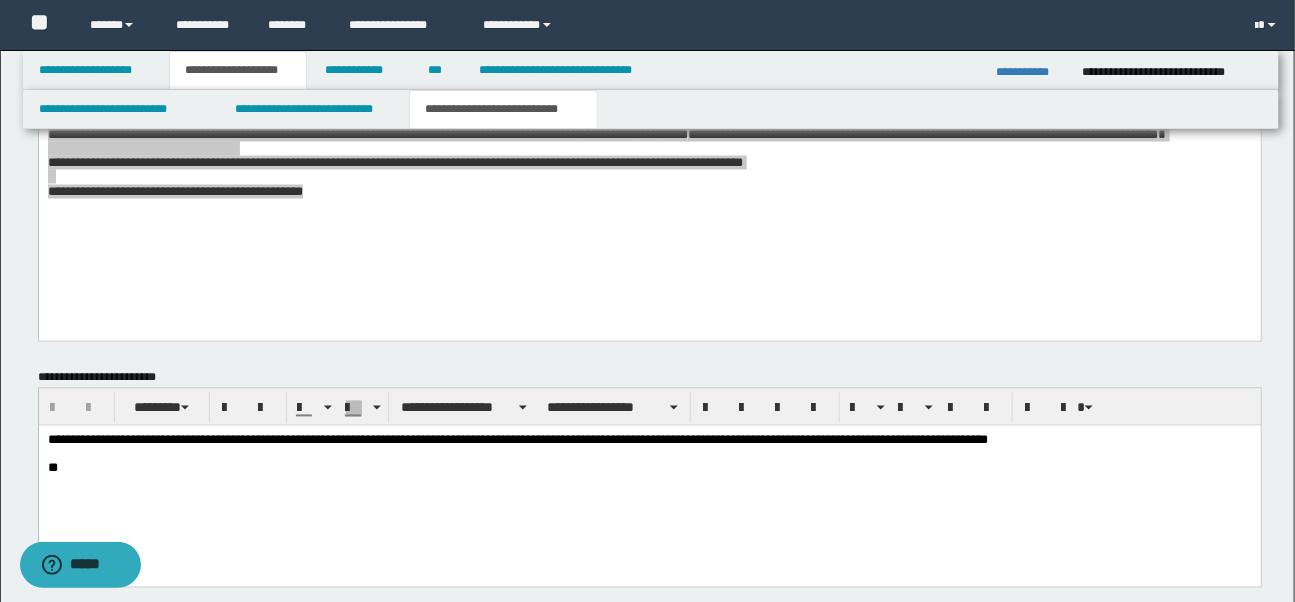 scroll, scrollTop: 1198, scrollLeft: 0, axis: vertical 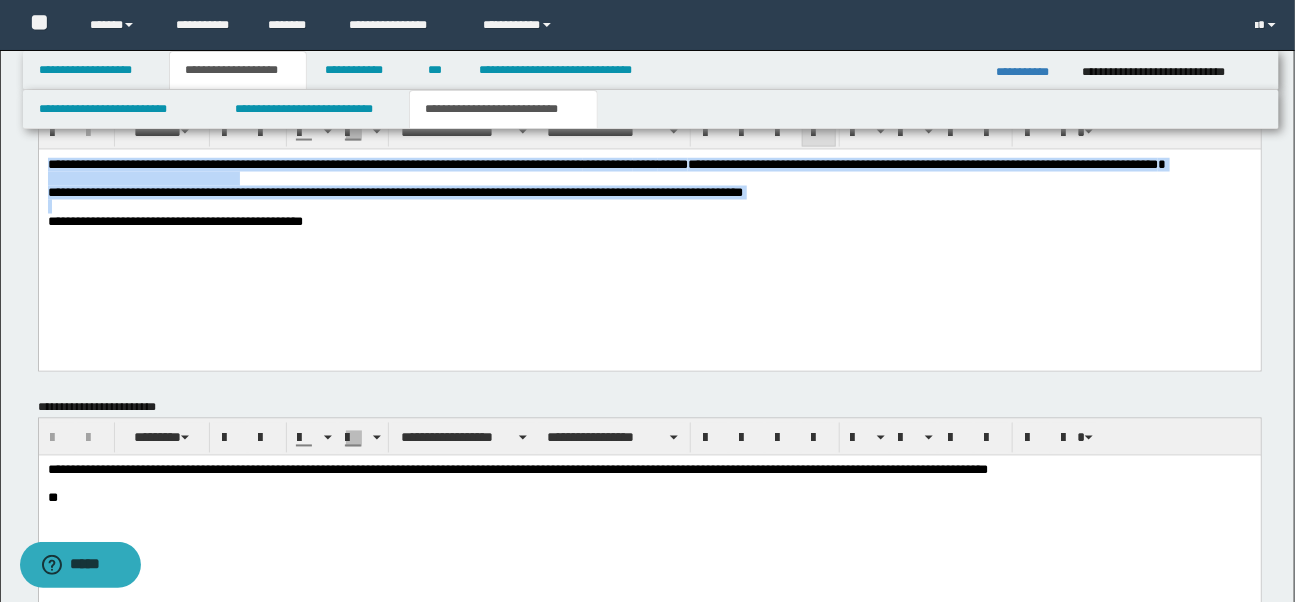 click at bounding box center [649, 207] 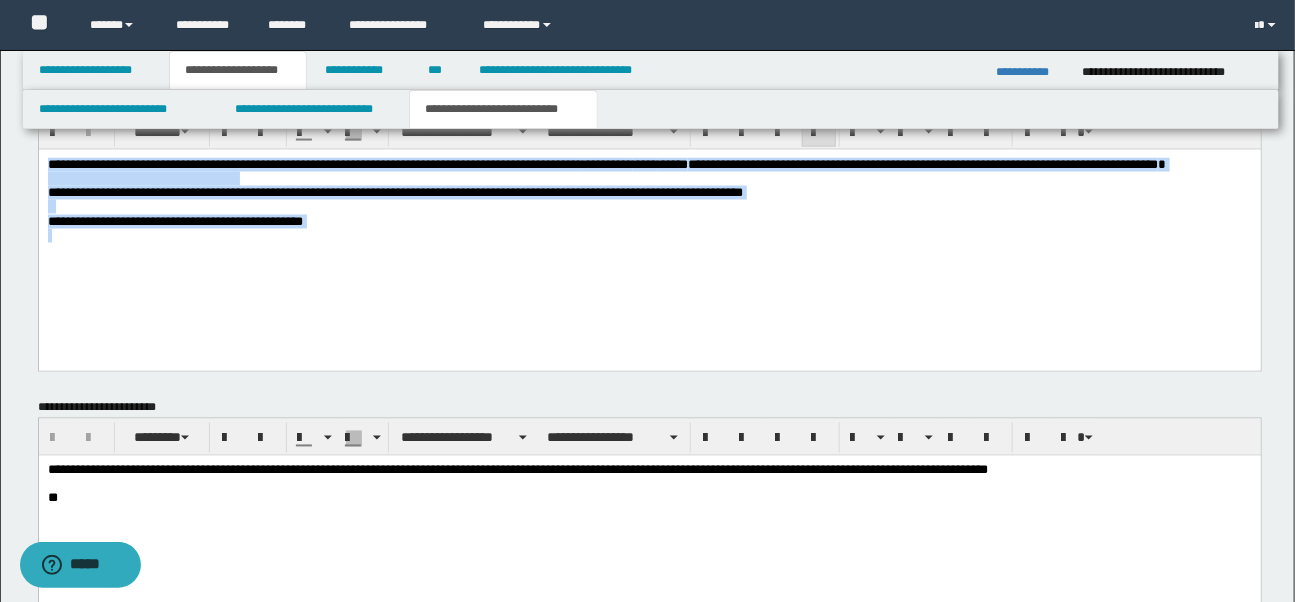 drag, startPoint x: 46, startPoint y: 163, endPoint x: 462, endPoint y: 248, distance: 424.5951 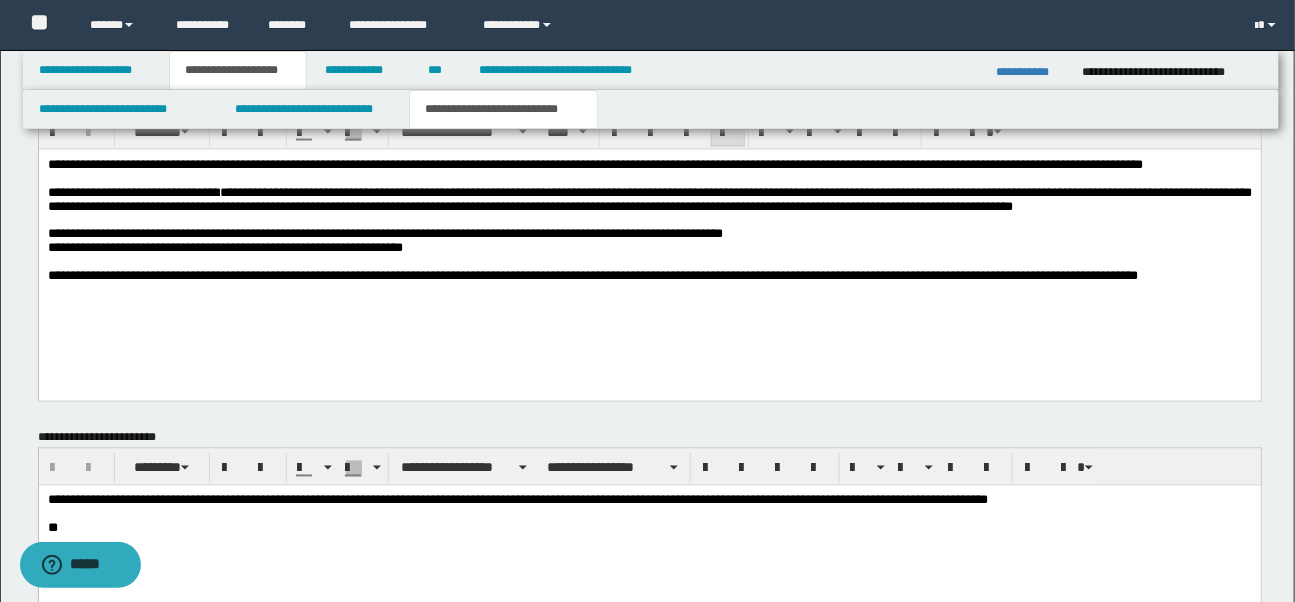 click on "**********" at bounding box center [394, 276] 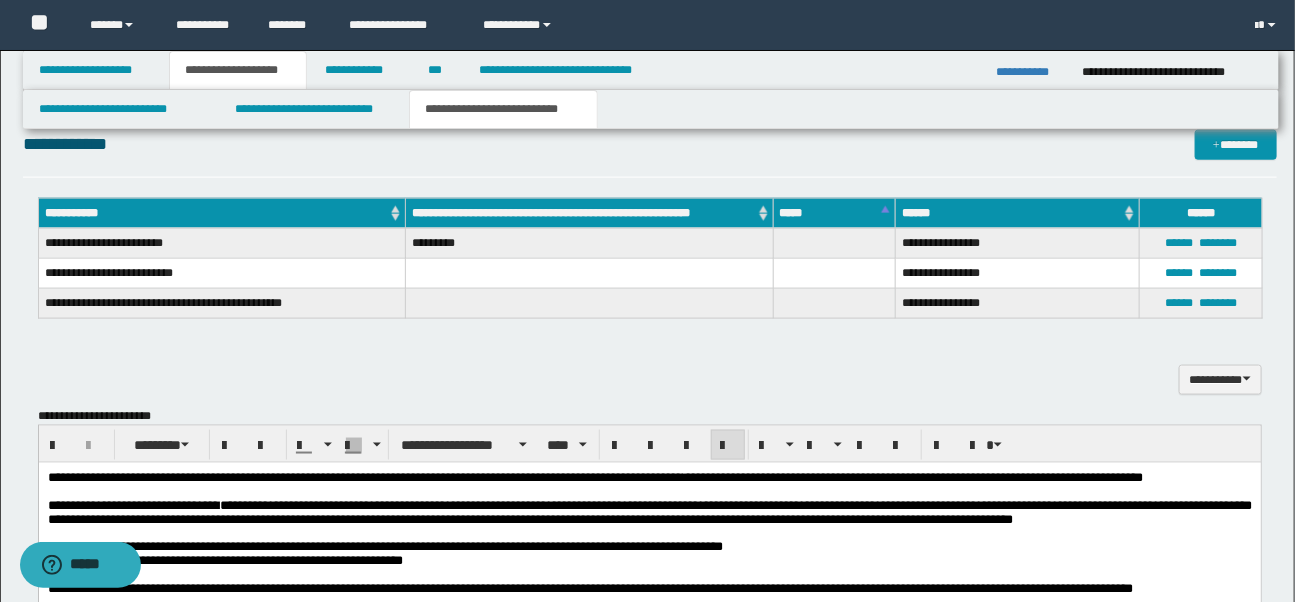 scroll, scrollTop: 884, scrollLeft: 0, axis: vertical 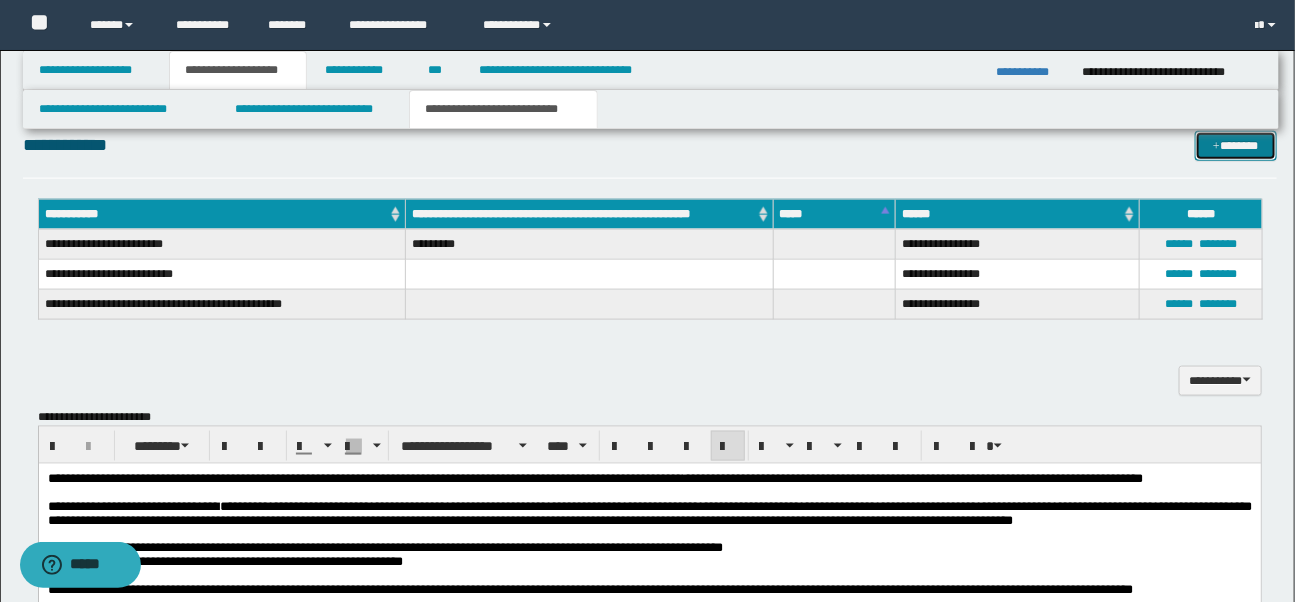 click on "*******" at bounding box center (1236, 146) 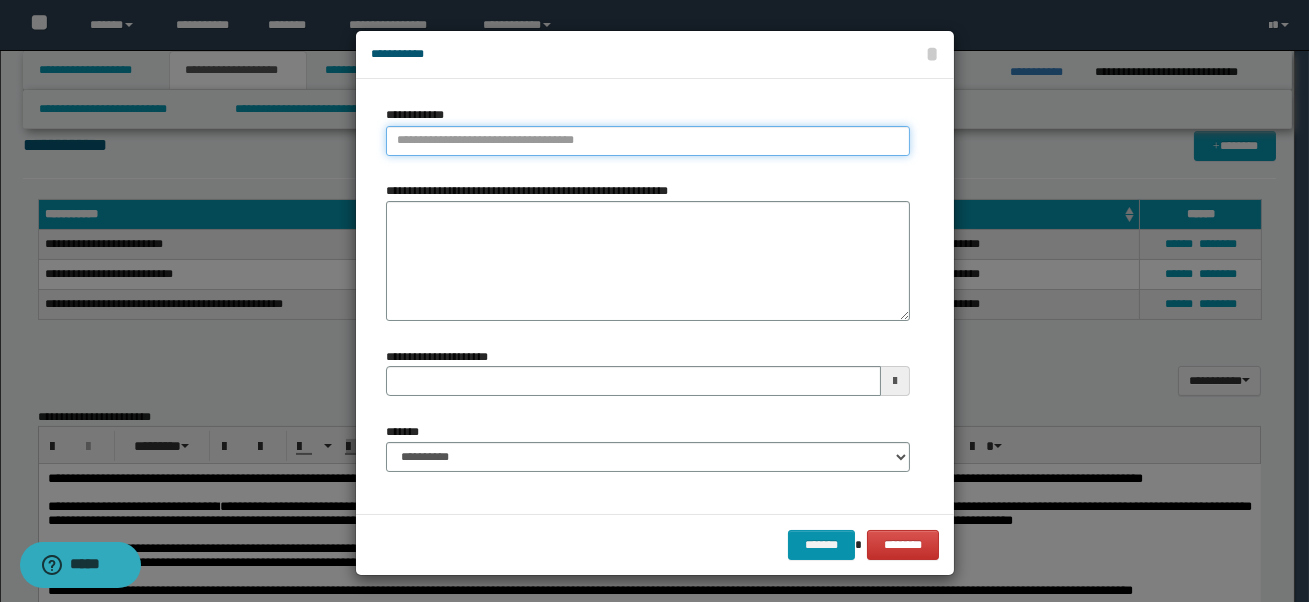 click on "**********" at bounding box center (648, 141) 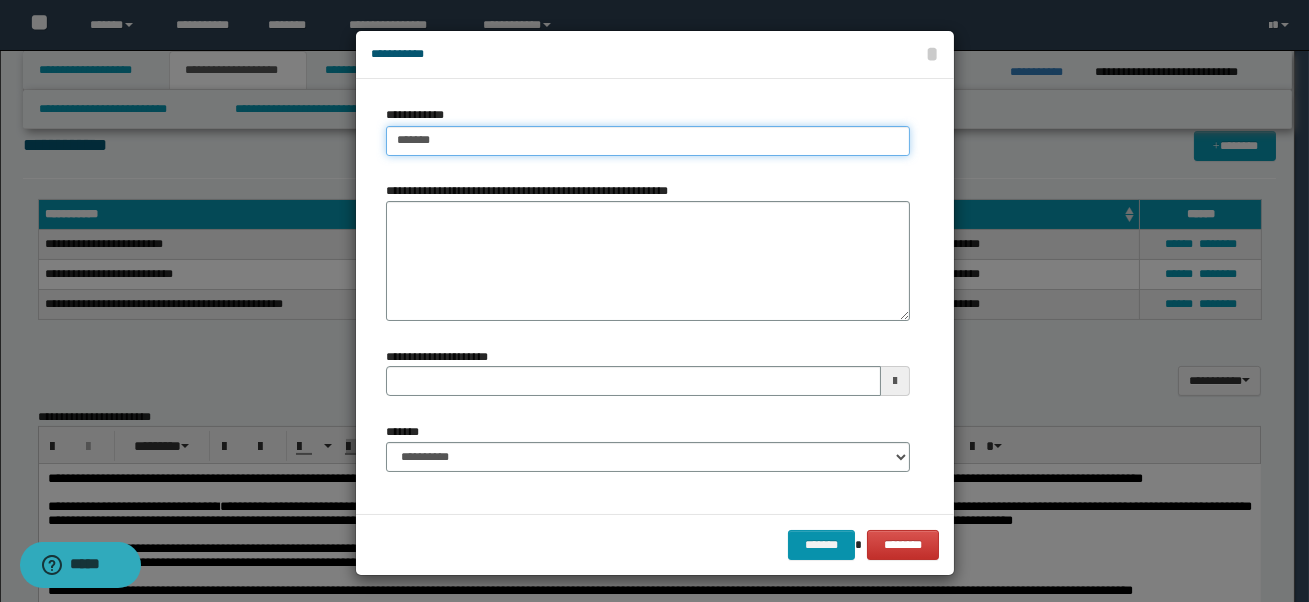 type on "********" 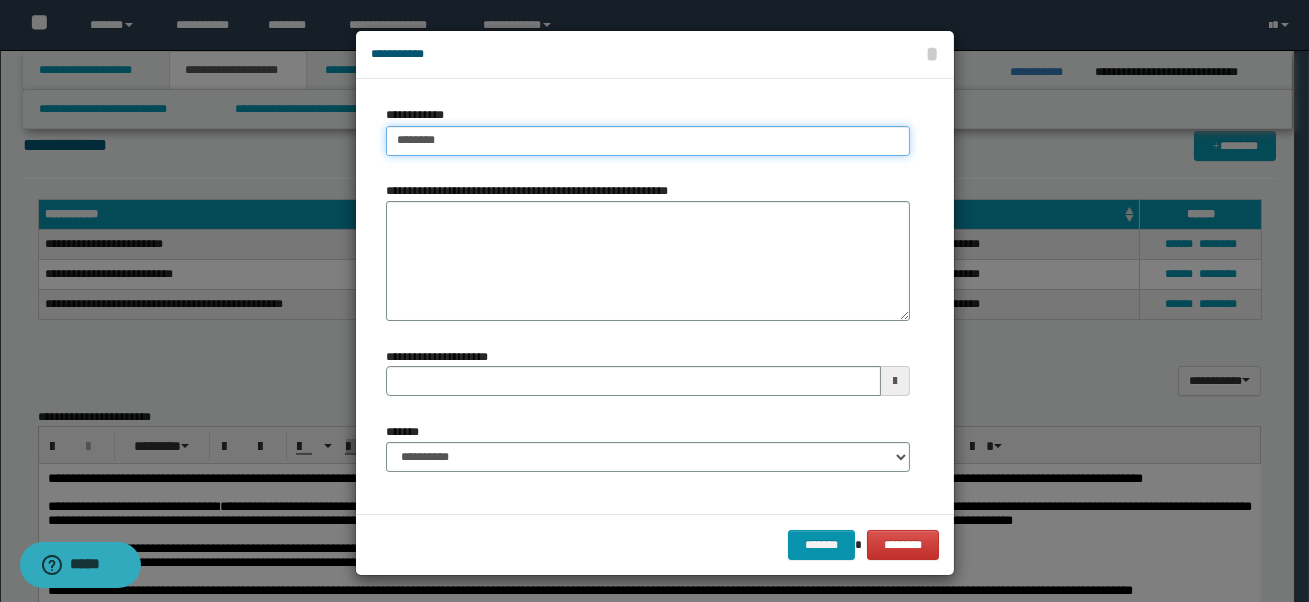 type on "********" 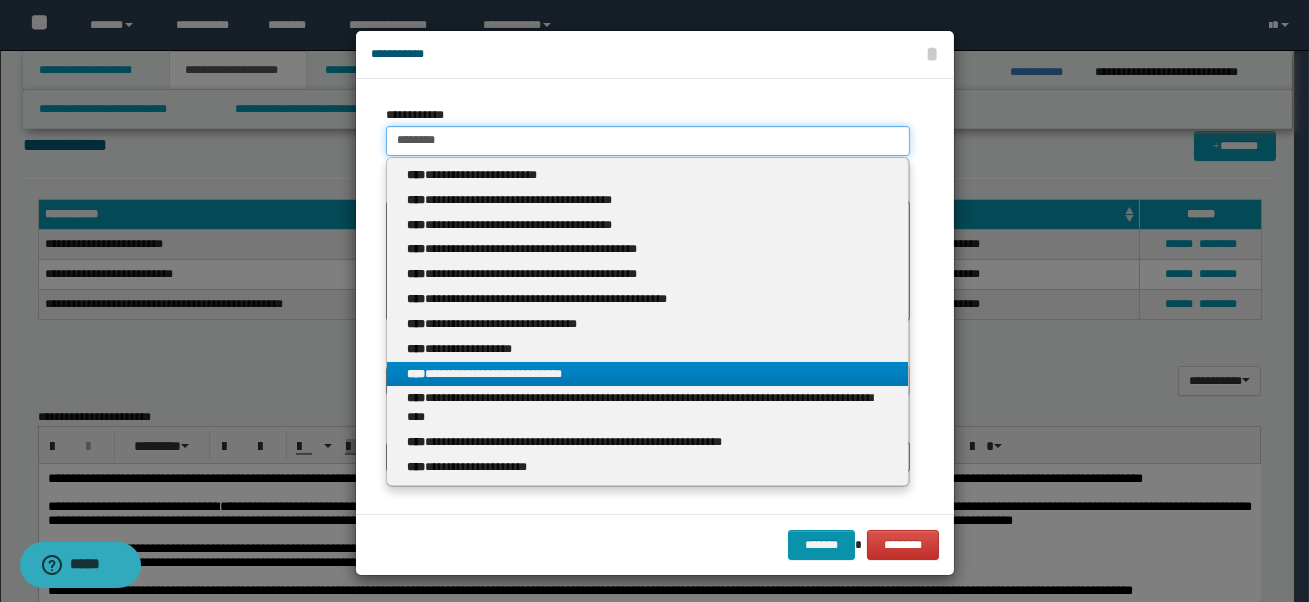 type on "********" 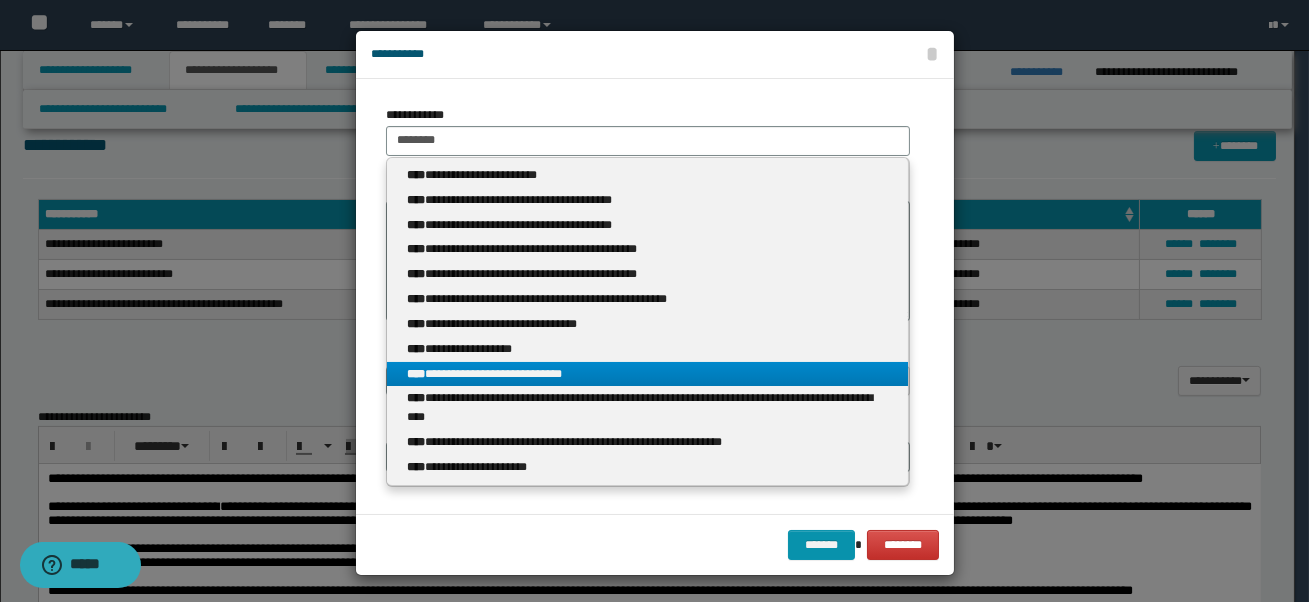 click on "**********" at bounding box center [648, 374] 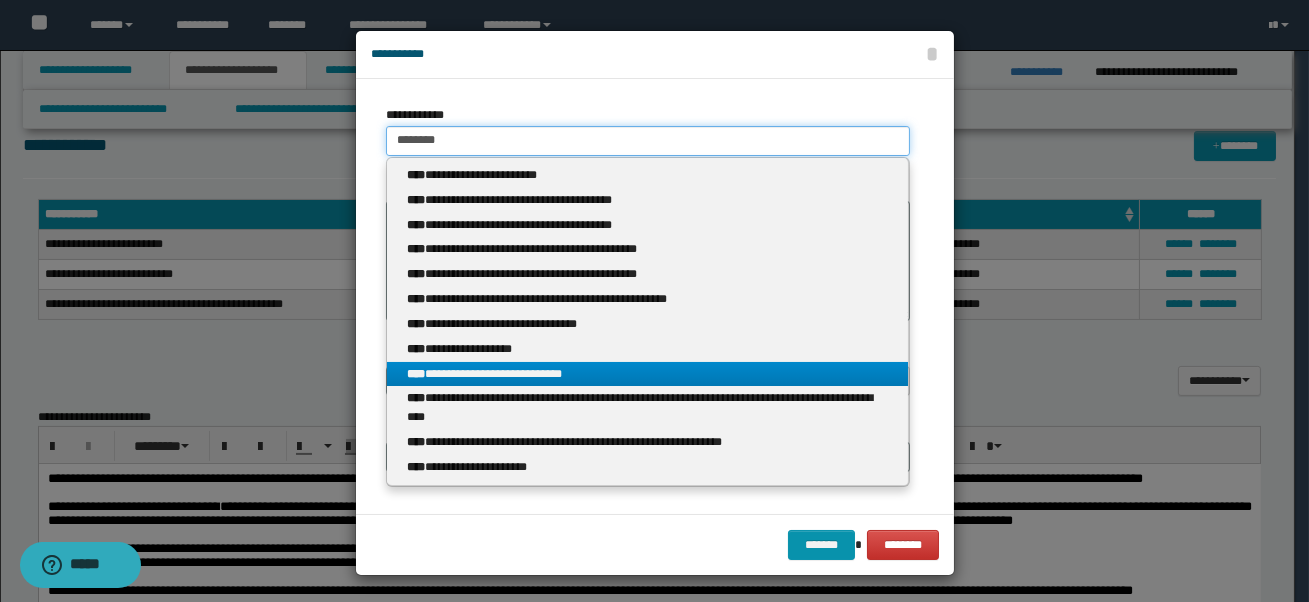type 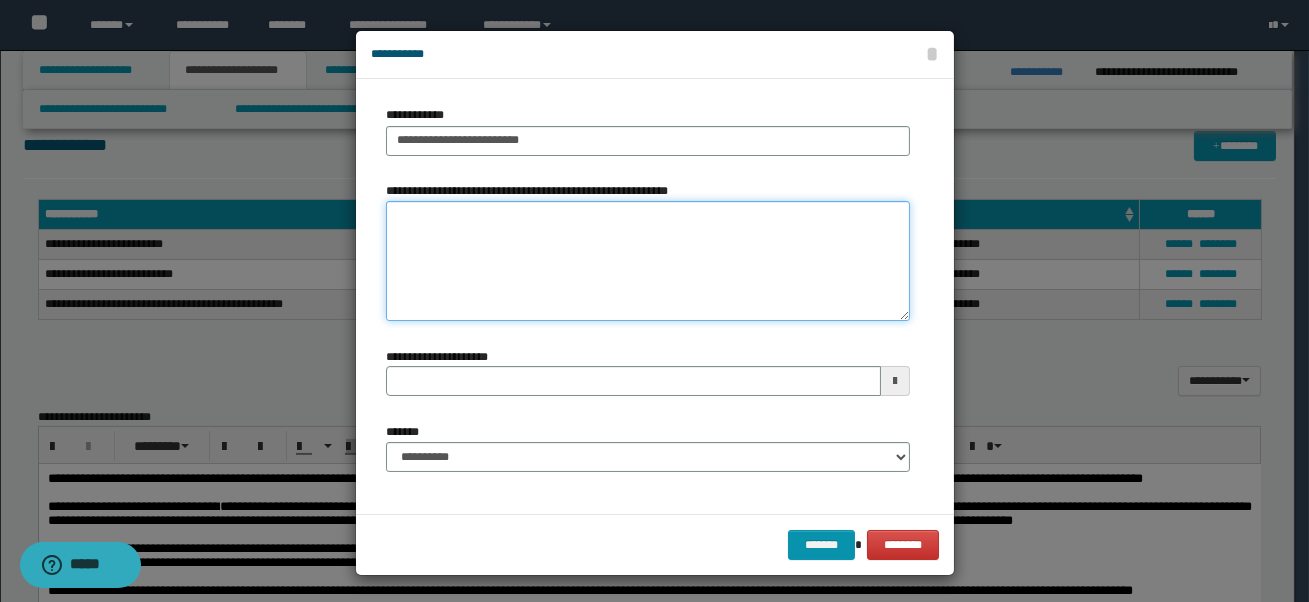 click on "**********" at bounding box center [648, 261] 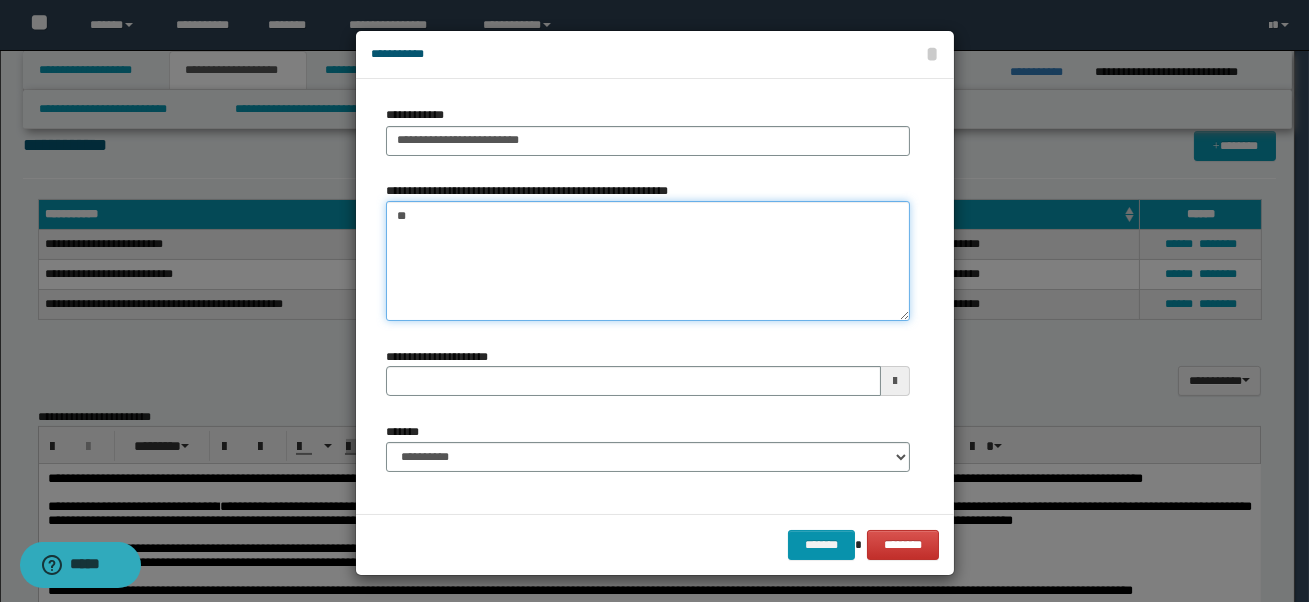 type on "**" 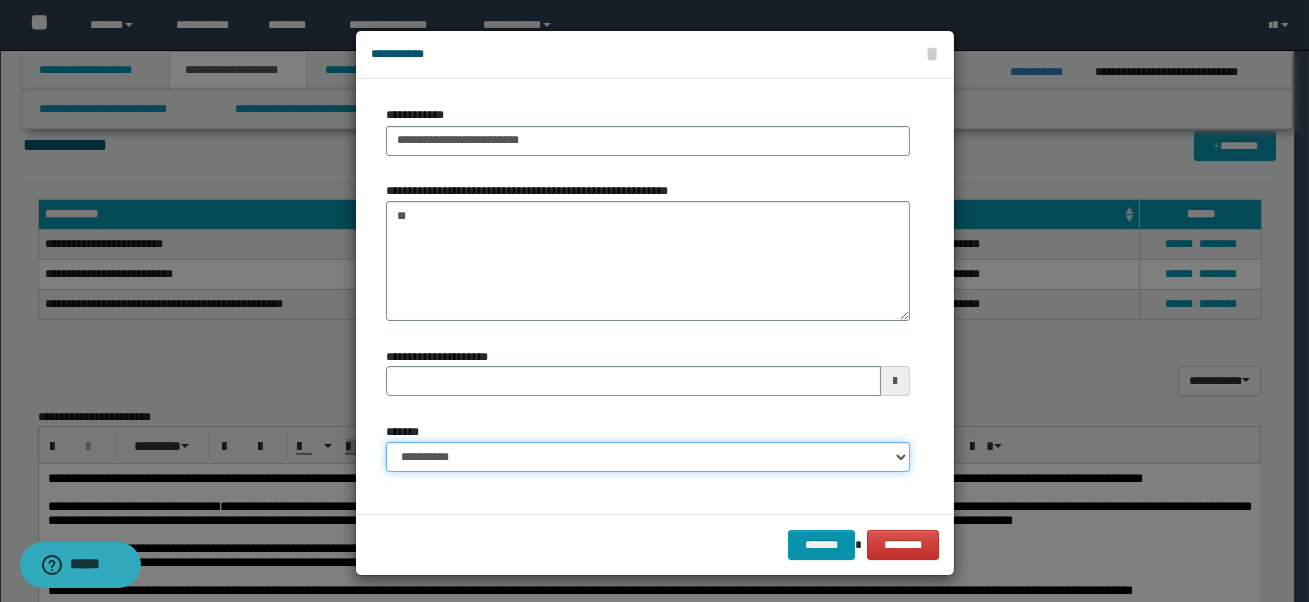 click on "**********" at bounding box center (648, 457) 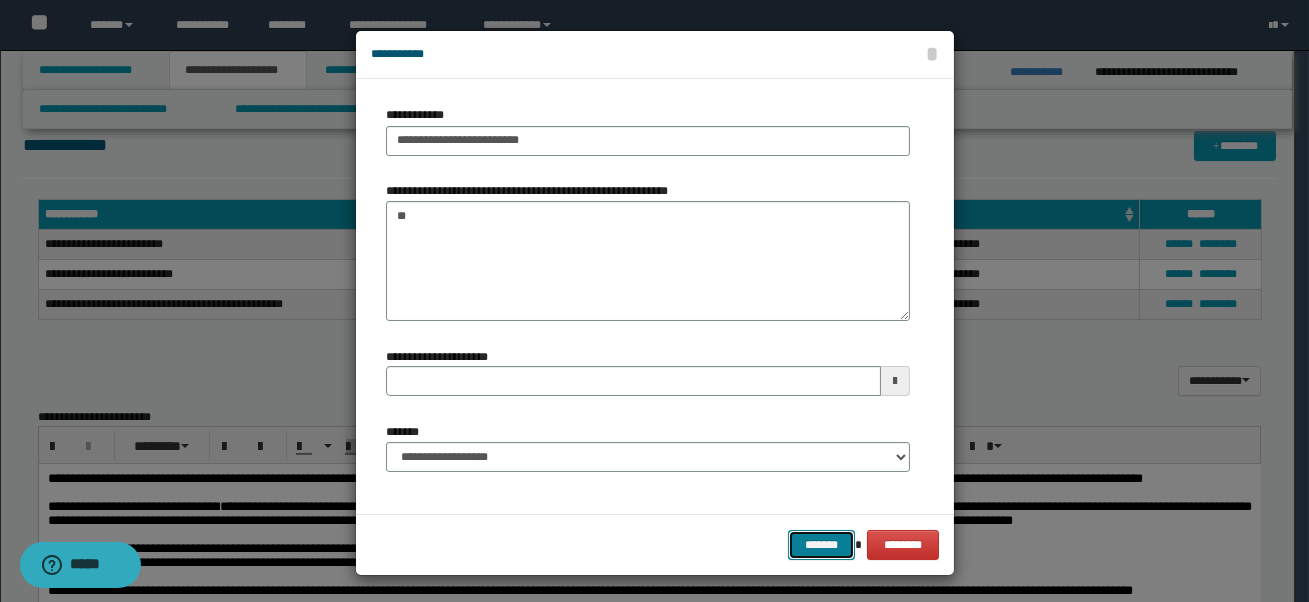 click on "*******" at bounding box center [821, 545] 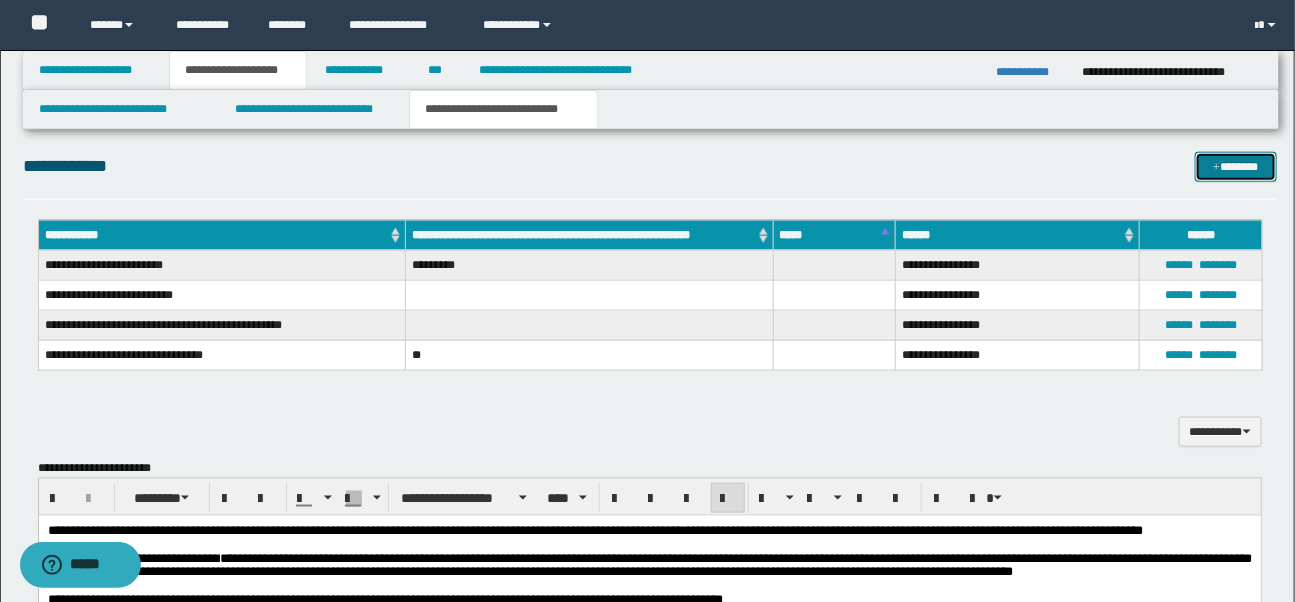 scroll, scrollTop: 856, scrollLeft: 0, axis: vertical 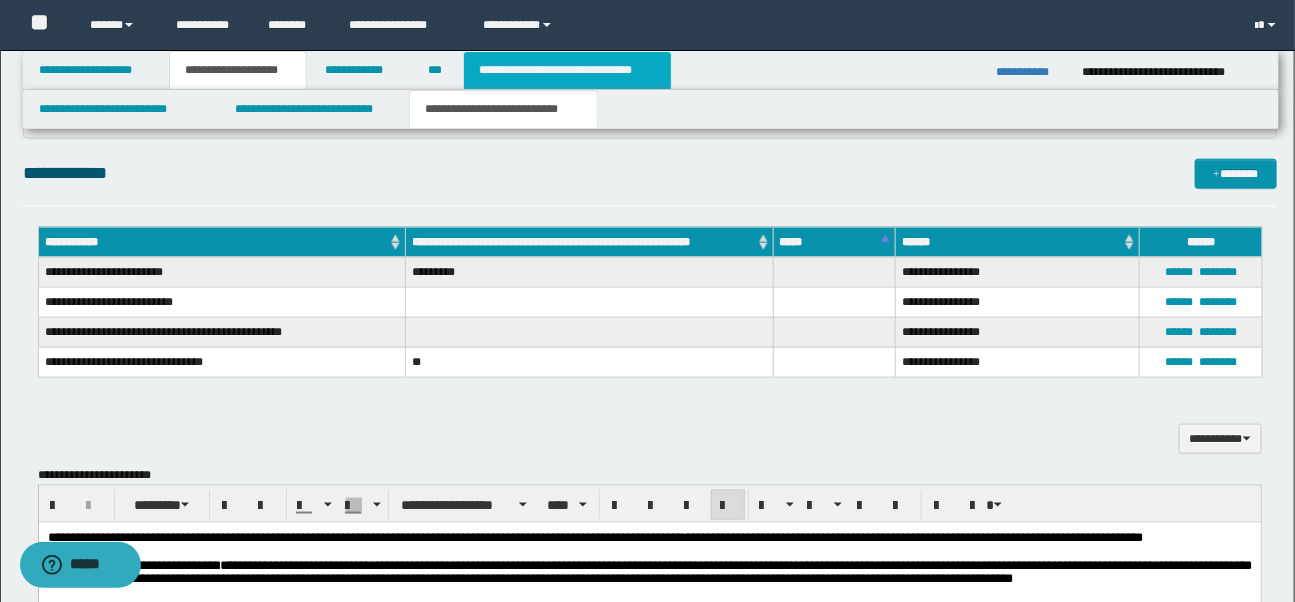 click on "**********" at bounding box center (567, 70) 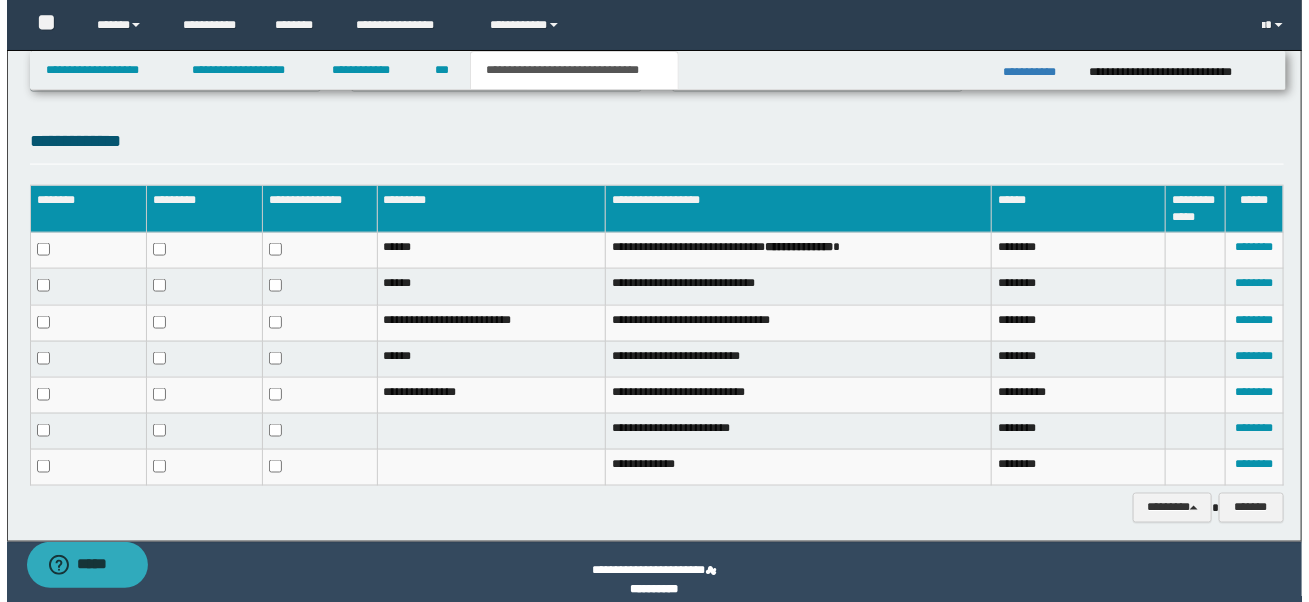 scroll, scrollTop: 931, scrollLeft: 0, axis: vertical 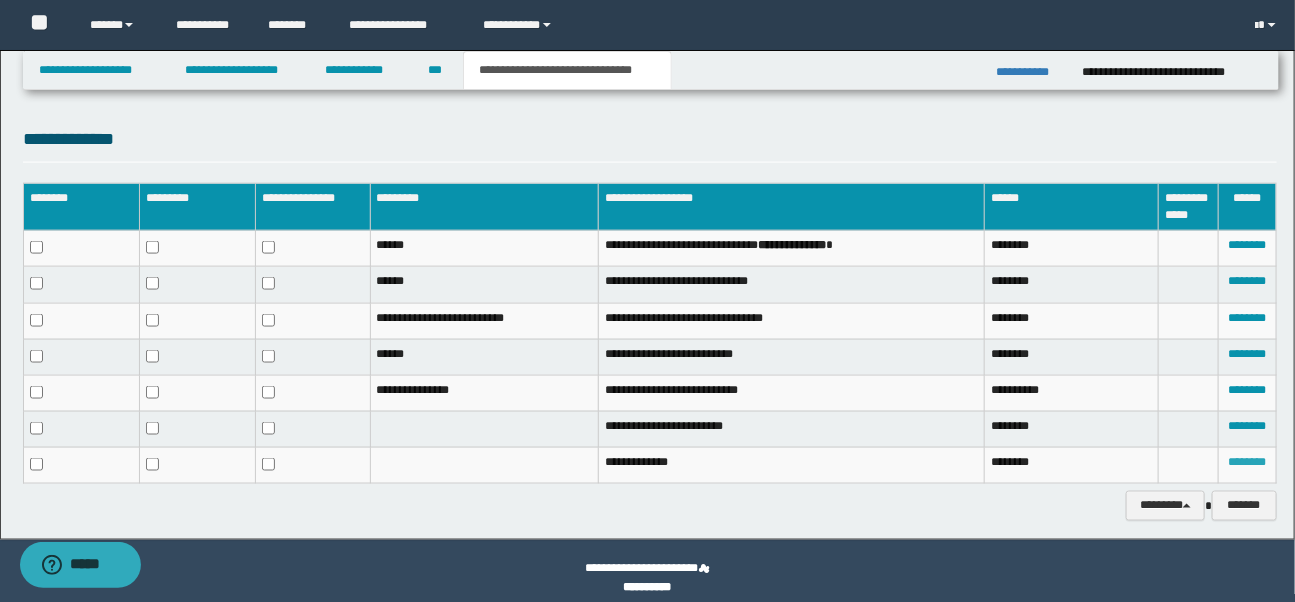 click on "********" at bounding box center [1247, 462] 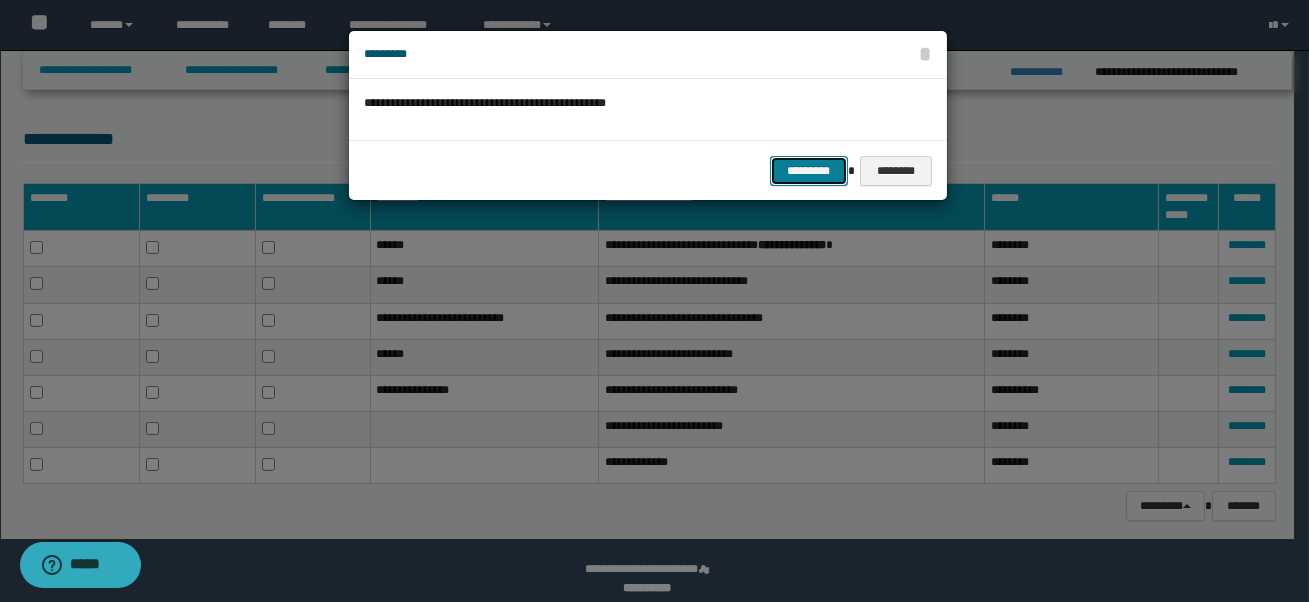 click on "*********" at bounding box center (809, 171) 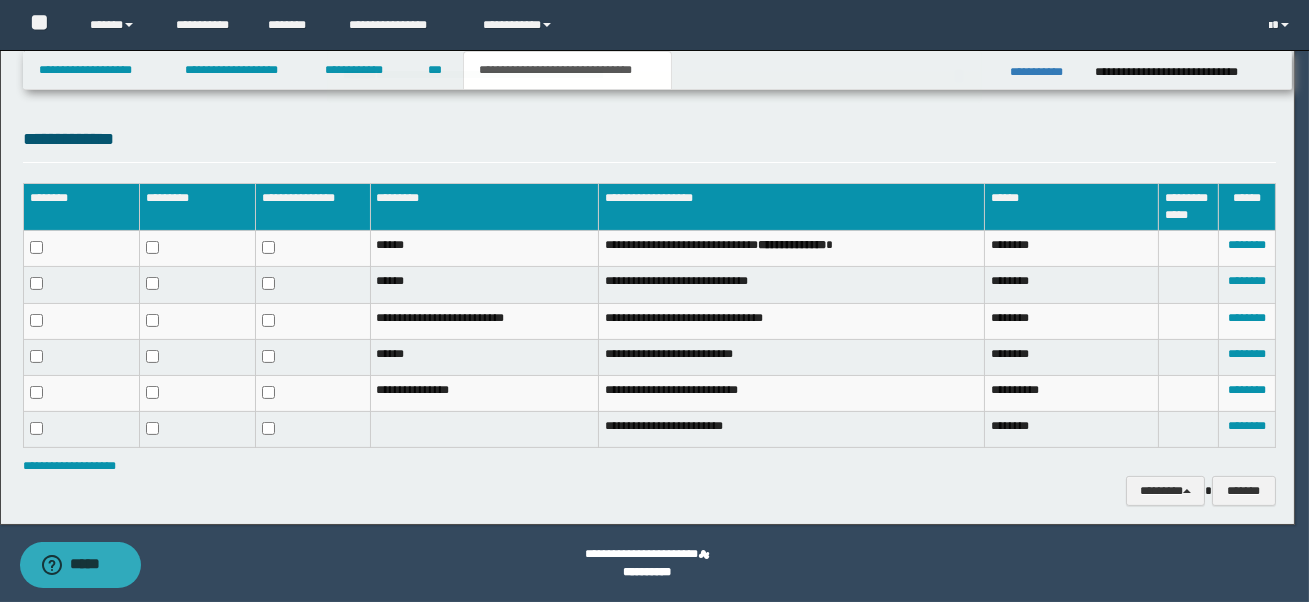 scroll, scrollTop: 931, scrollLeft: 0, axis: vertical 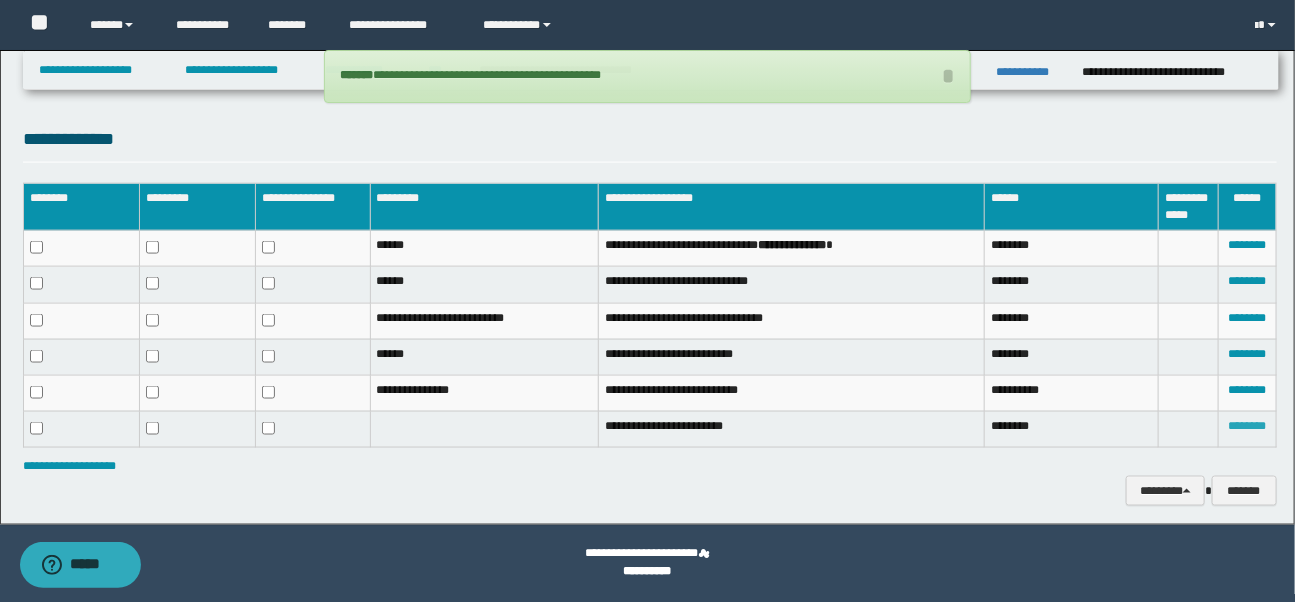 click on "********" at bounding box center (1247, 426) 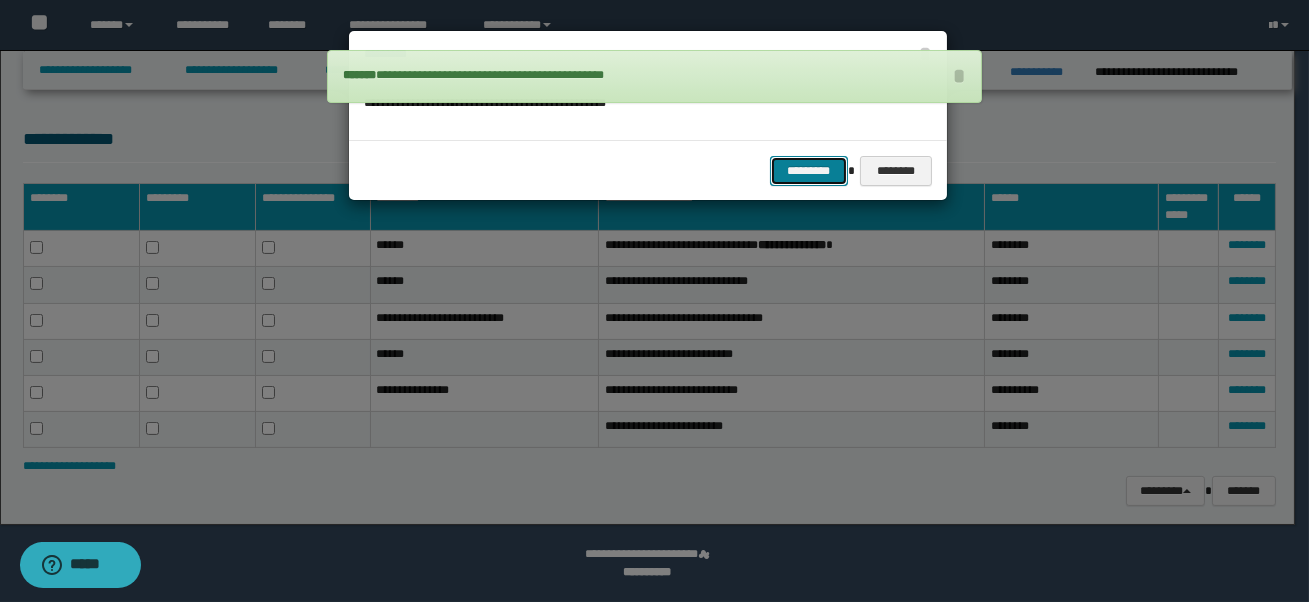 click on "*********" at bounding box center (809, 171) 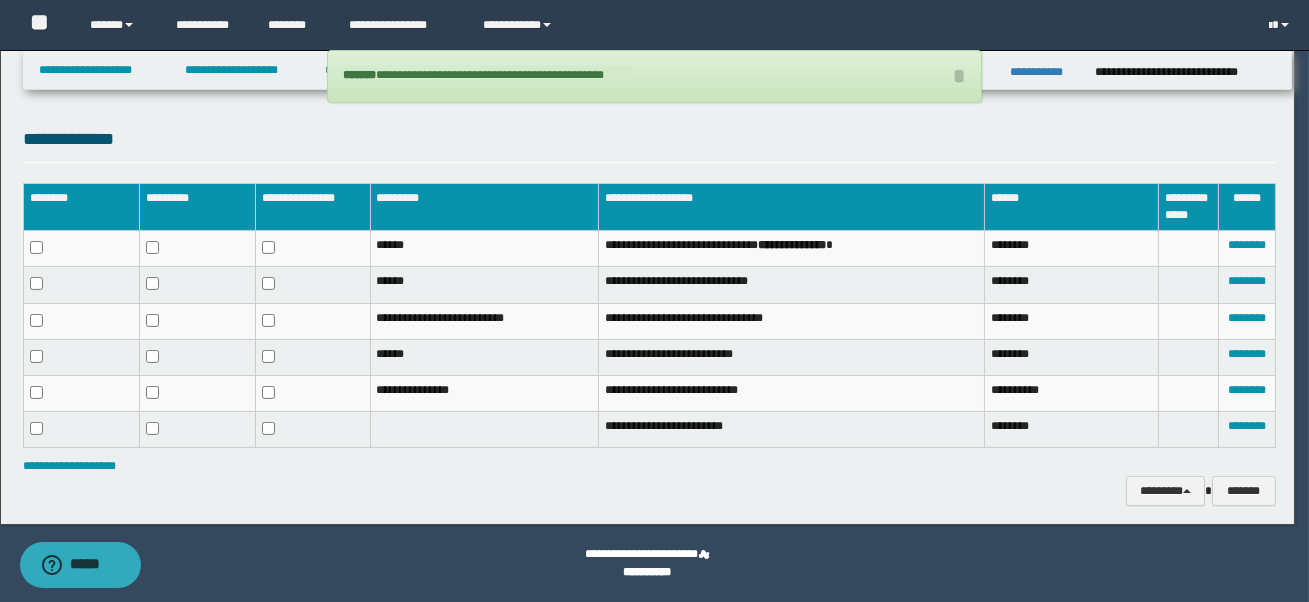 scroll, scrollTop: 897, scrollLeft: 0, axis: vertical 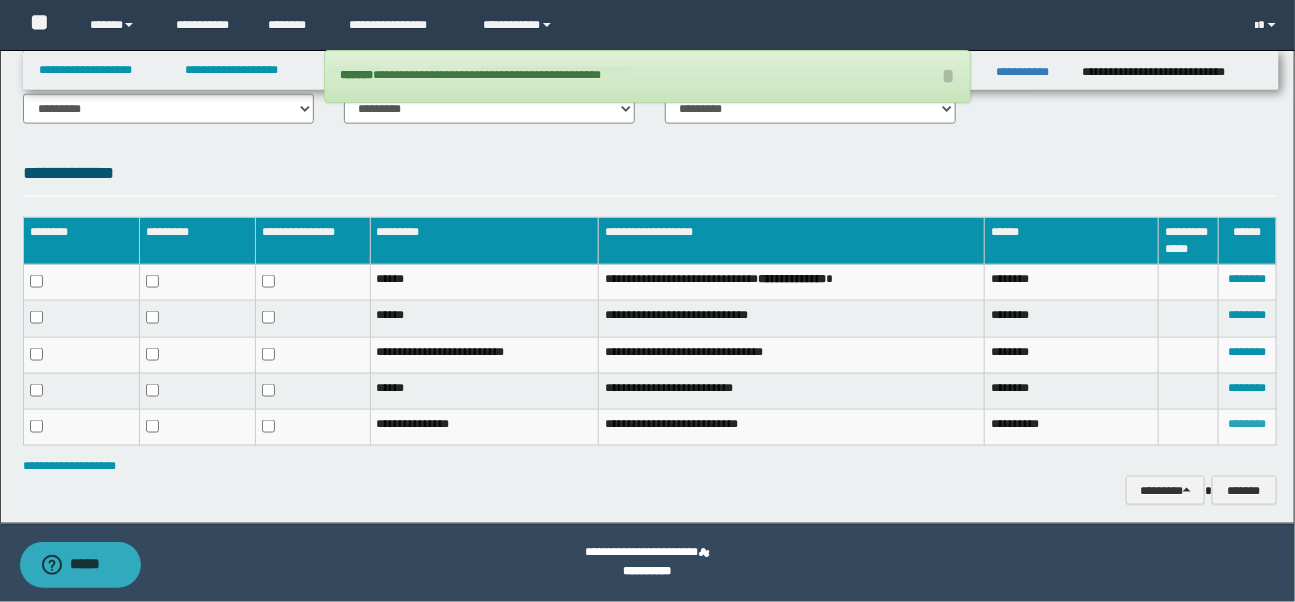 click on "********" at bounding box center (1247, 424) 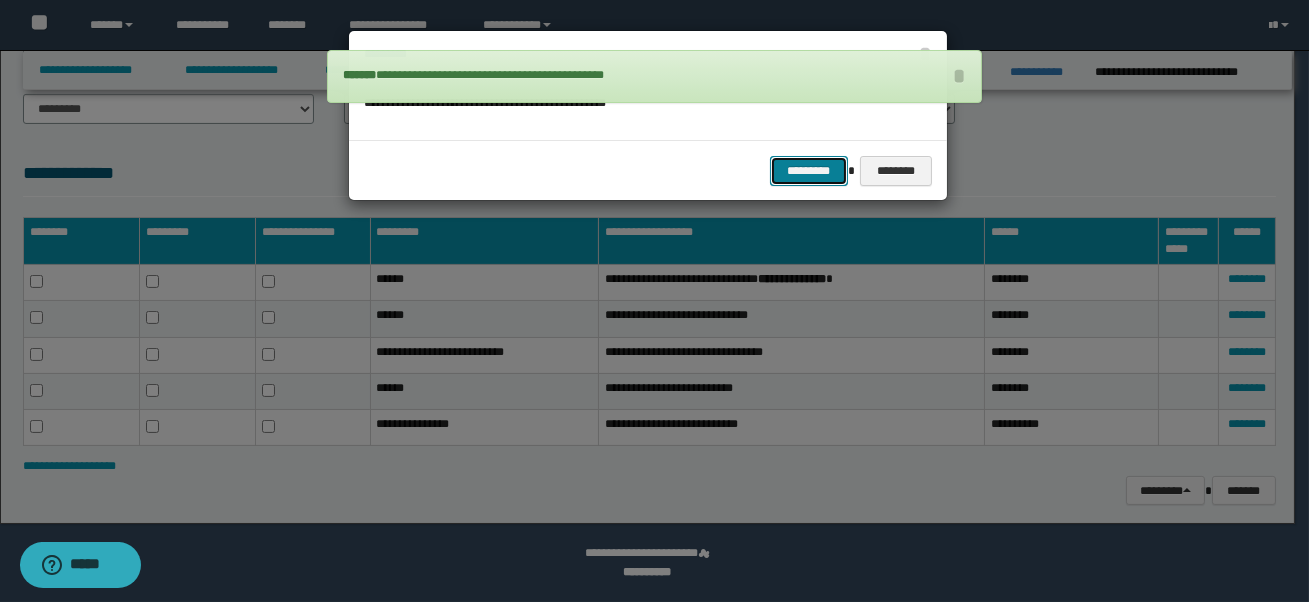 click on "*********" at bounding box center [809, 171] 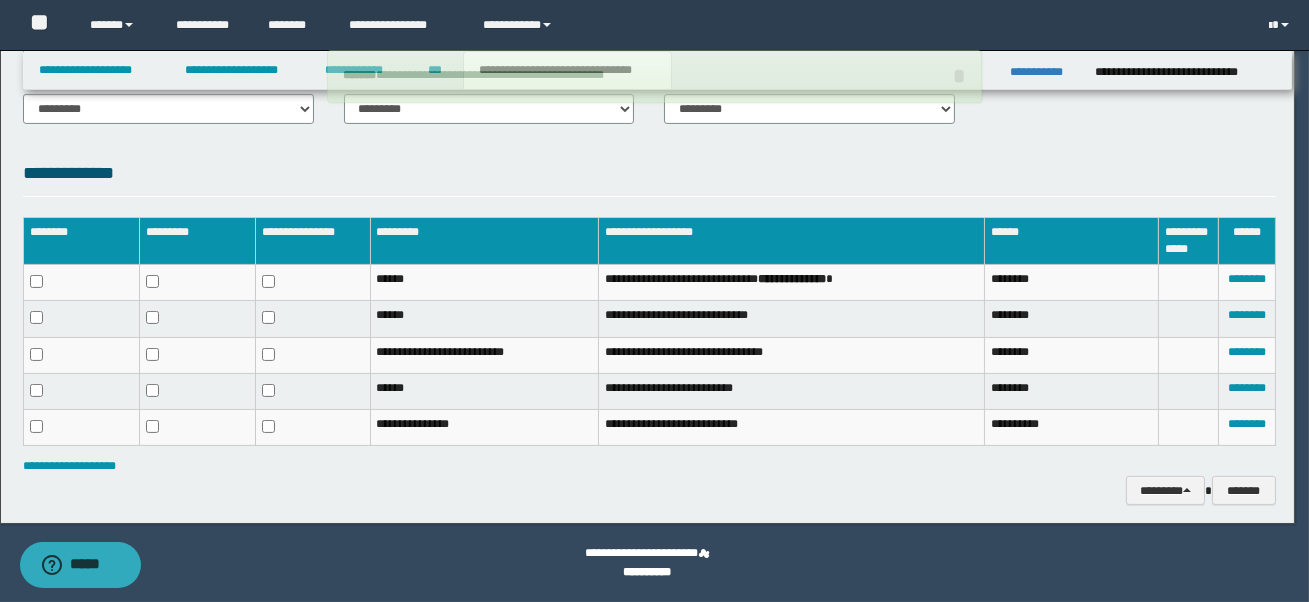 scroll, scrollTop: 862, scrollLeft: 0, axis: vertical 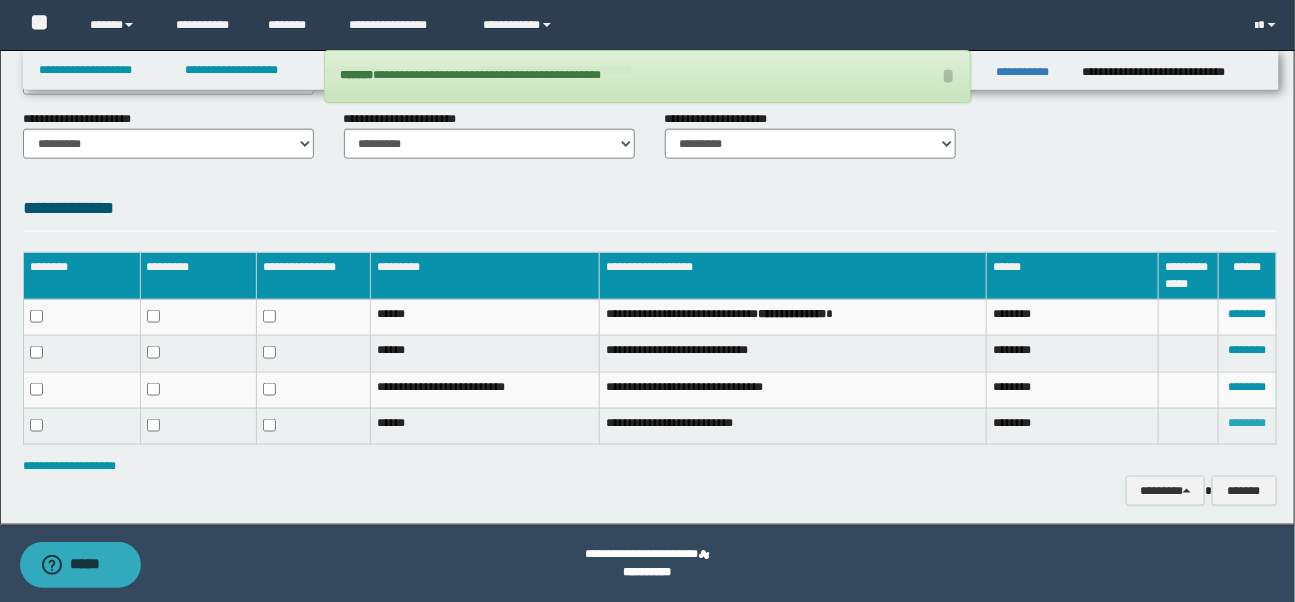 click on "********" at bounding box center [1247, 423] 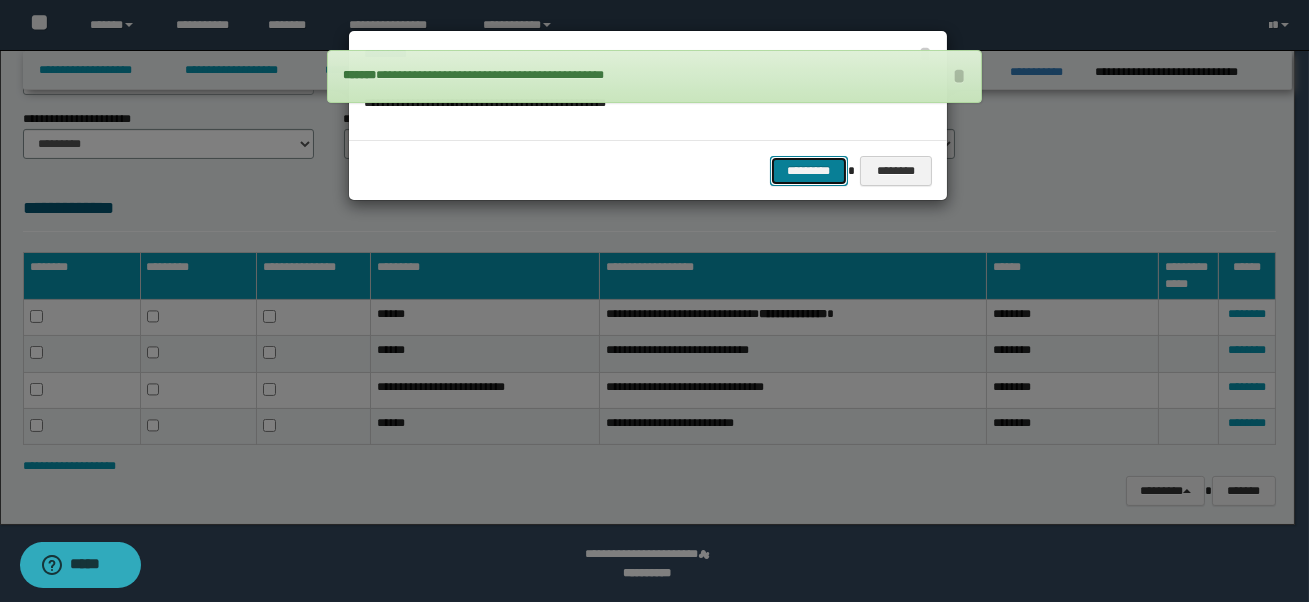 click on "*********" at bounding box center (809, 171) 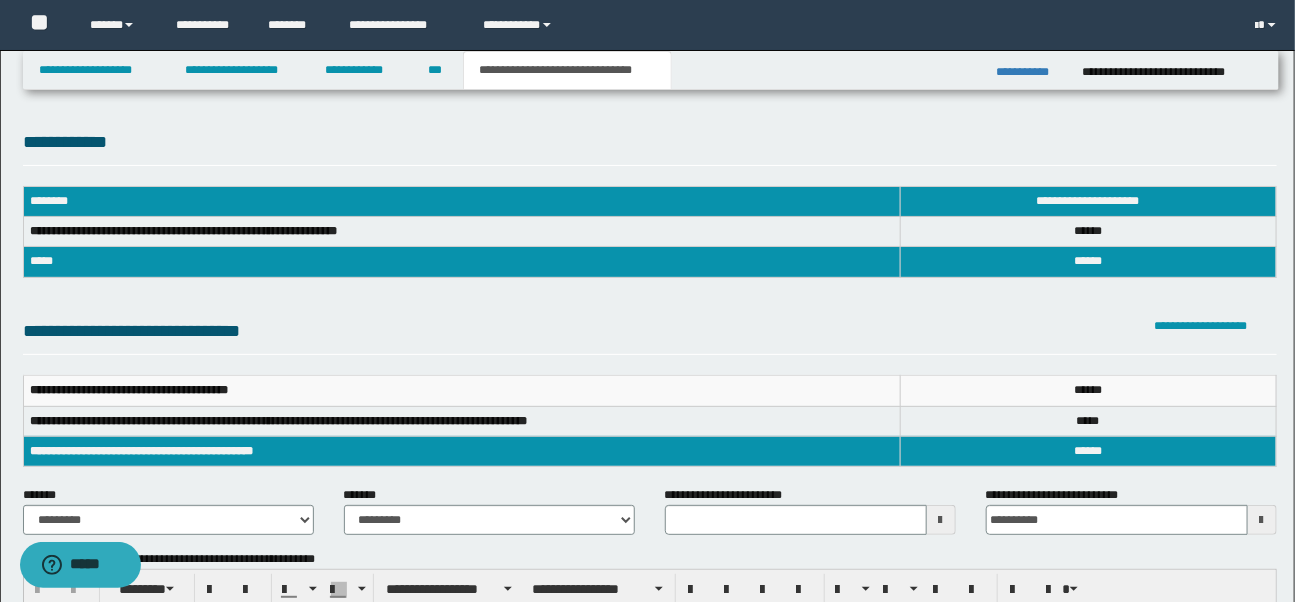 scroll, scrollTop: 0, scrollLeft: 0, axis: both 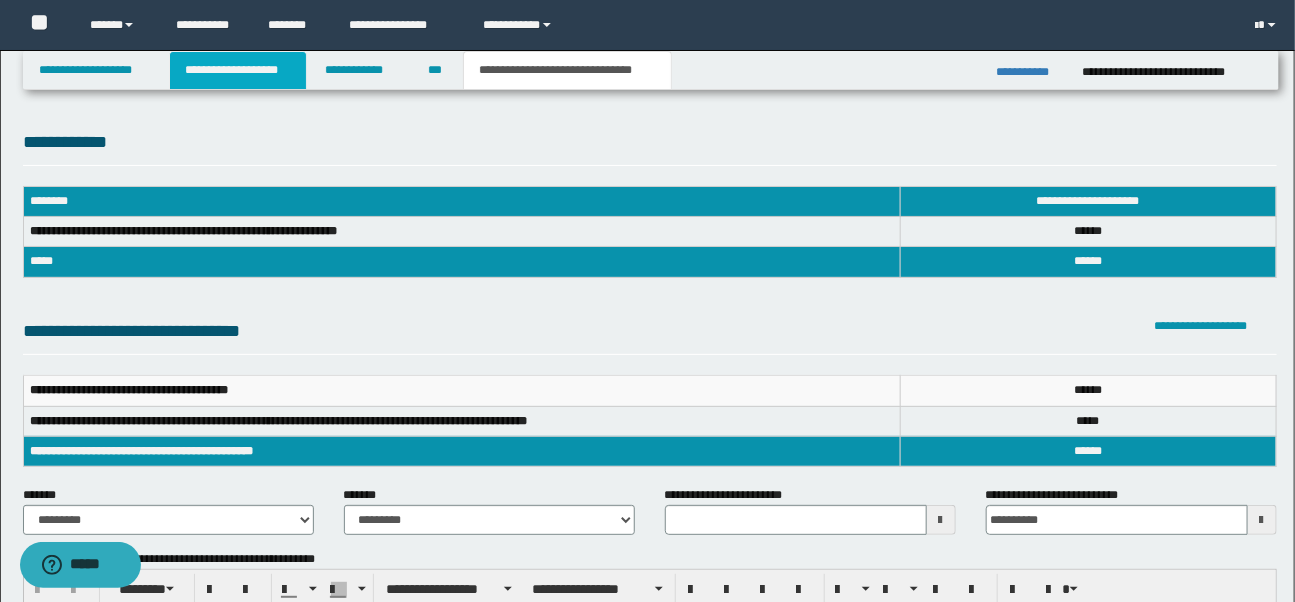 click on "**********" at bounding box center (238, 70) 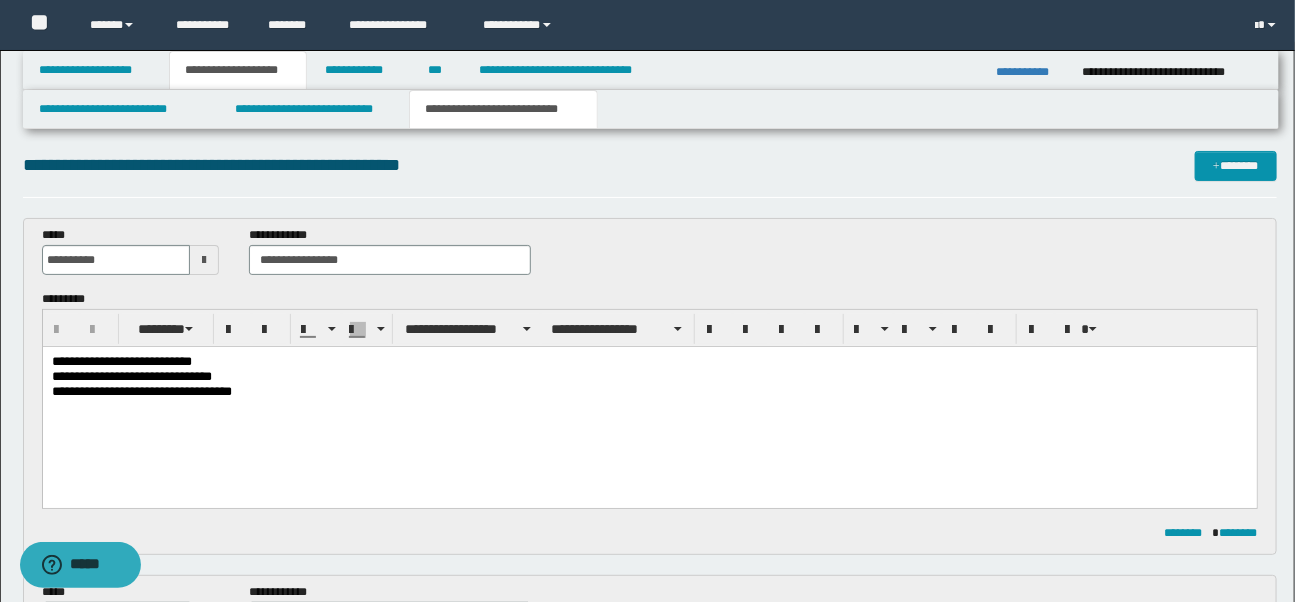 scroll, scrollTop: 0, scrollLeft: 0, axis: both 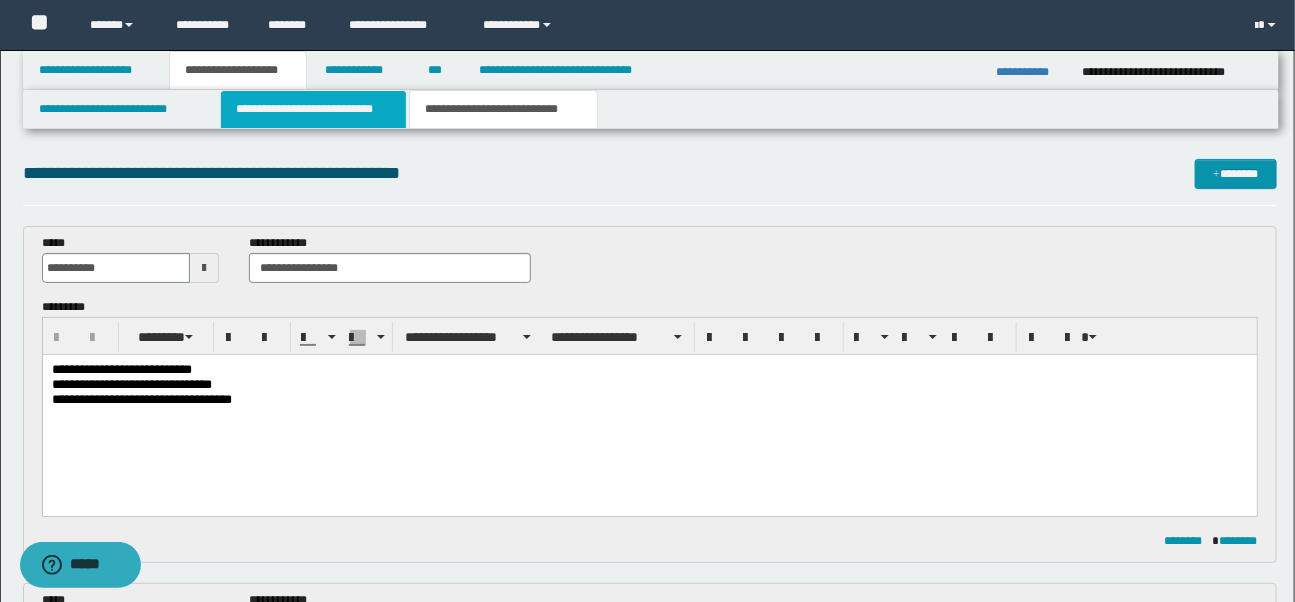 click on "**********" at bounding box center [313, 109] 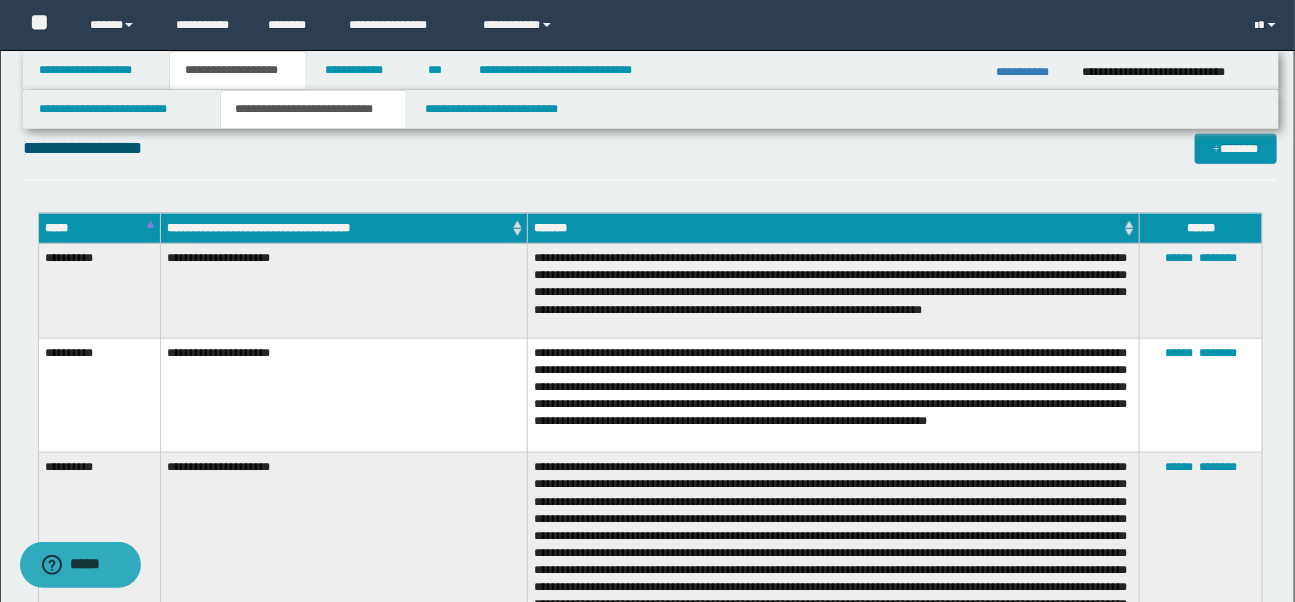 scroll, scrollTop: 679, scrollLeft: 0, axis: vertical 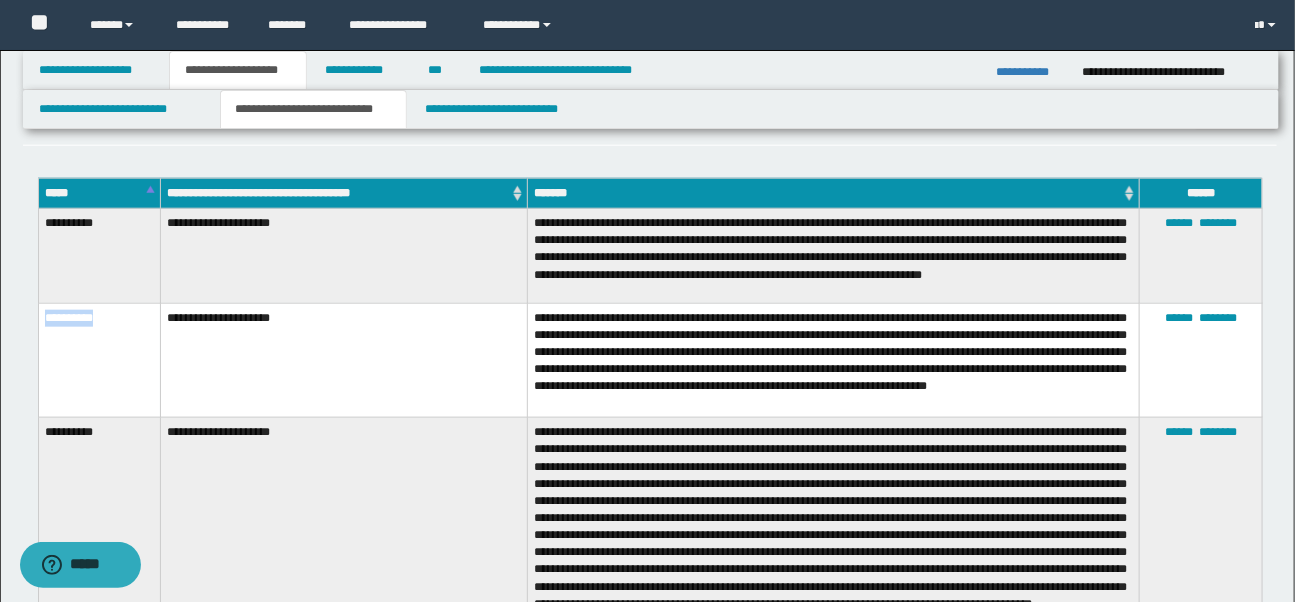drag, startPoint x: 44, startPoint y: 322, endPoint x: 119, endPoint y: 324, distance: 75.026665 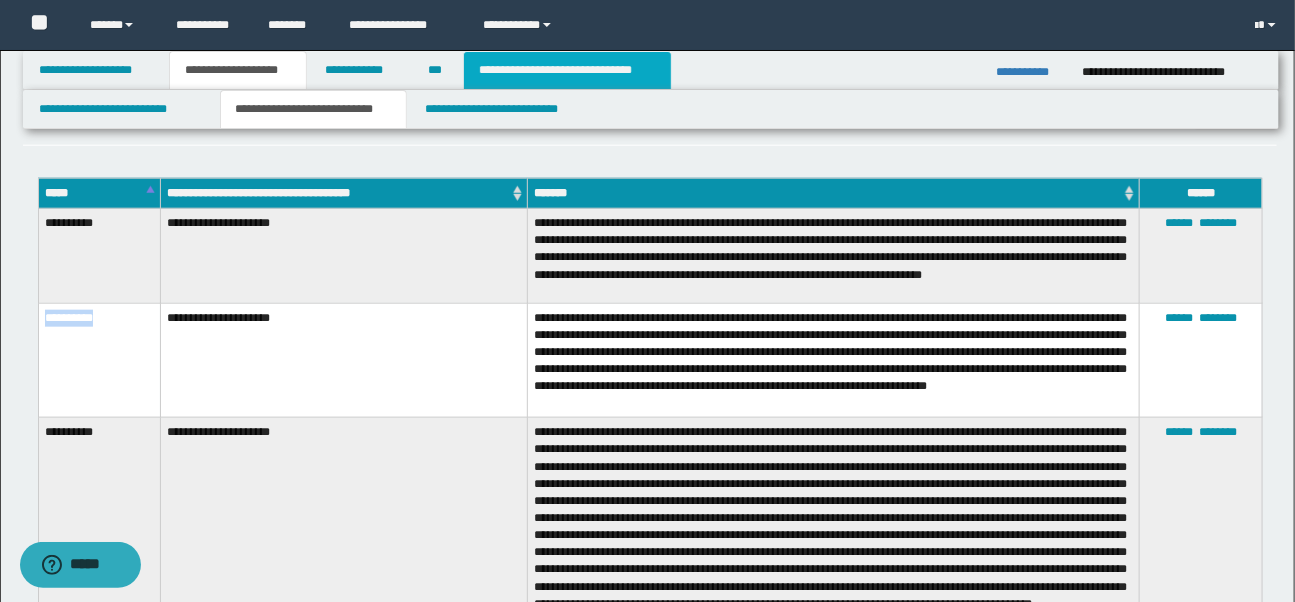 click on "**********" at bounding box center [567, 70] 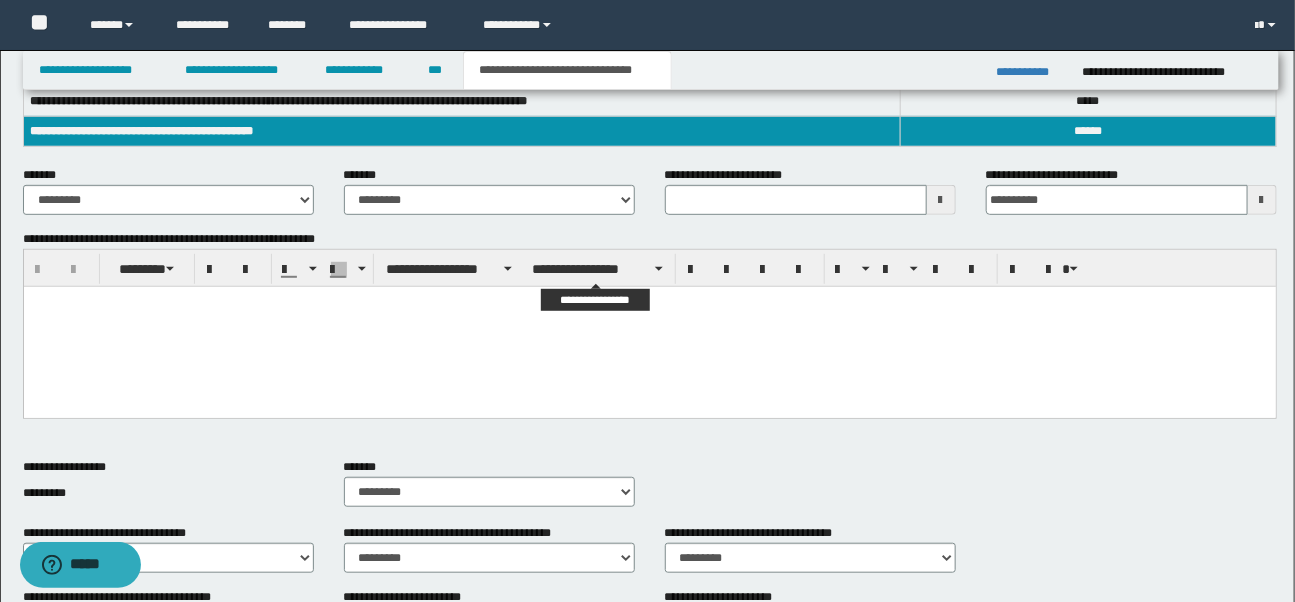 scroll, scrollTop: 319, scrollLeft: 0, axis: vertical 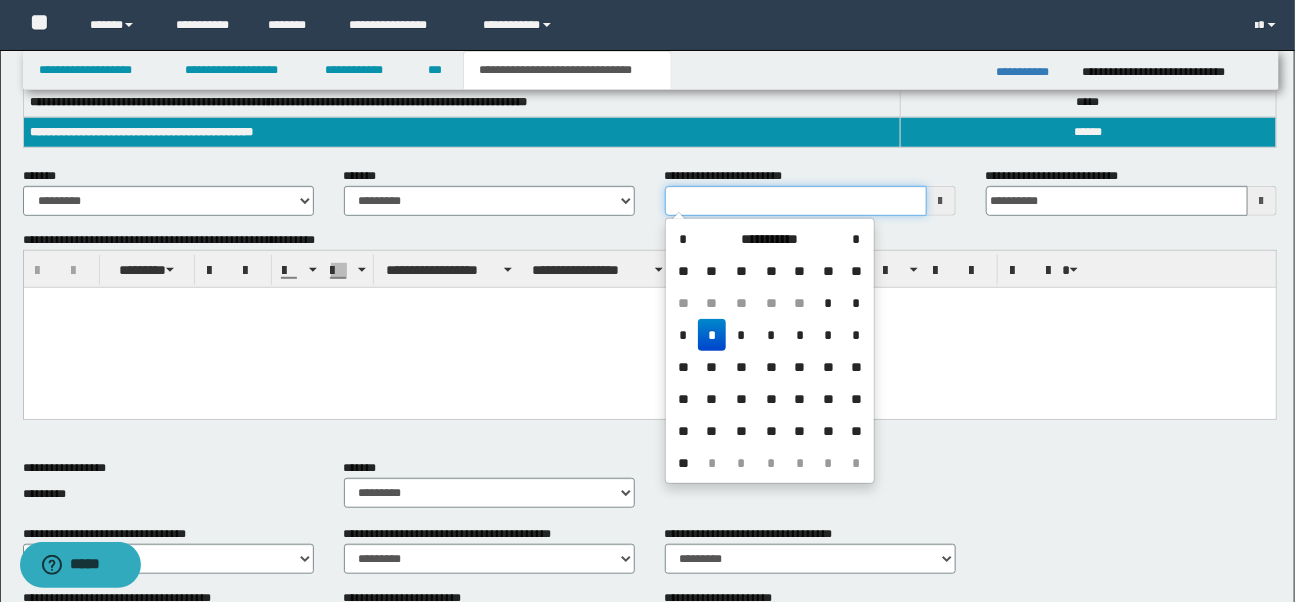 drag, startPoint x: 666, startPoint y: 201, endPoint x: 808, endPoint y: 201, distance: 142 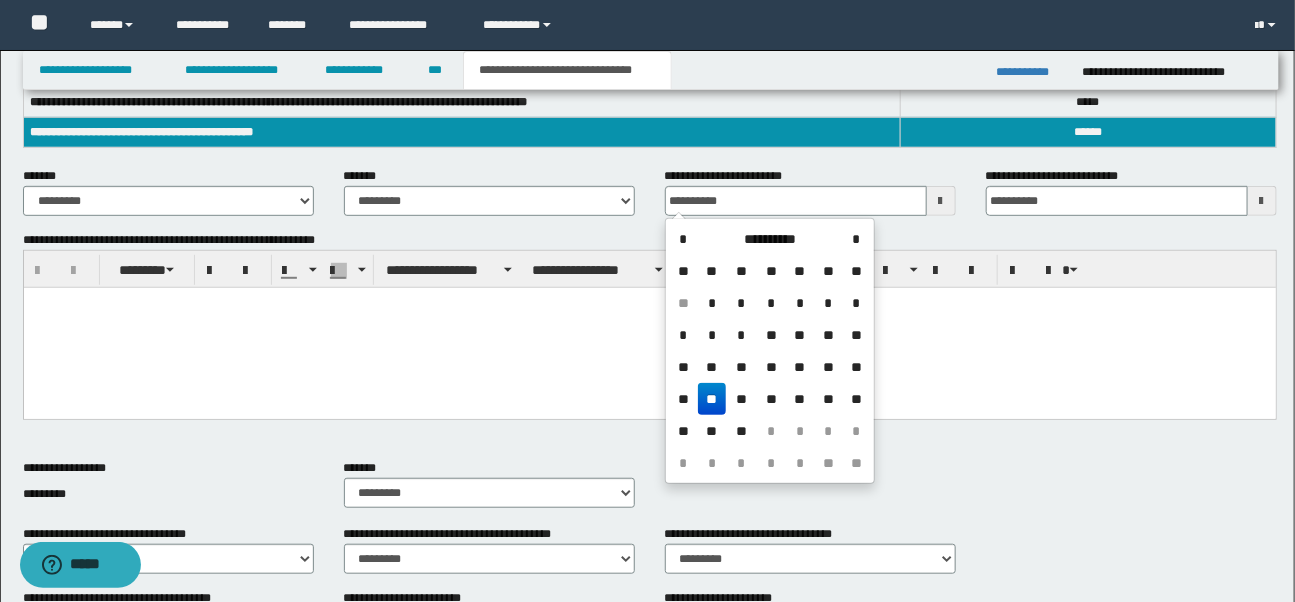 click on "**" at bounding box center [712, 399] 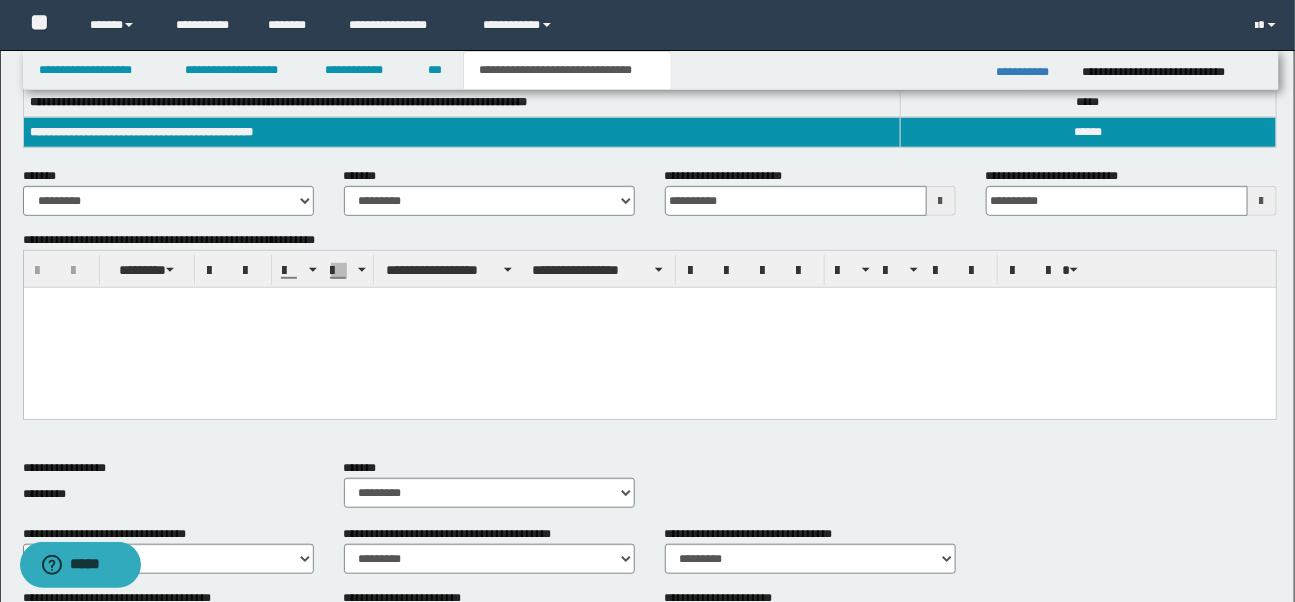 click at bounding box center (649, 328) 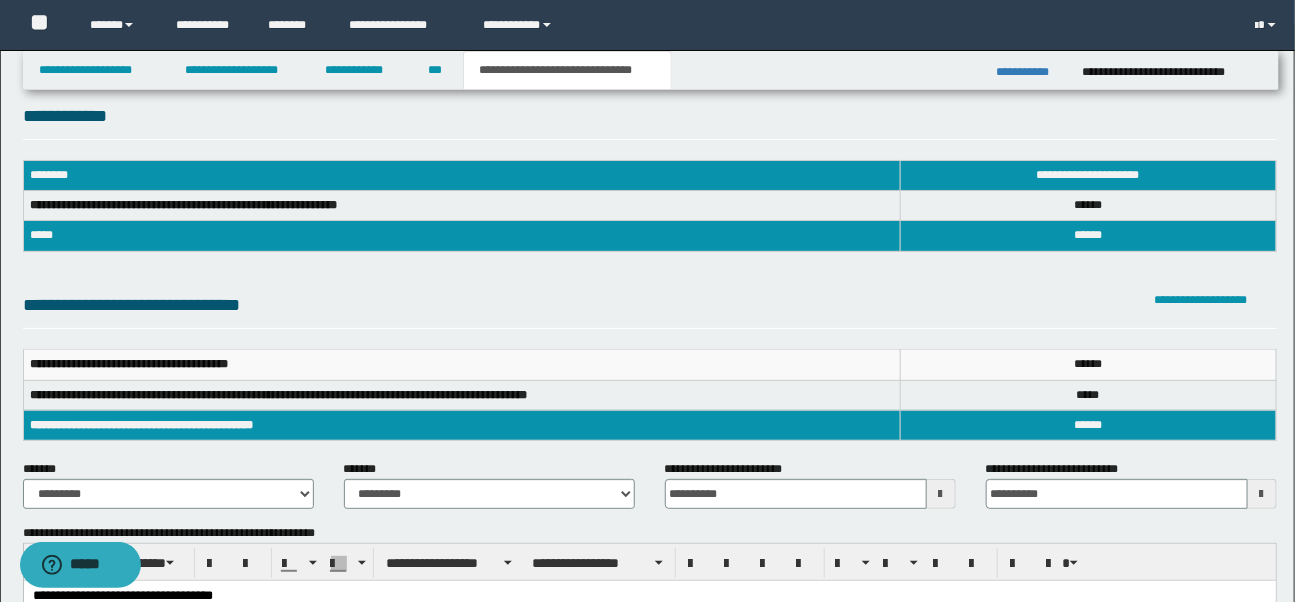 scroll, scrollTop: 27, scrollLeft: 0, axis: vertical 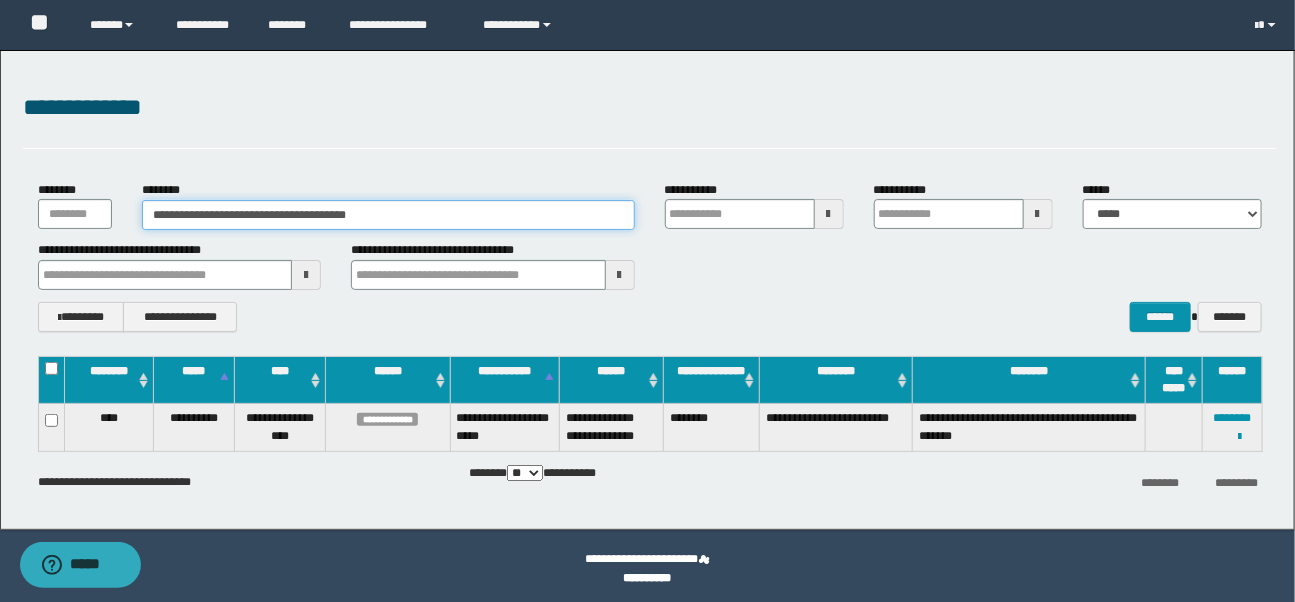 drag, startPoint x: 372, startPoint y: 221, endPoint x: 89, endPoint y: 222, distance: 283.00177 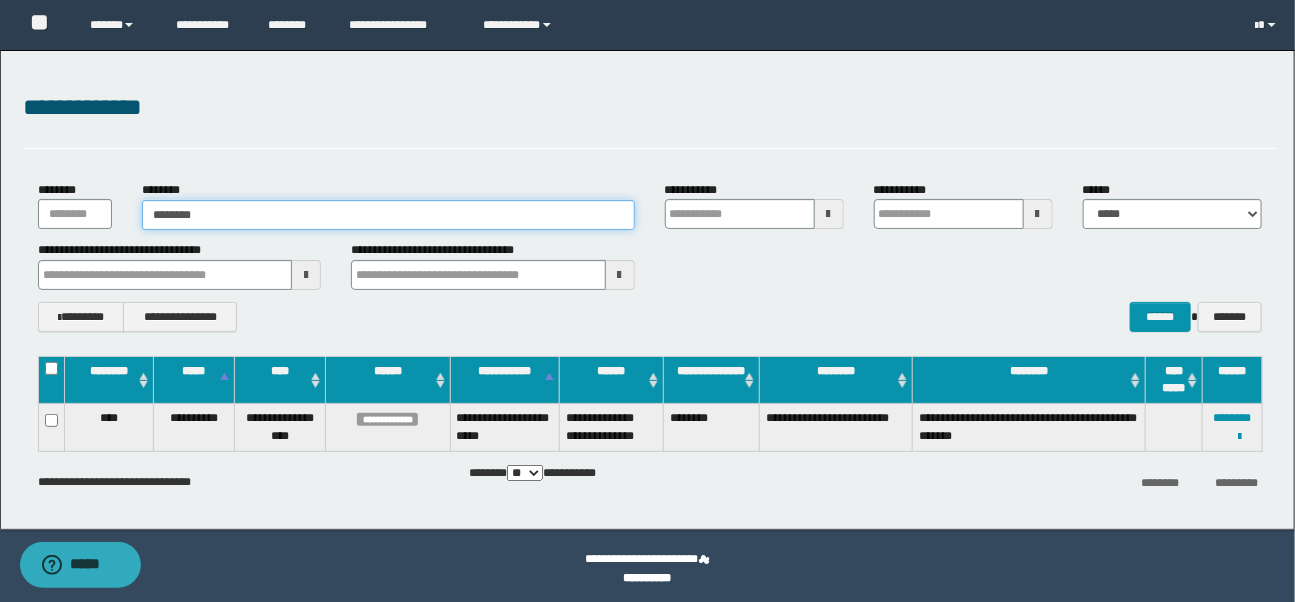 type on "********" 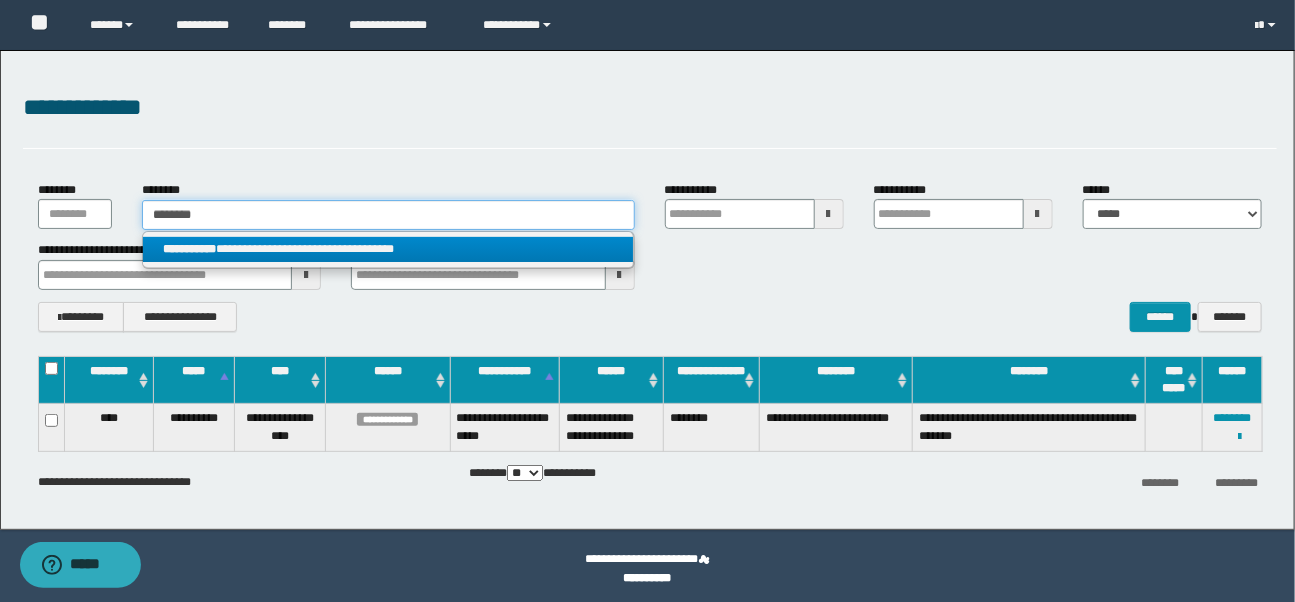 type on "********" 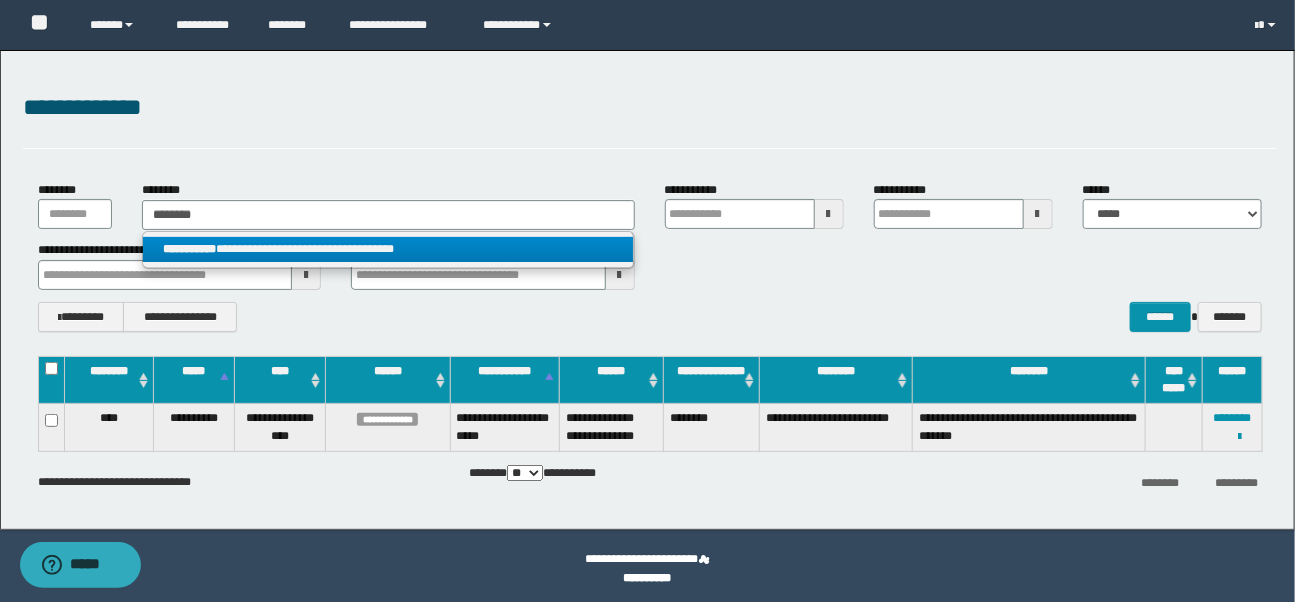 click on "**********" at bounding box center [388, 249] 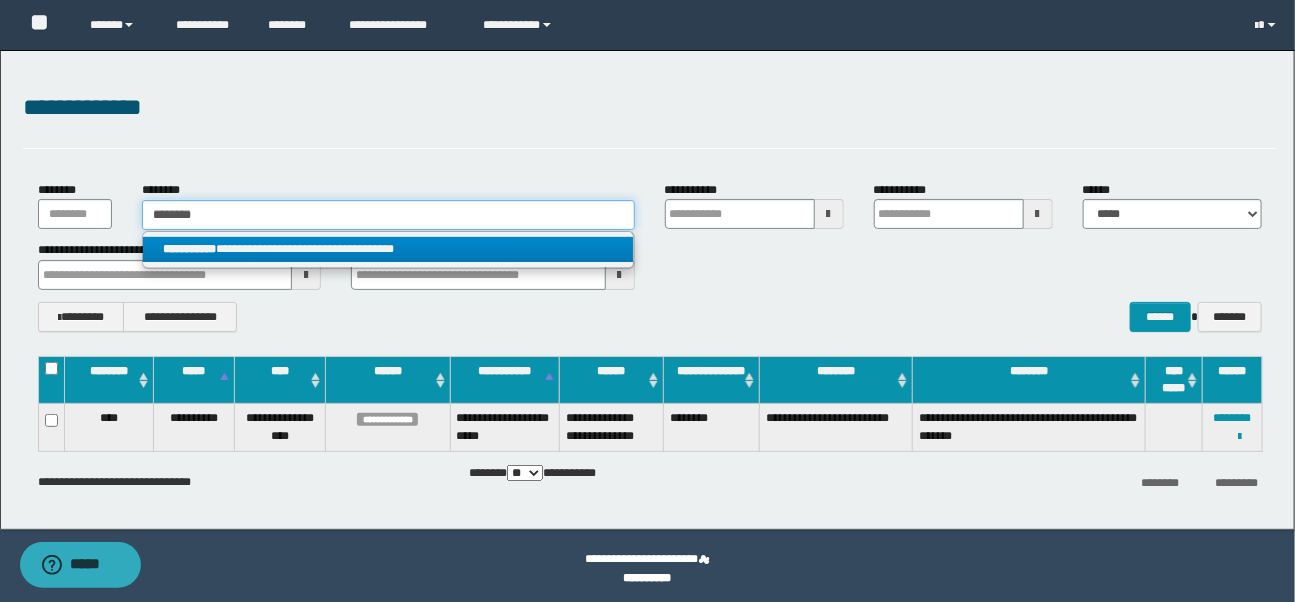 type 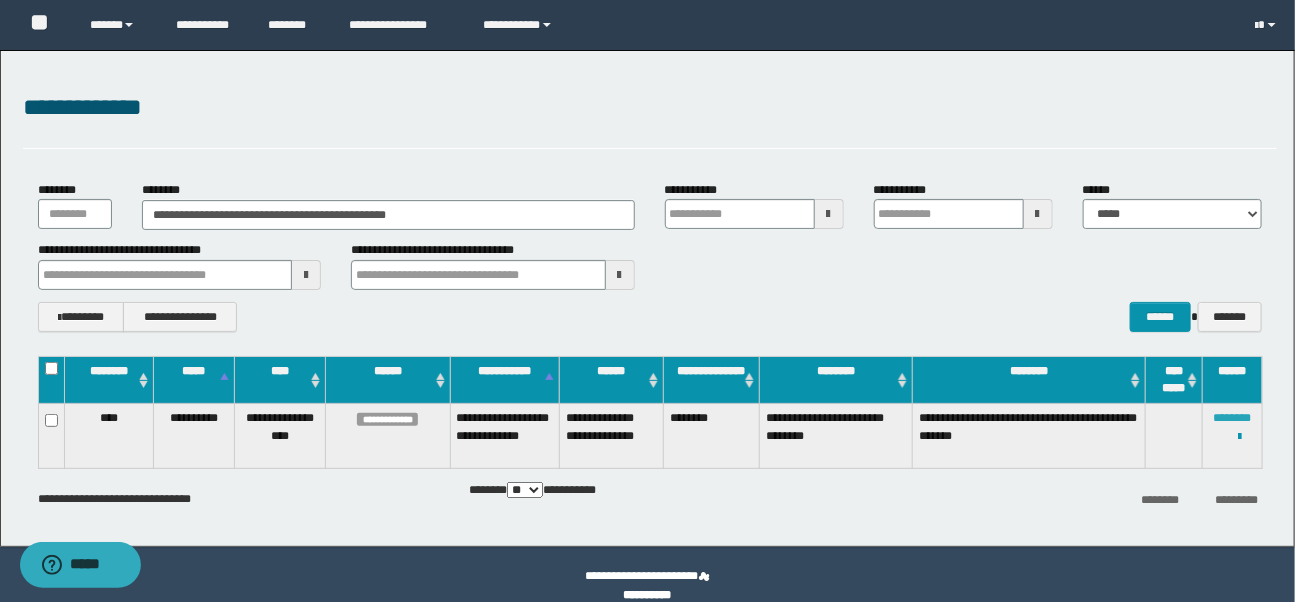 click on "********" at bounding box center [1233, 418] 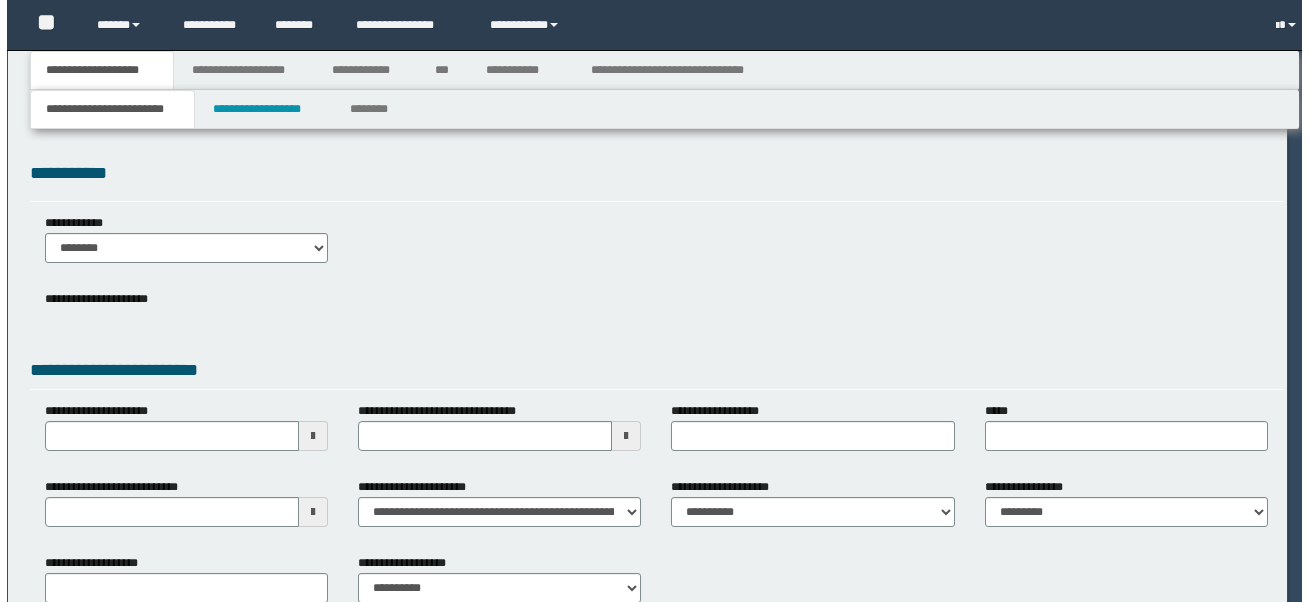 scroll, scrollTop: 0, scrollLeft: 0, axis: both 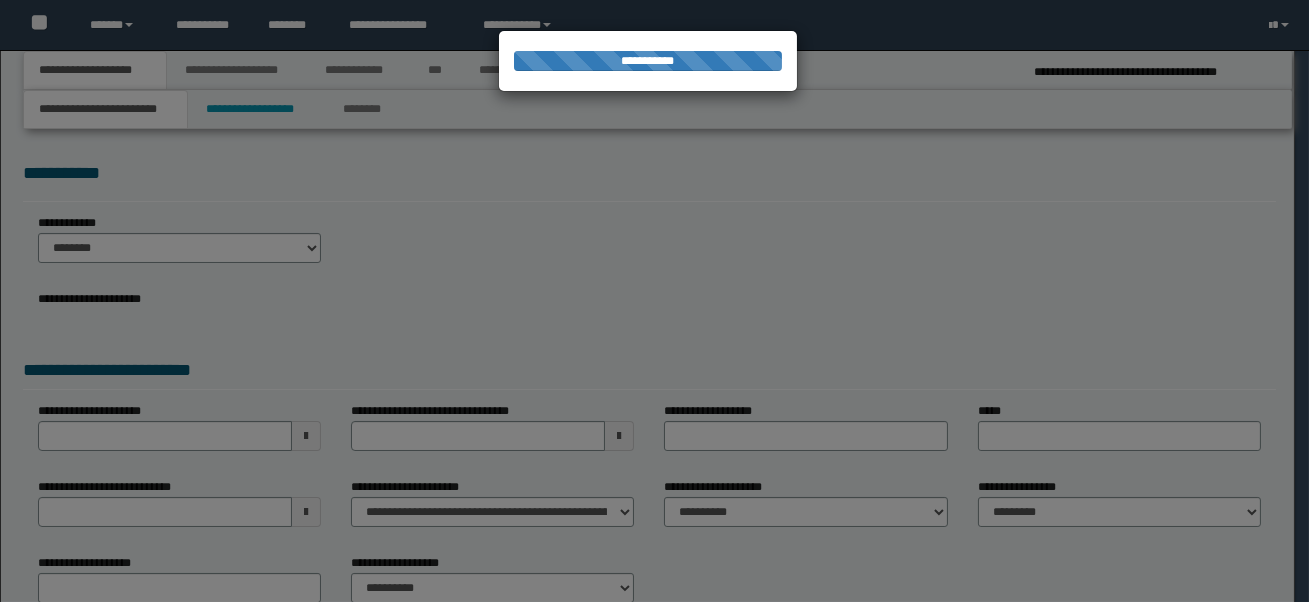type on "**********" 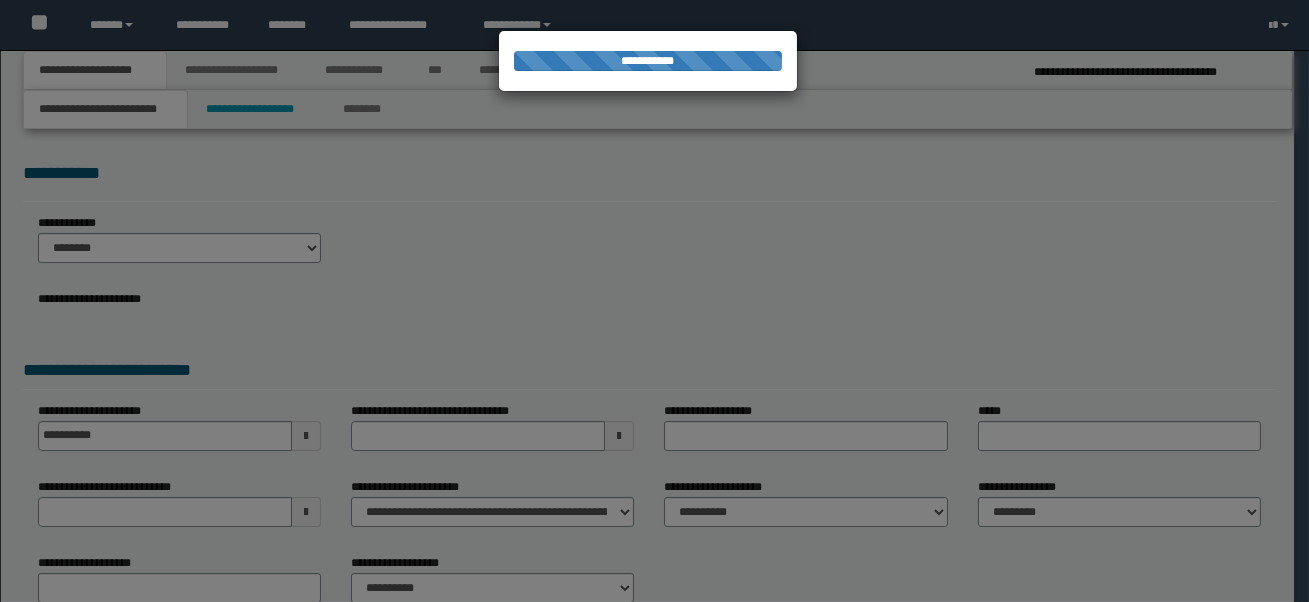 type on "**********" 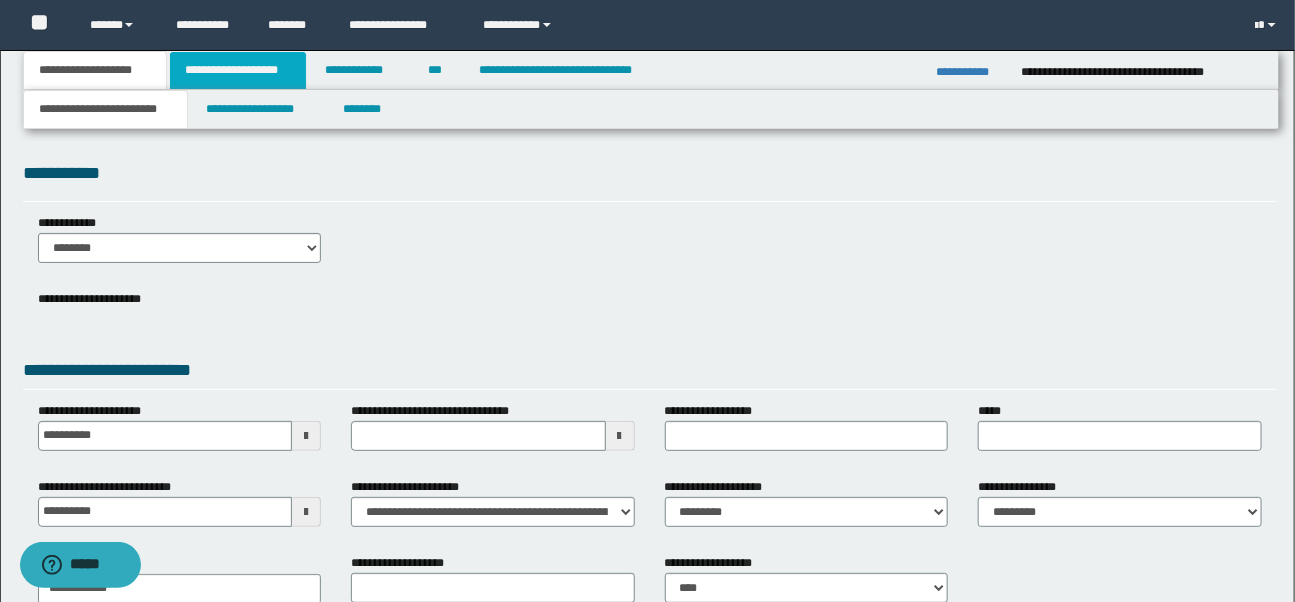 click on "**********" at bounding box center [238, 70] 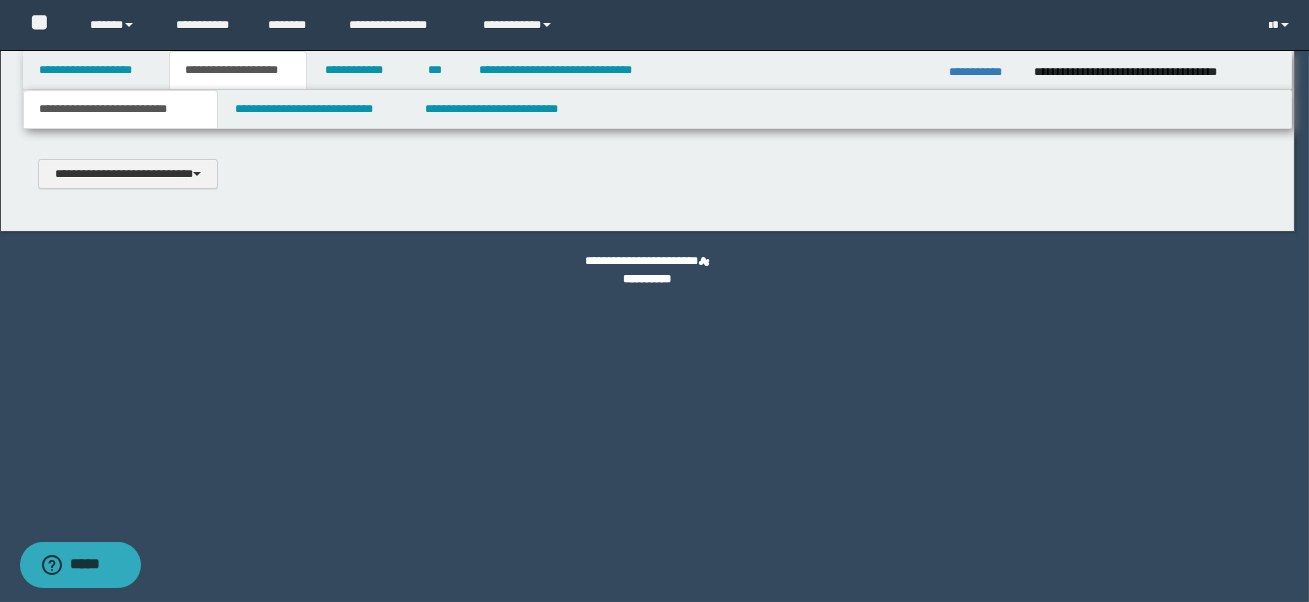 type 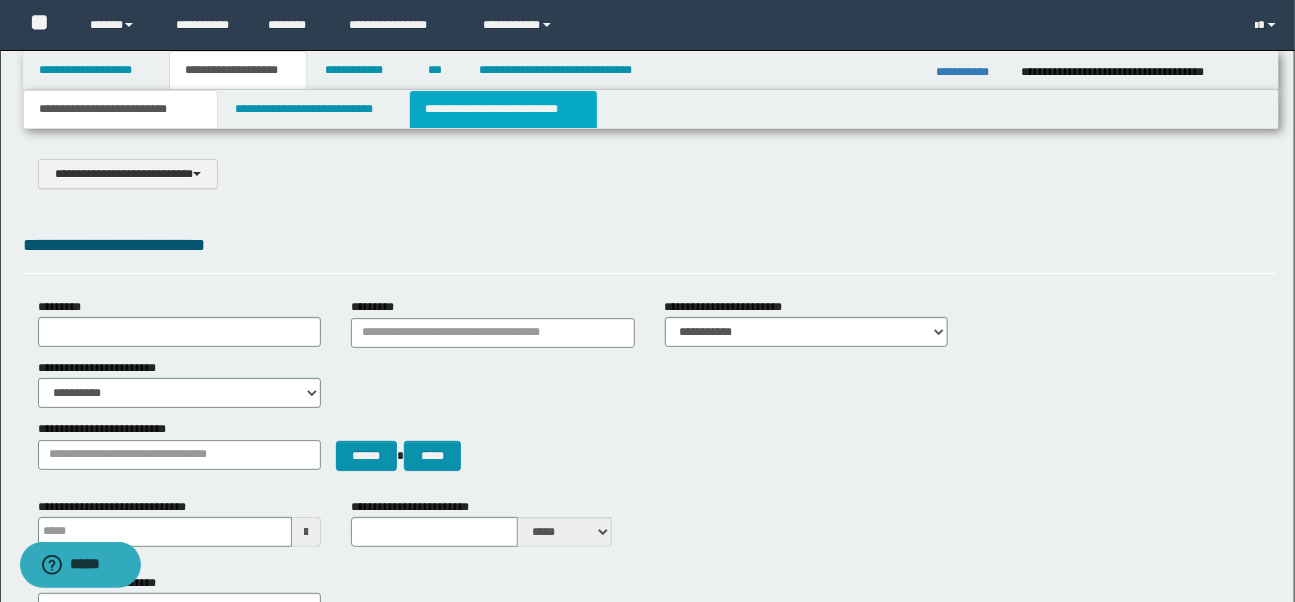 click on "**********" at bounding box center (503, 109) 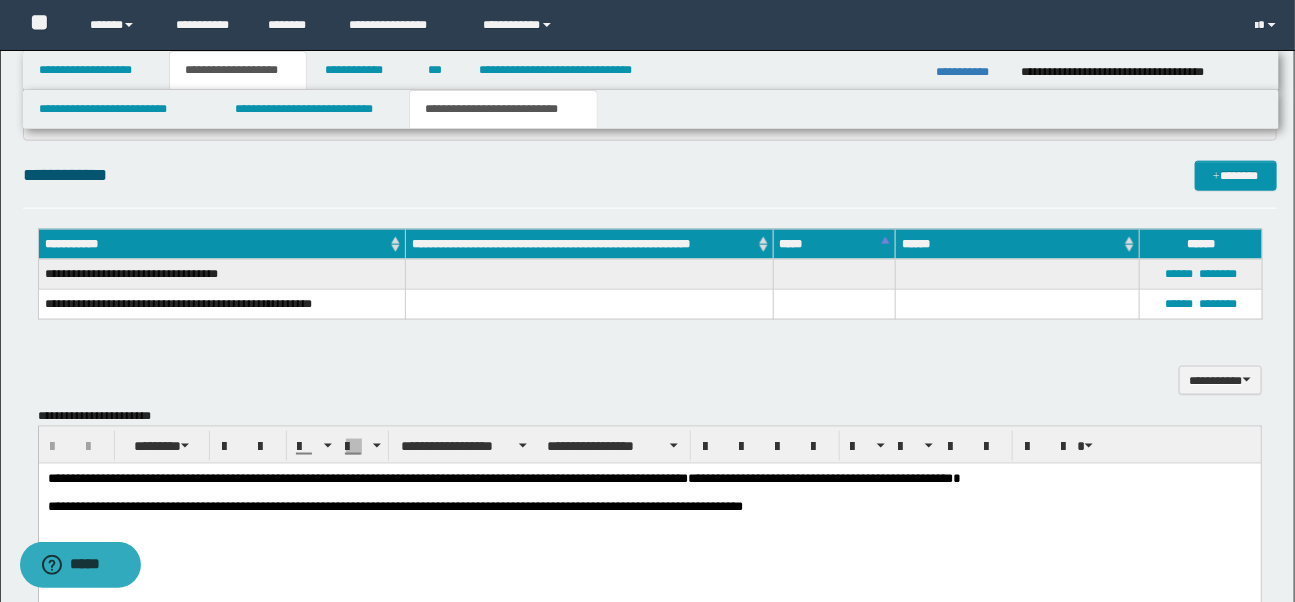 scroll, scrollTop: 930, scrollLeft: 0, axis: vertical 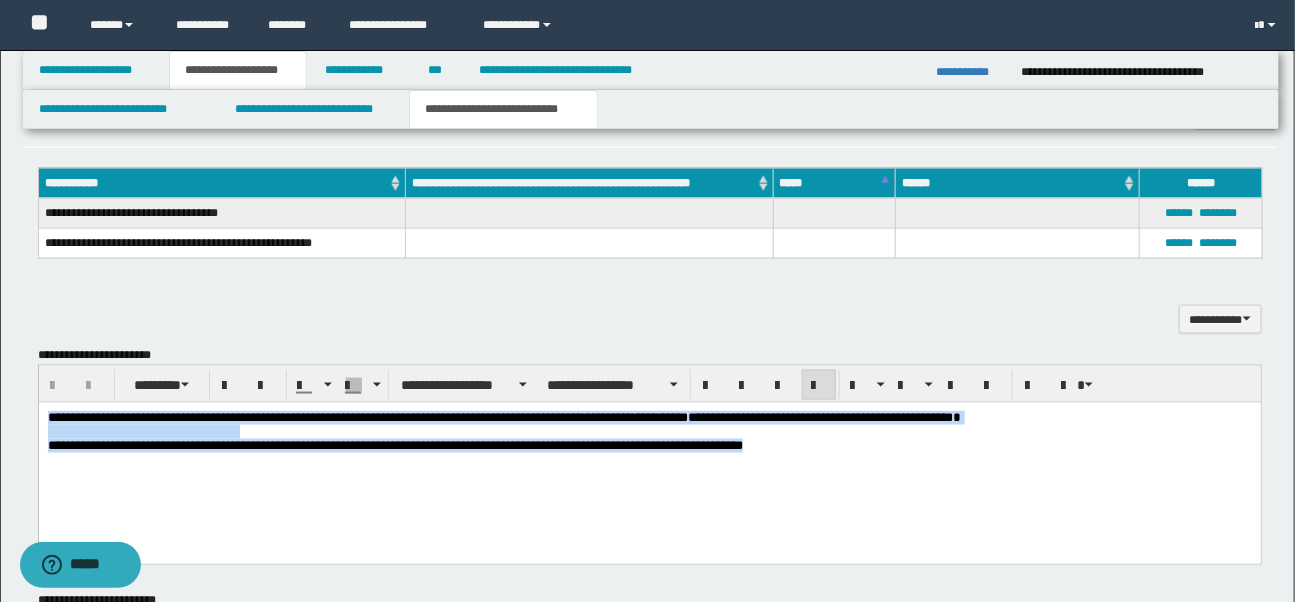 drag, startPoint x: 47, startPoint y: 421, endPoint x: 778, endPoint y: 461, distance: 732.09357 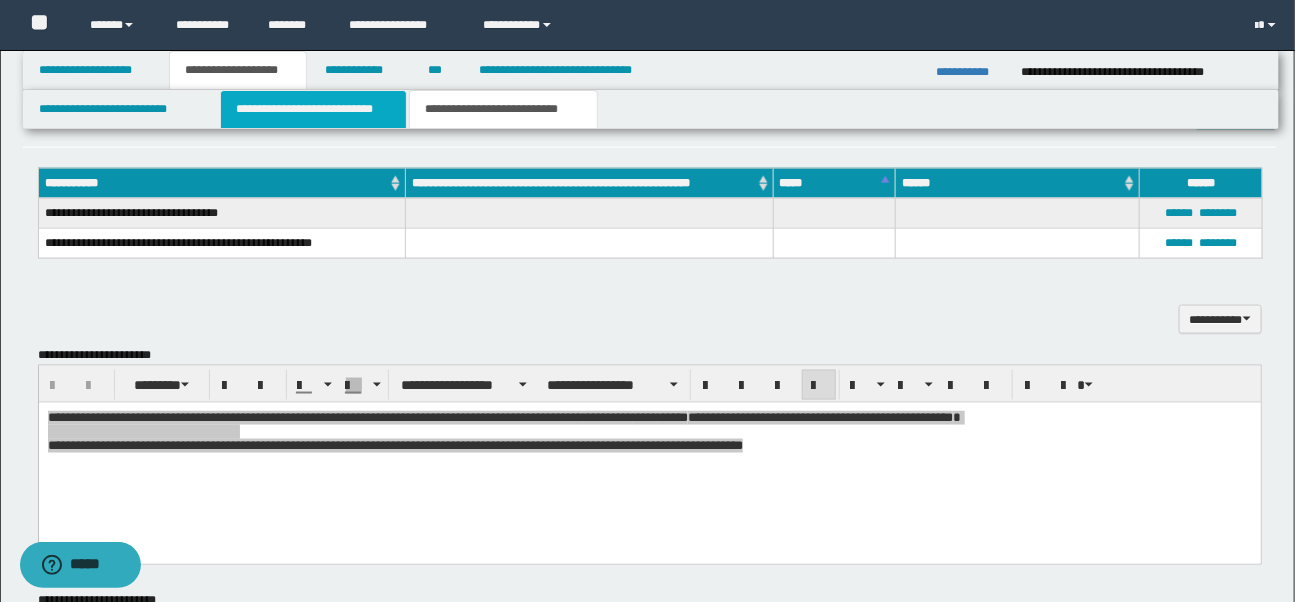 click on "**********" at bounding box center (313, 109) 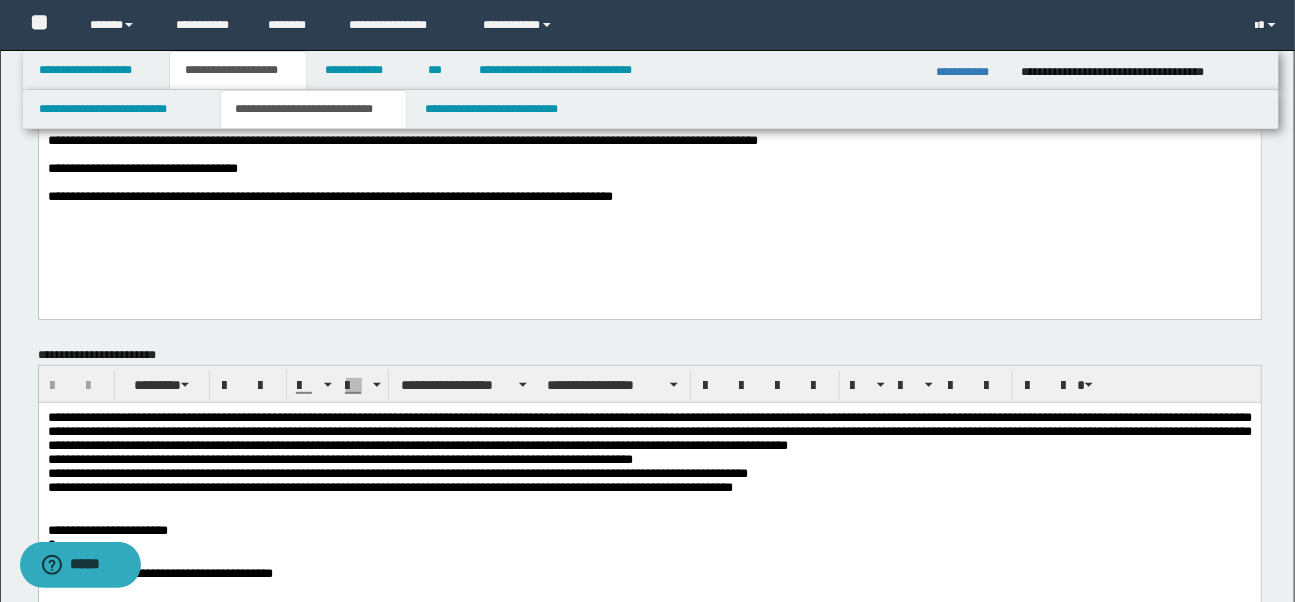 scroll, scrollTop: 141, scrollLeft: 0, axis: vertical 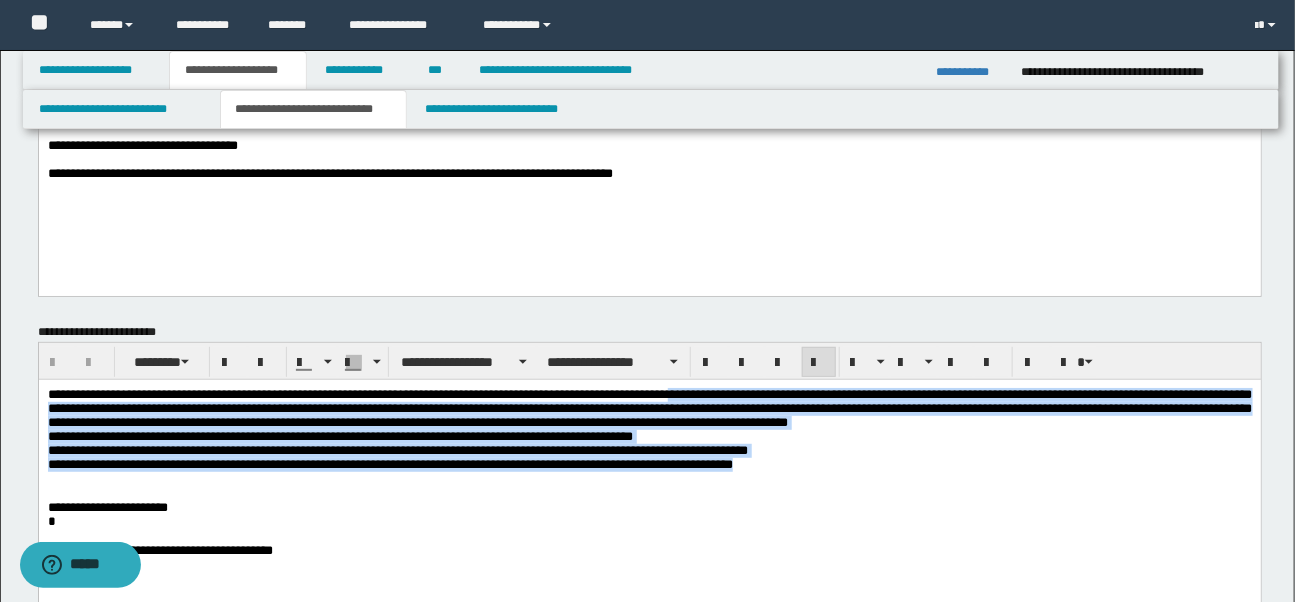 drag, startPoint x: 724, startPoint y: 399, endPoint x: 850, endPoint y: 473, distance: 146.12323 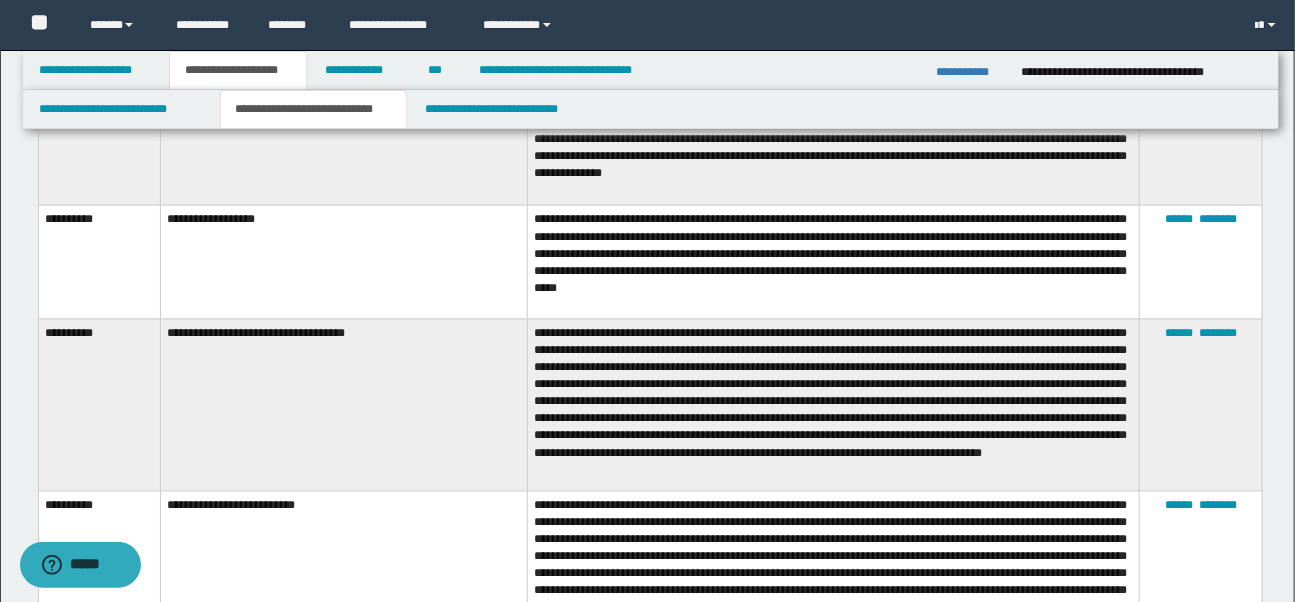 scroll, scrollTop: 1222, scrollLeft: 0, axis: vertical 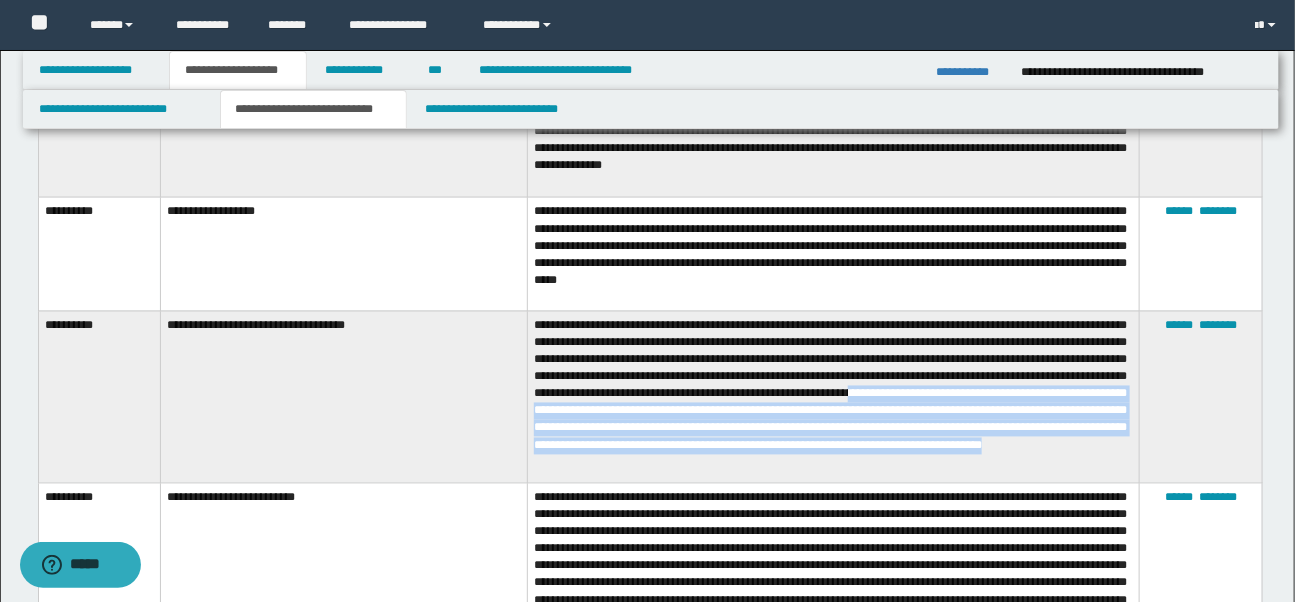 drag, startPoint x: 745, startPoint y: 390, endPoint x: 708, endPoint y: 456, distance: 75.66373 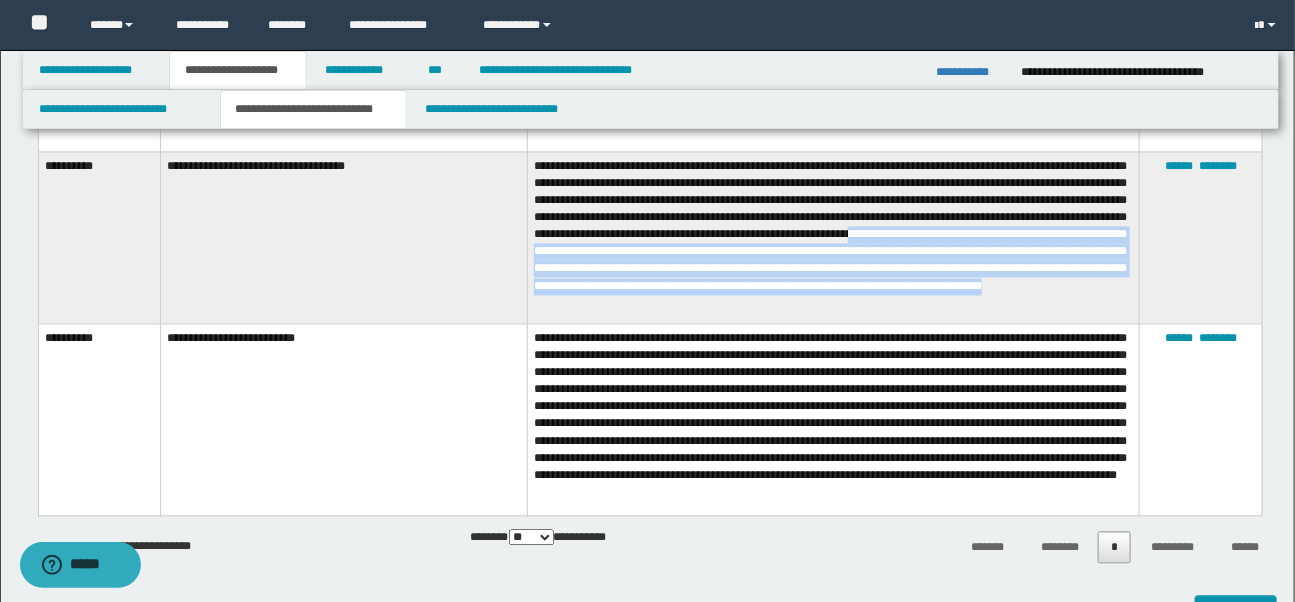 scroll, scrollTop: 1396, scrollLeft: 0, axis: vertical 